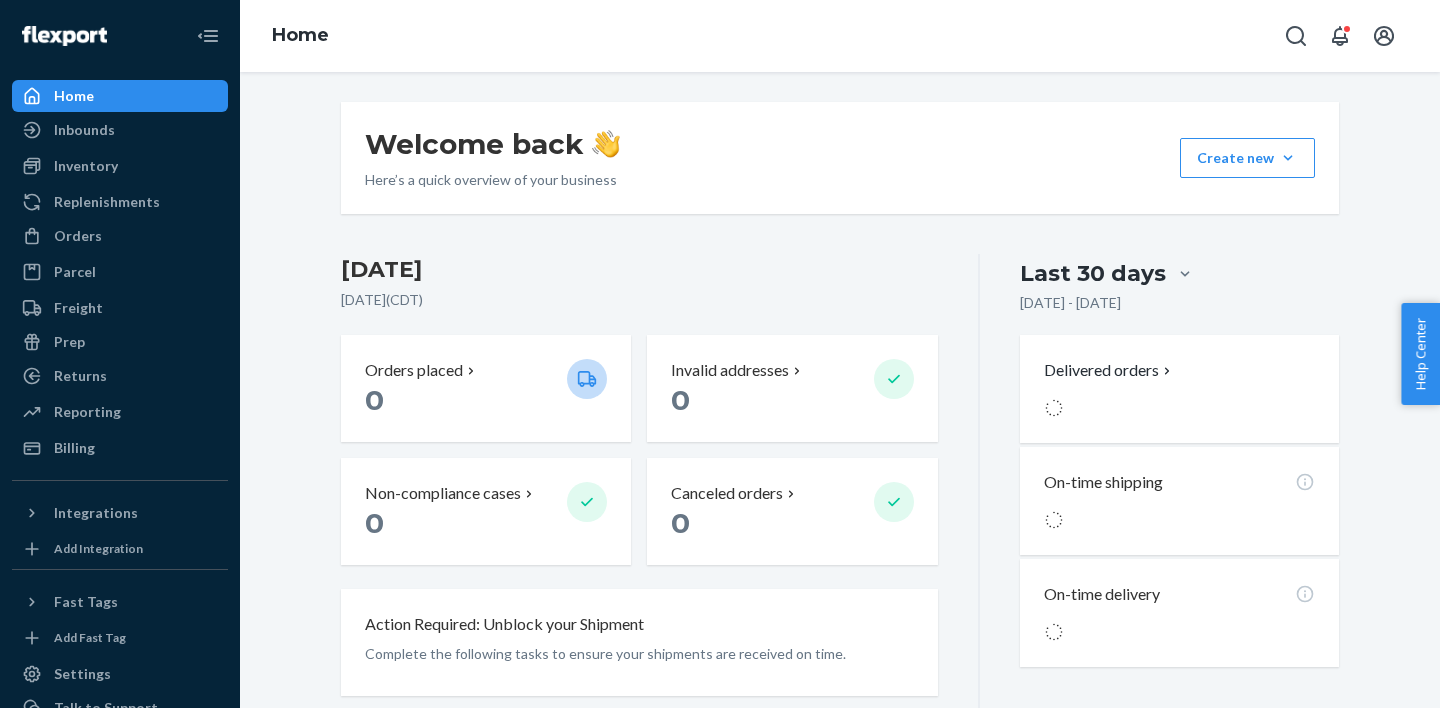 scroll, scrollTop: 0, scrollLeft: 0, axis: both 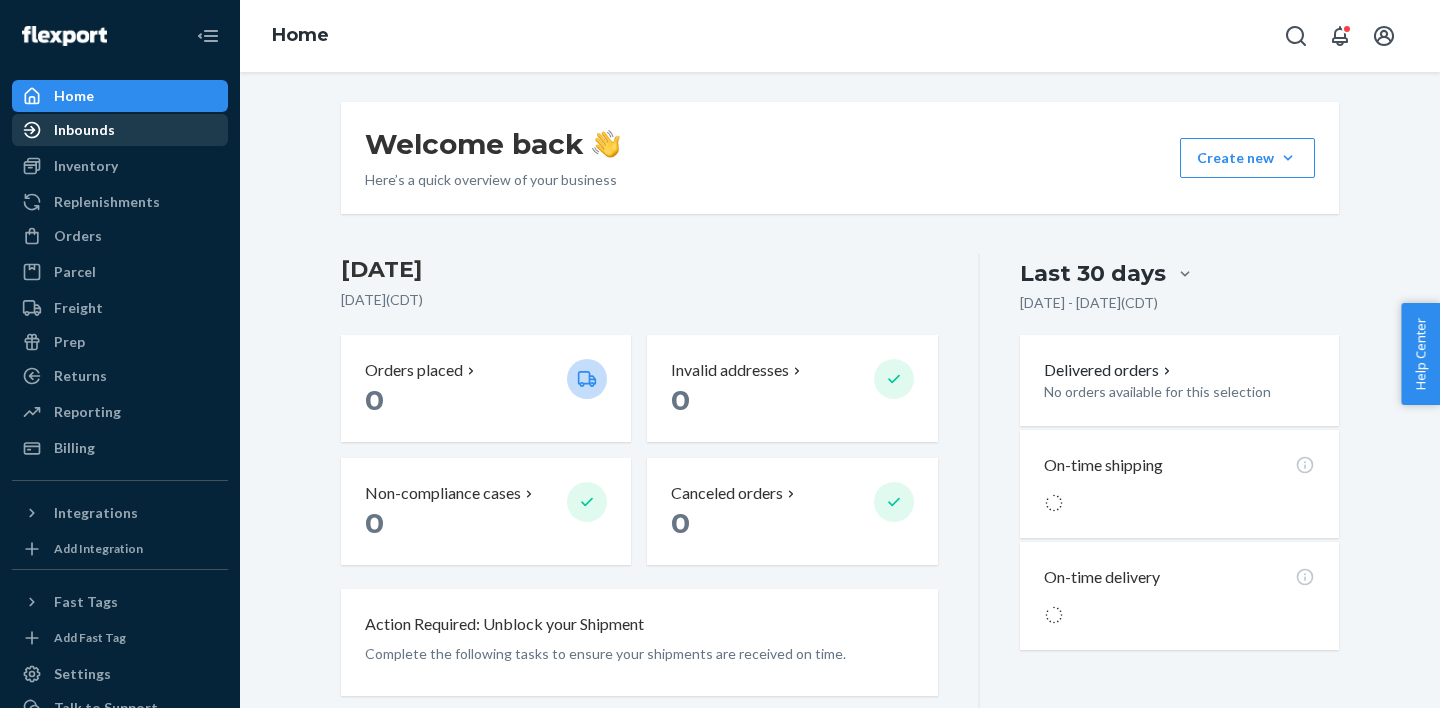 click on "Inbounds" at bounding box center [120, 130] 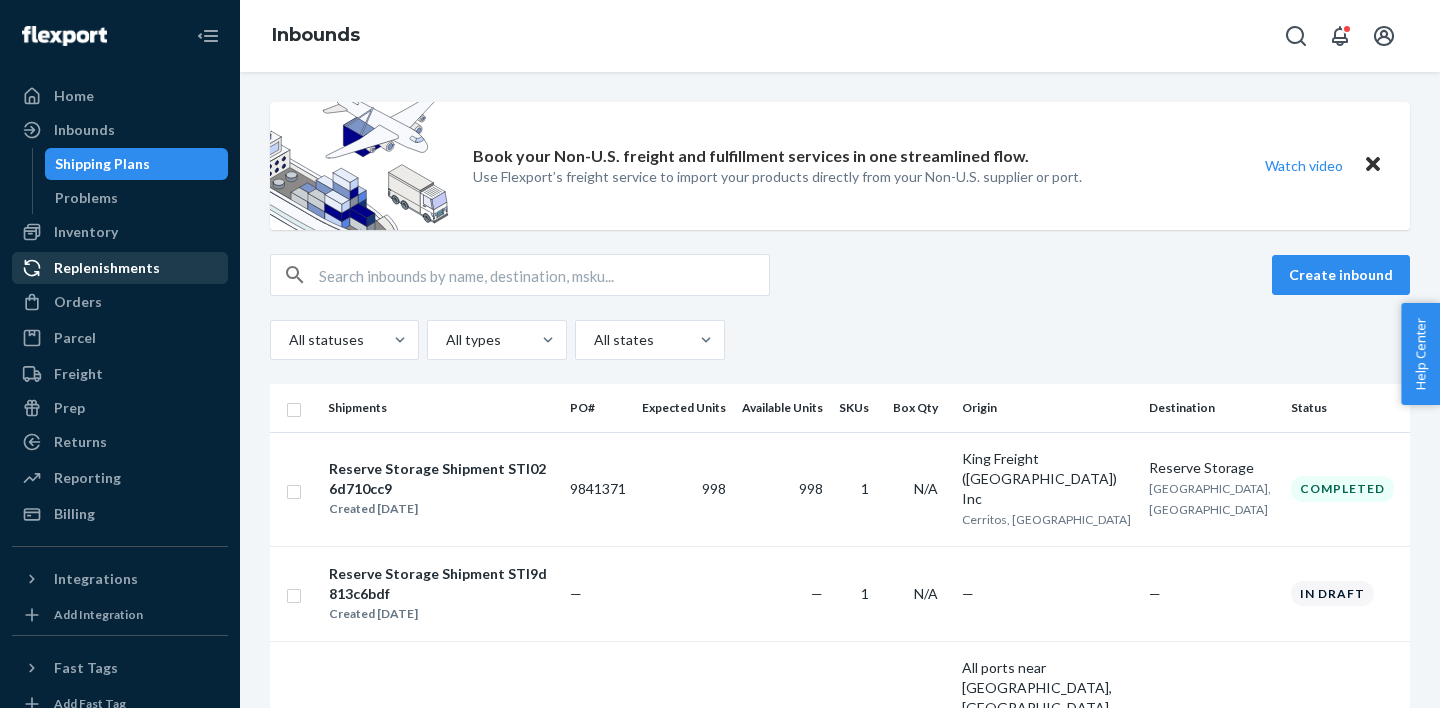 click on "Replenishments" at bounding box center (107, 268) 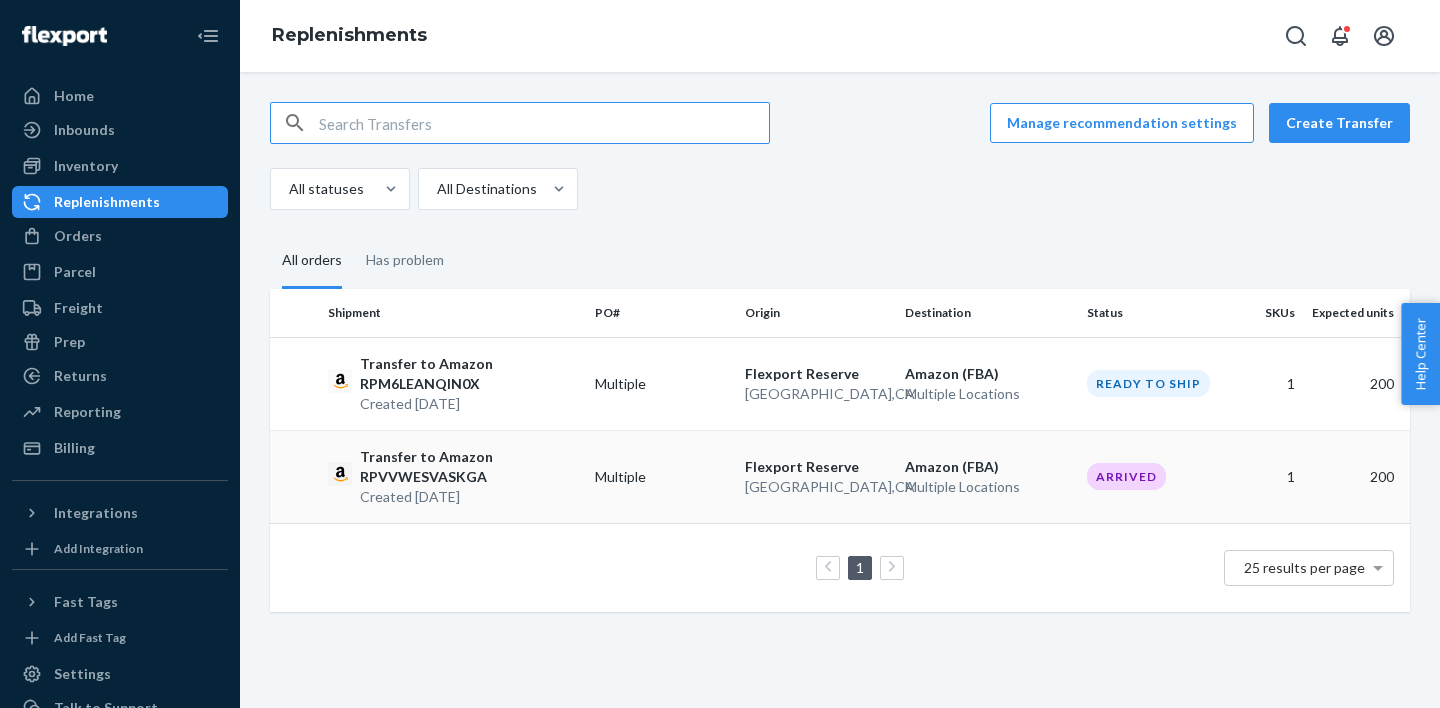 click on "Arrived" at bounding box center [1126, 476] 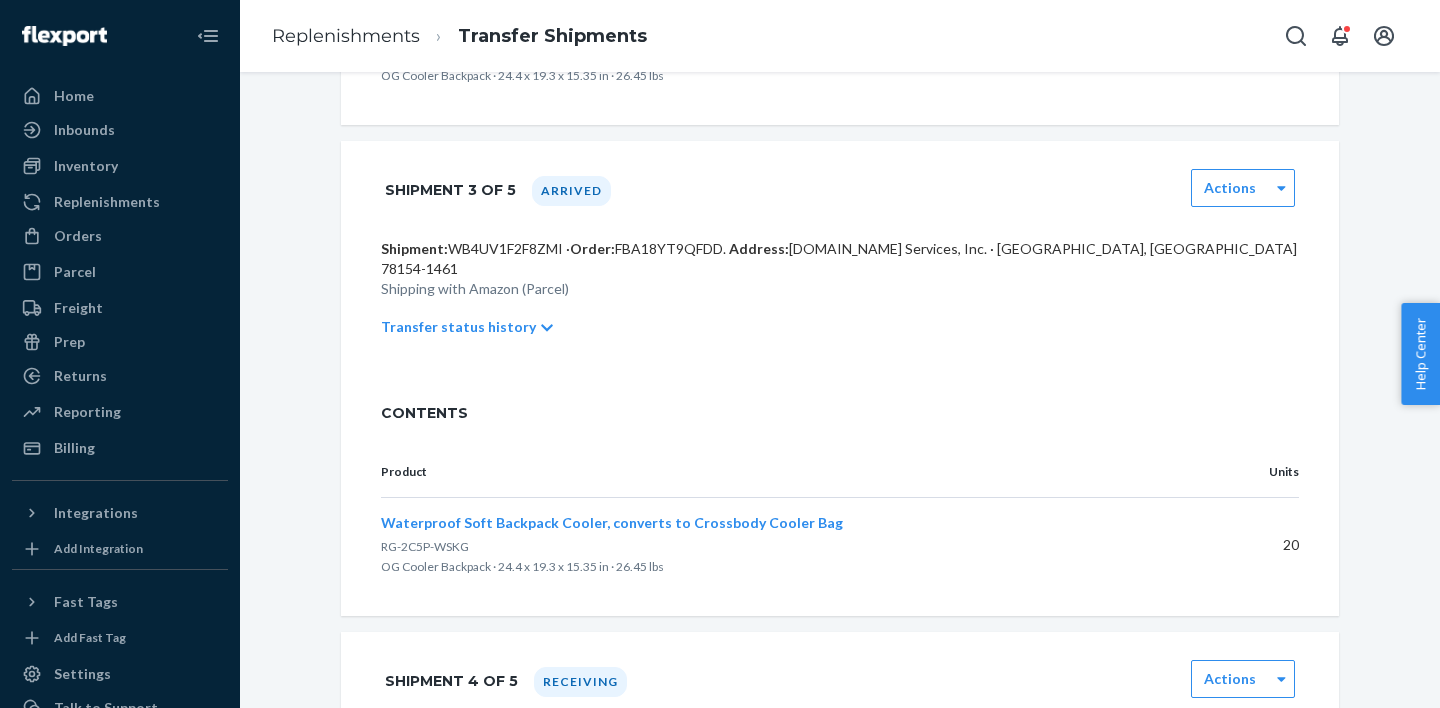 scroll, scrollTop: 1507, scrollLeft: 0, axis: vertical 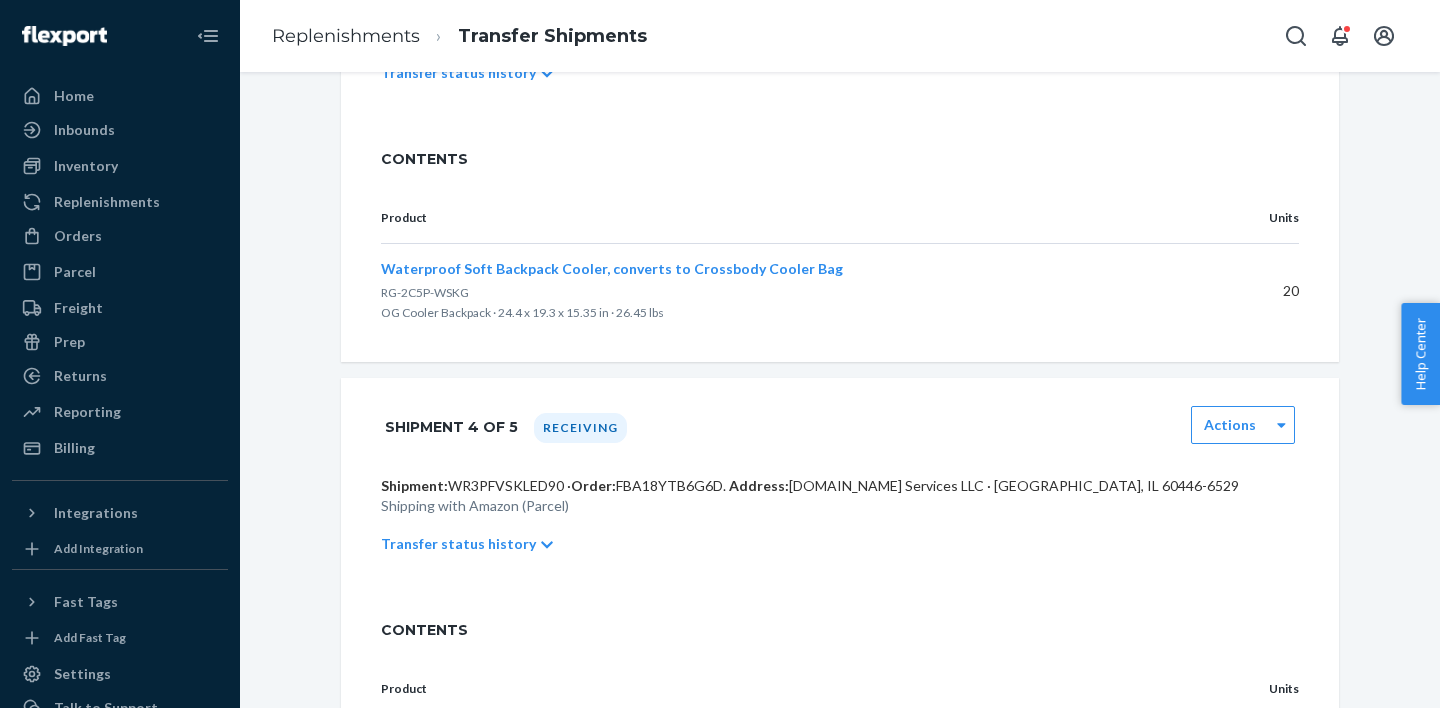 click on "Receiving" at bounding box center [580, 428] 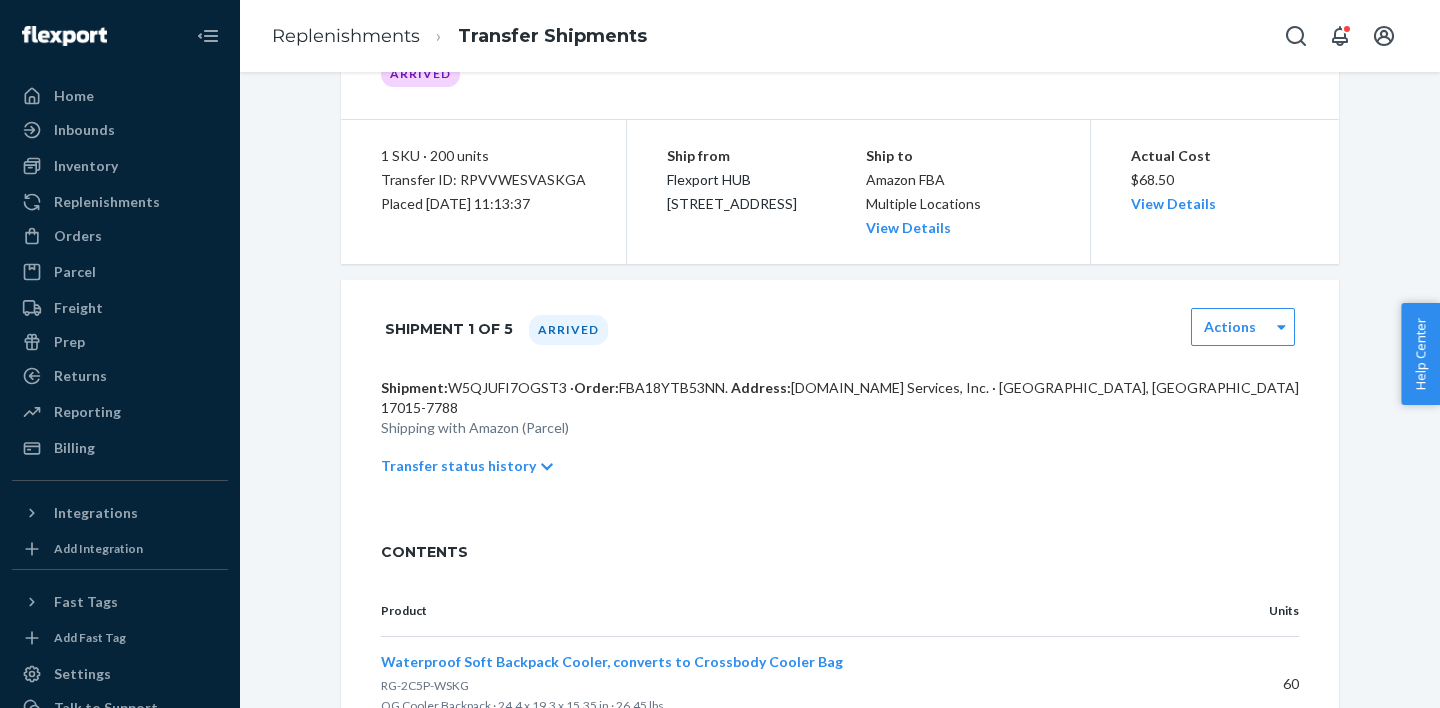 scroll, scrollTop: 0, scrollLeft: 0, axis: both 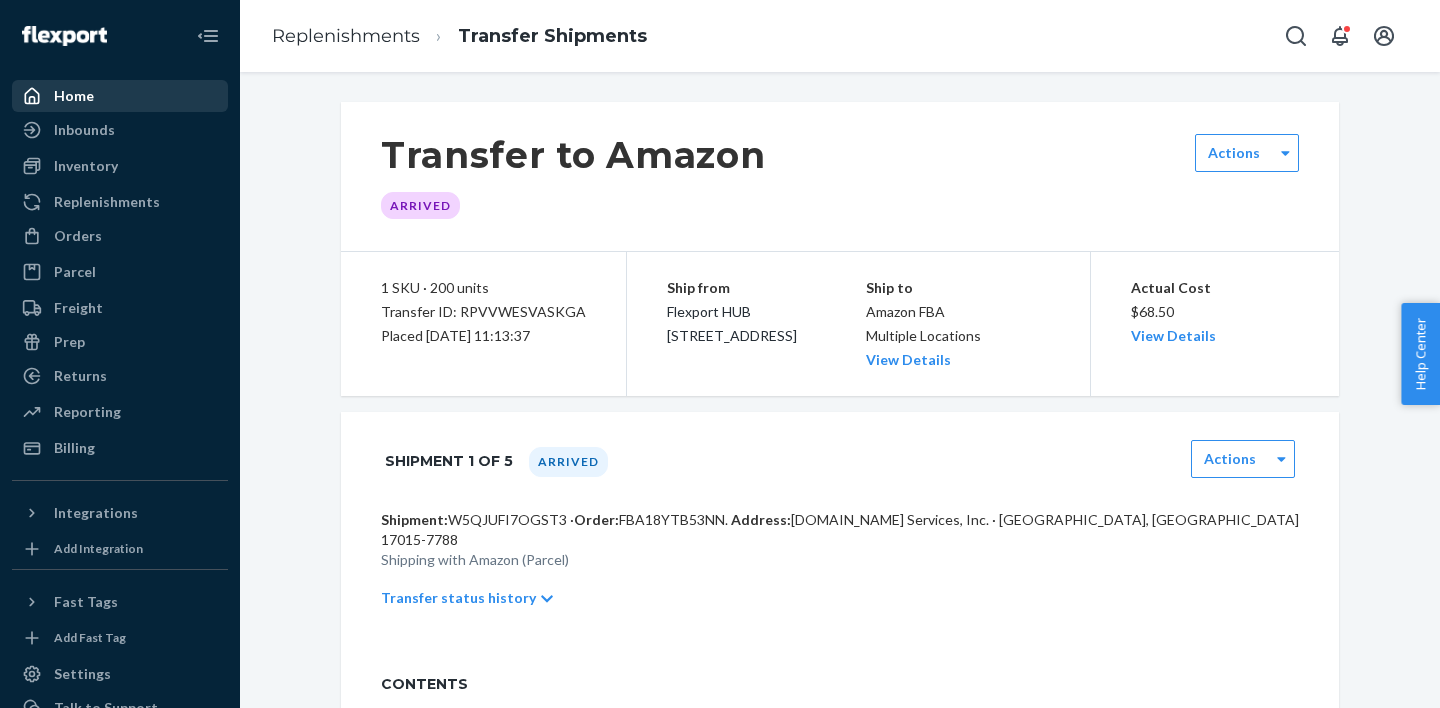 click on "Home" at bounding box center (74, 96) 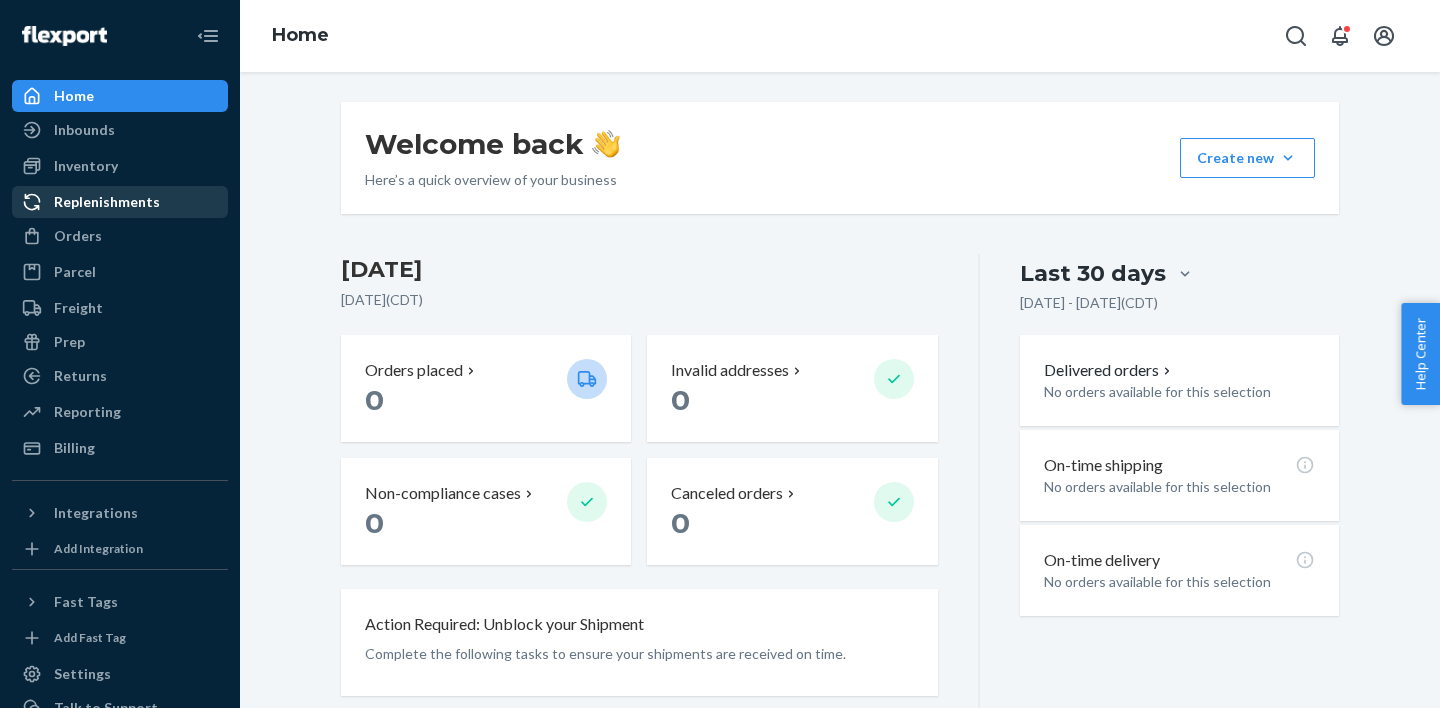 click on "Replenishments" at bounding box center [120, 202] 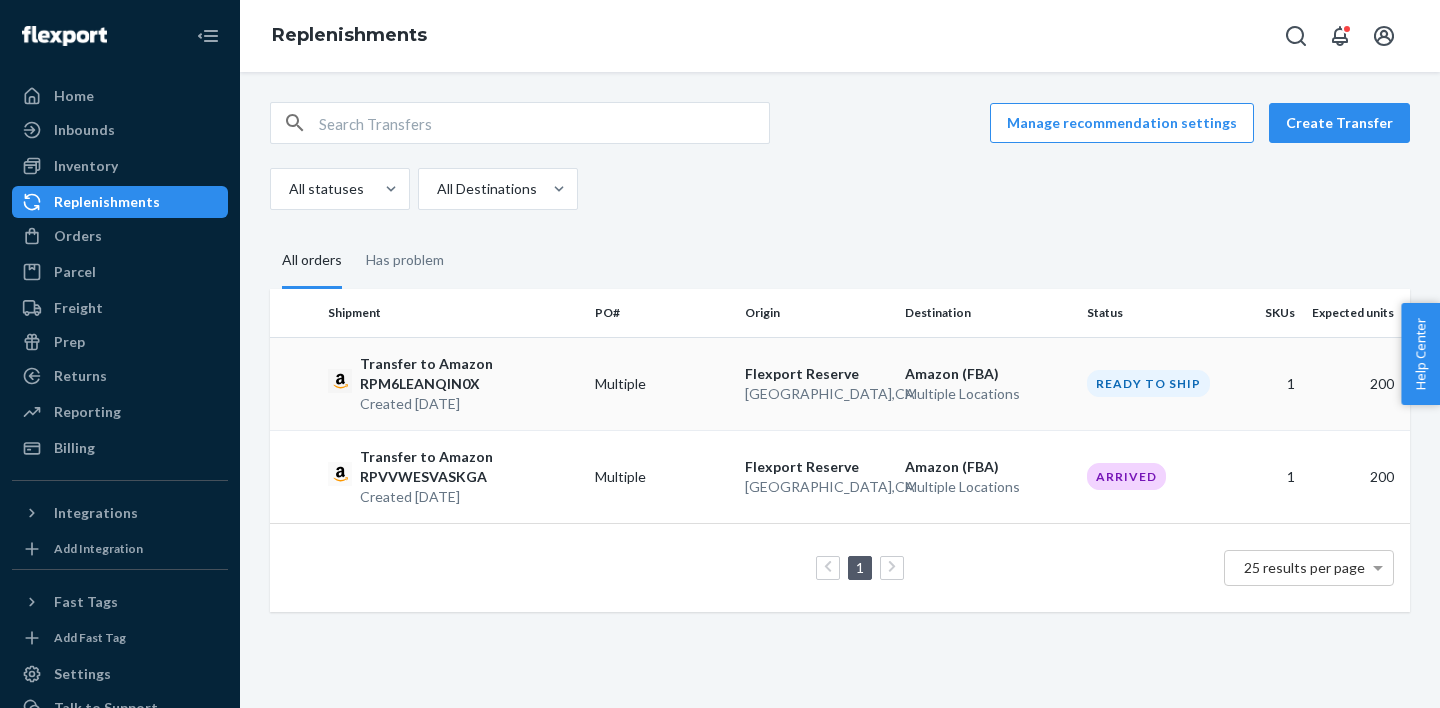 click on "Transfer to Amazon RPM6LEANQIN0X" at bounding box center (469, 374) 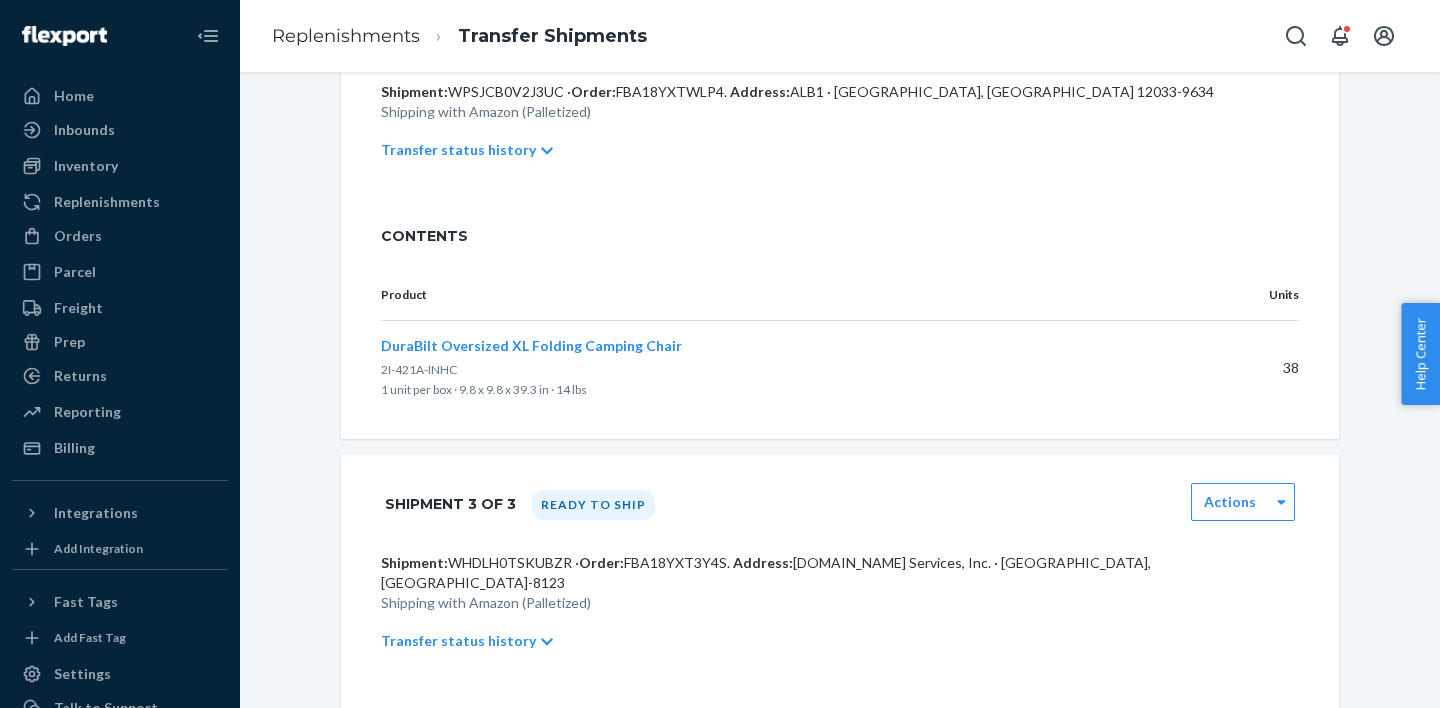 scroll, scrollTop: 1068, scrollLeft: 0, axis: vertical 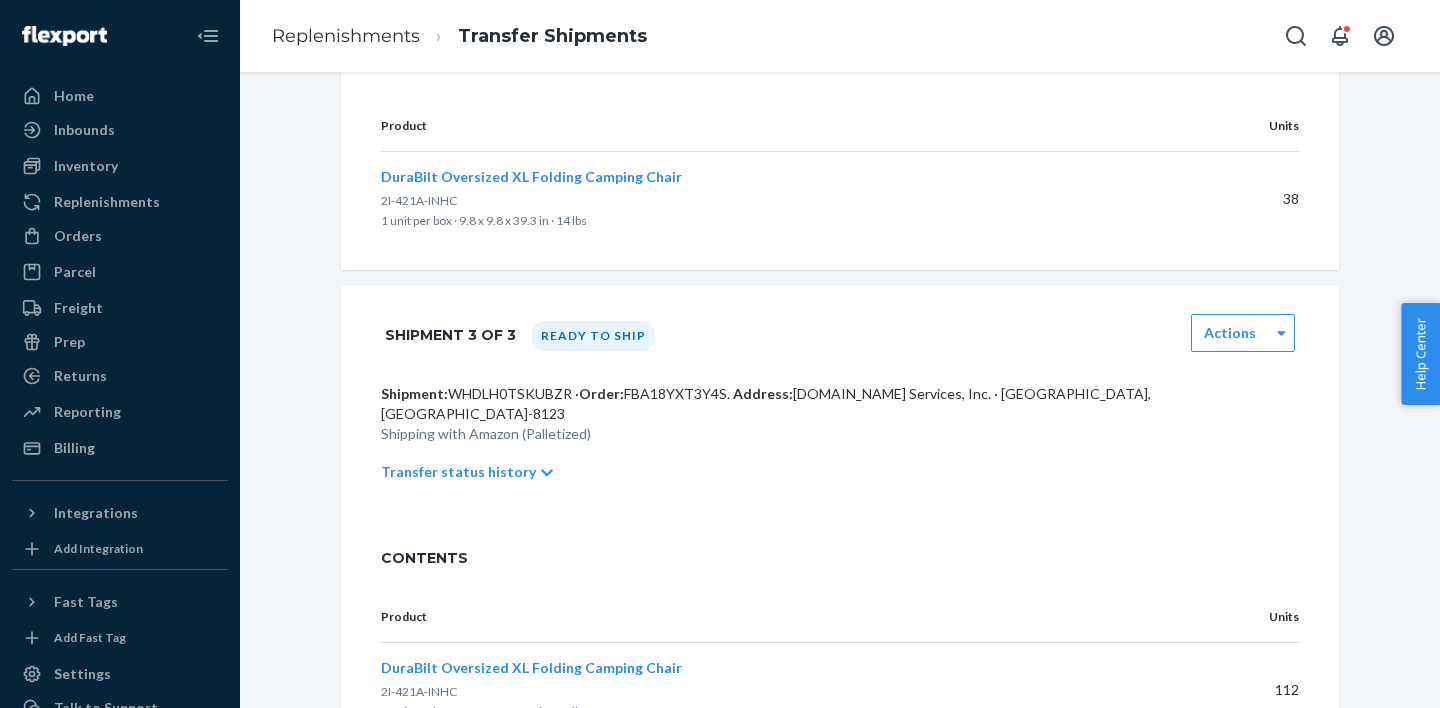click on "Ready to ship" at bounding box center [593, 336] 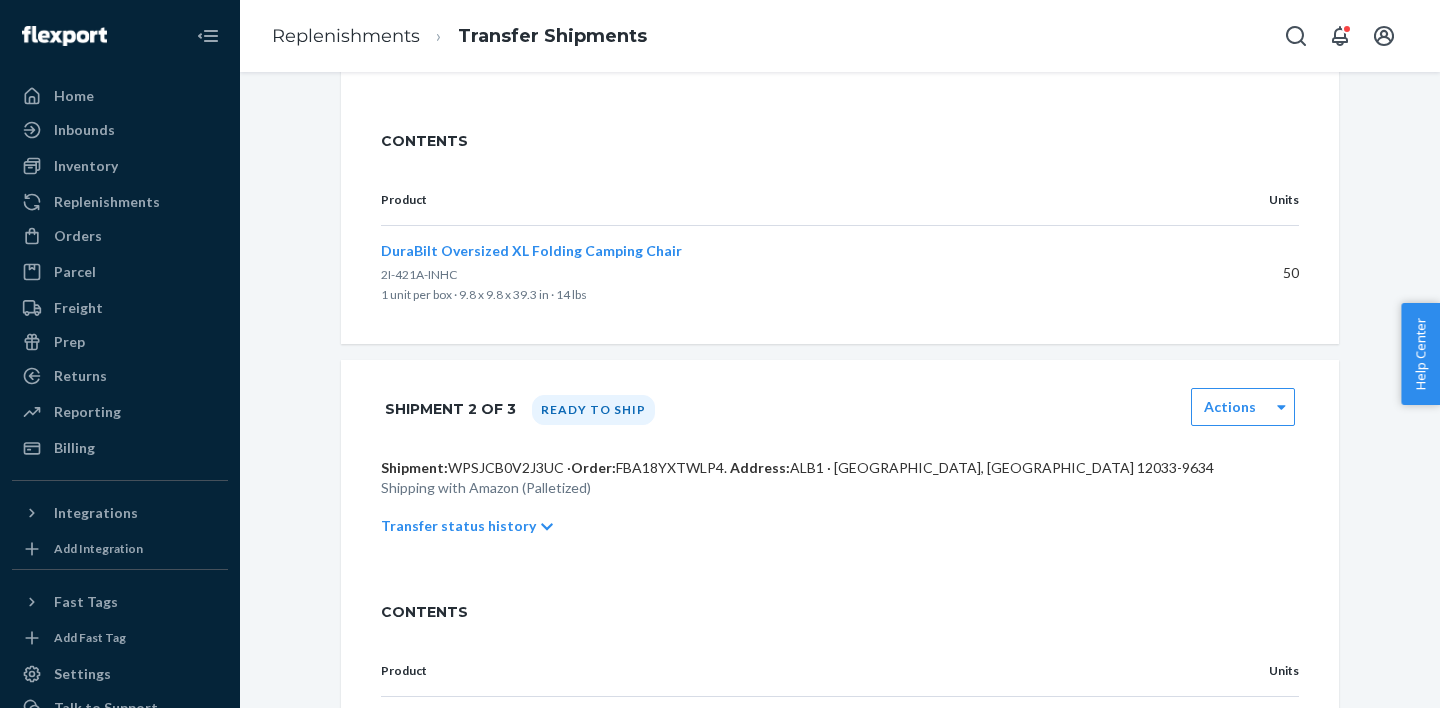 scroll, scrollTop: 522, scrollLeft: 0, axis: vertical 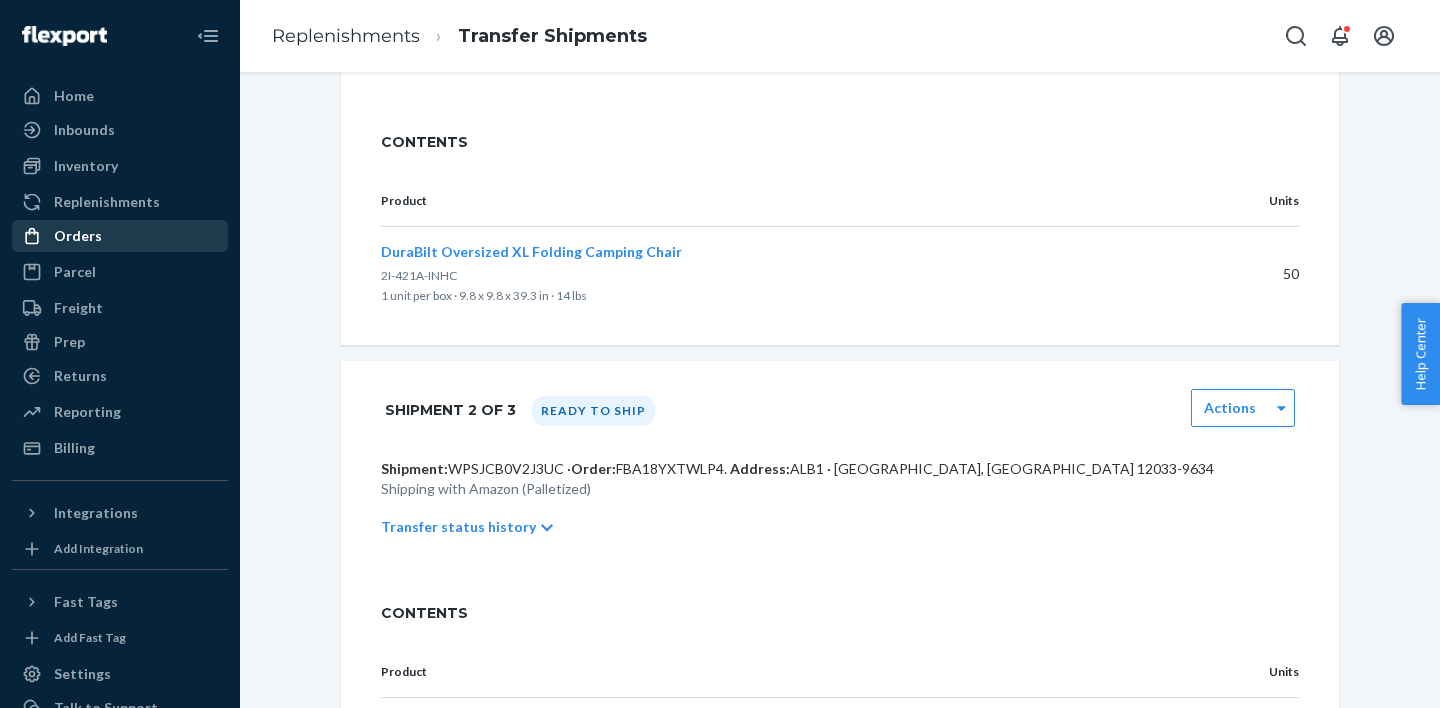 click on "Orders" at bounding box center (120, 236) 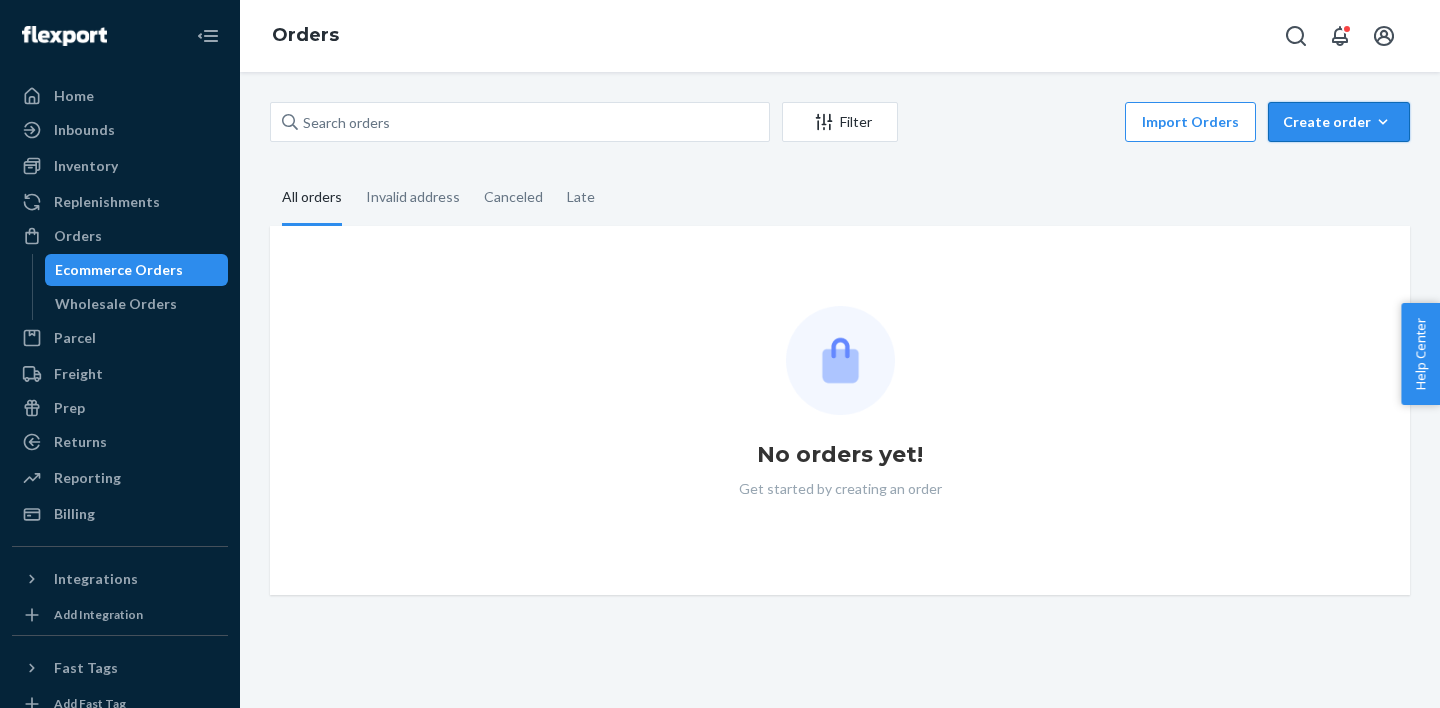 click on "Create order" at bounding box center [1339, 122] 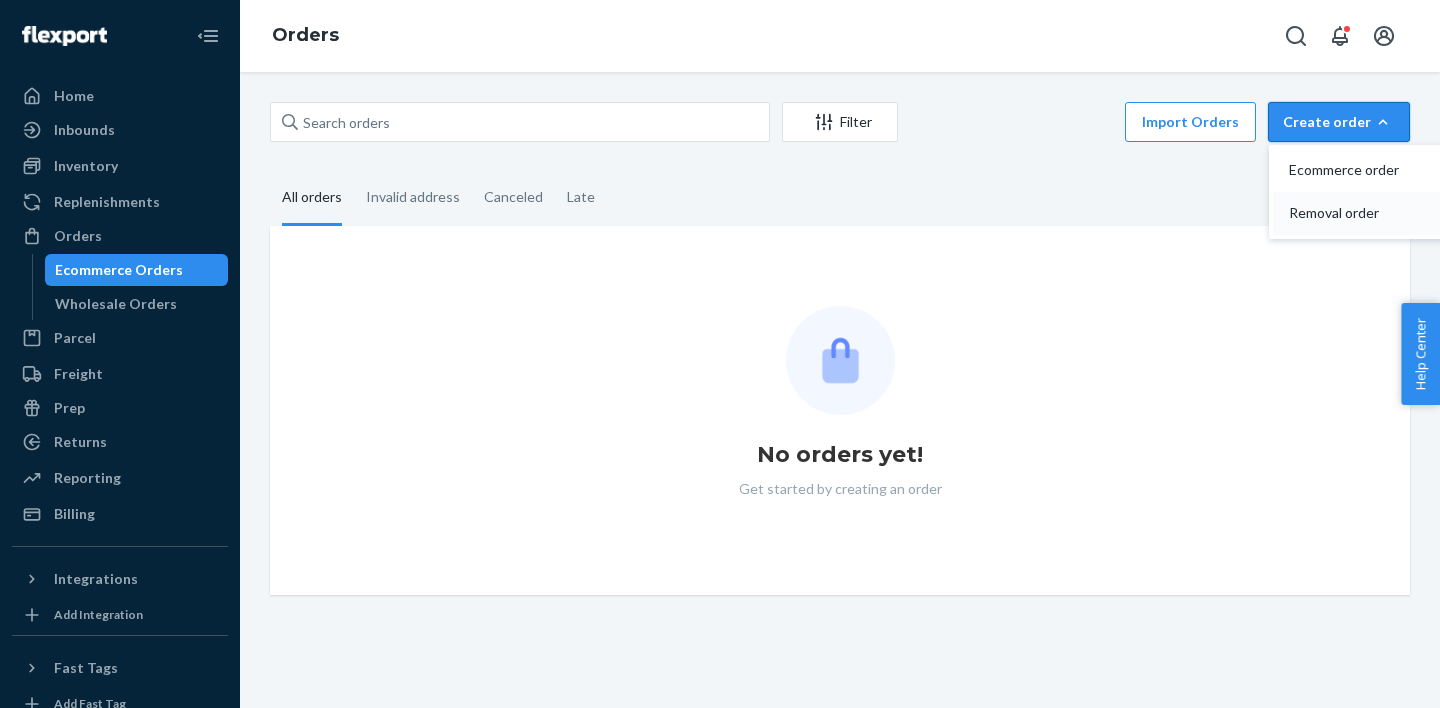 drag, startPoint x: 1342, startPoint y: 172, endPoint x: 1329, endPoint y: 213, distance: 43.011627 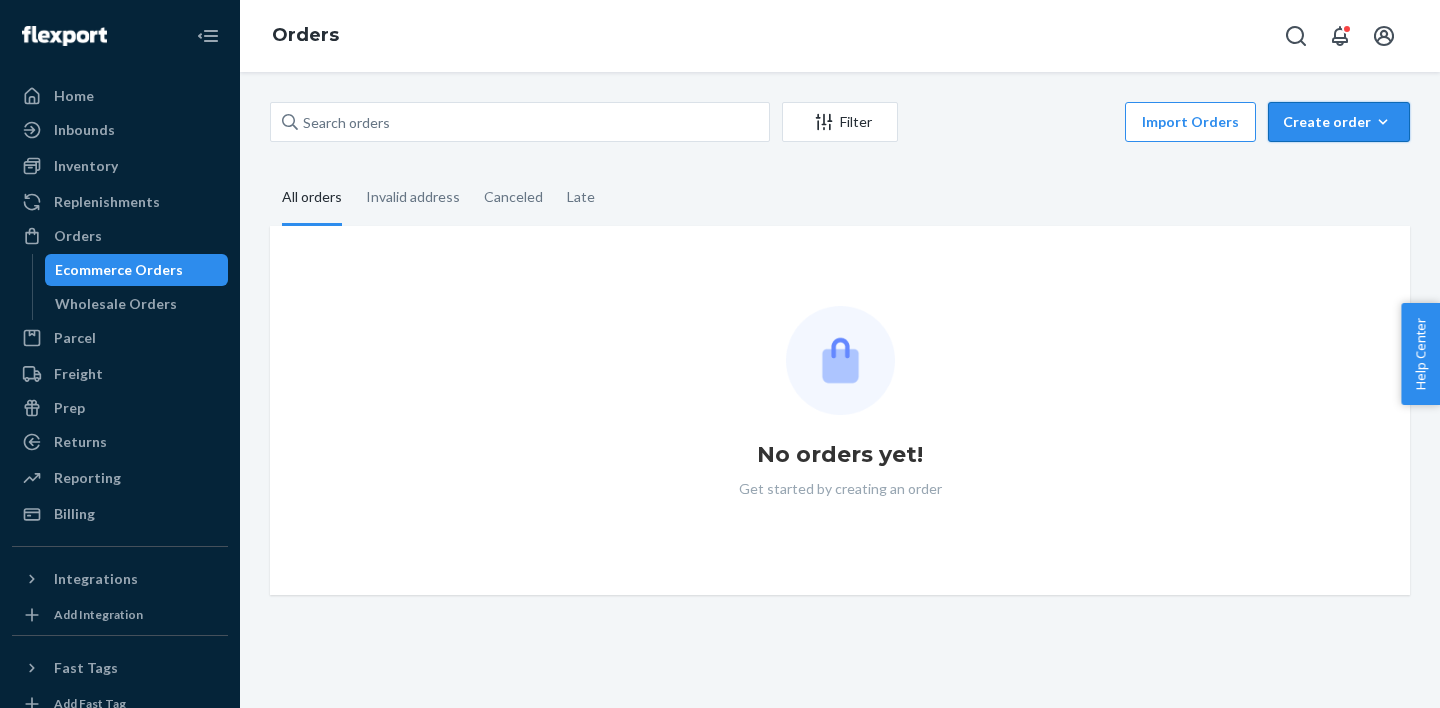 click on "Create order Ecommerce order Removal order" at bounding box center [1339, 122] 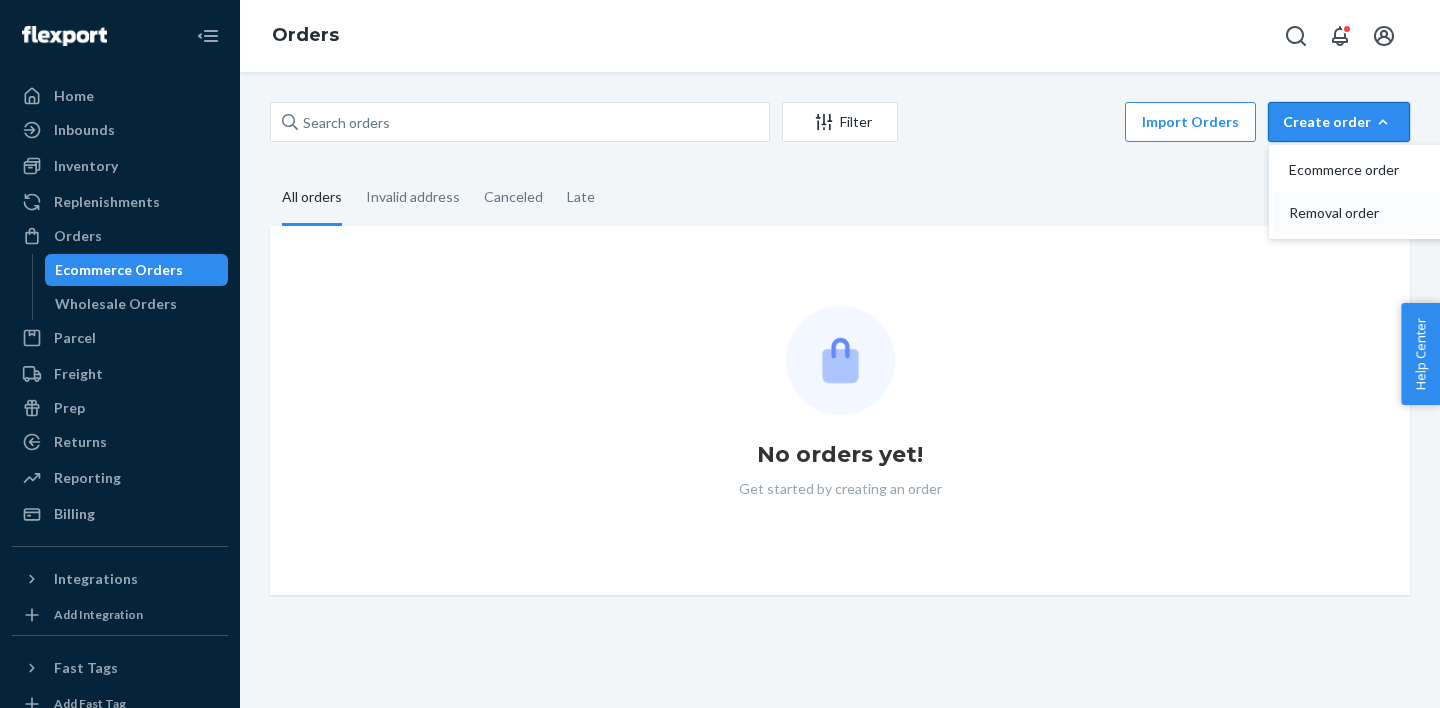 click on "Removal order" at bounding box center [1351, 213] 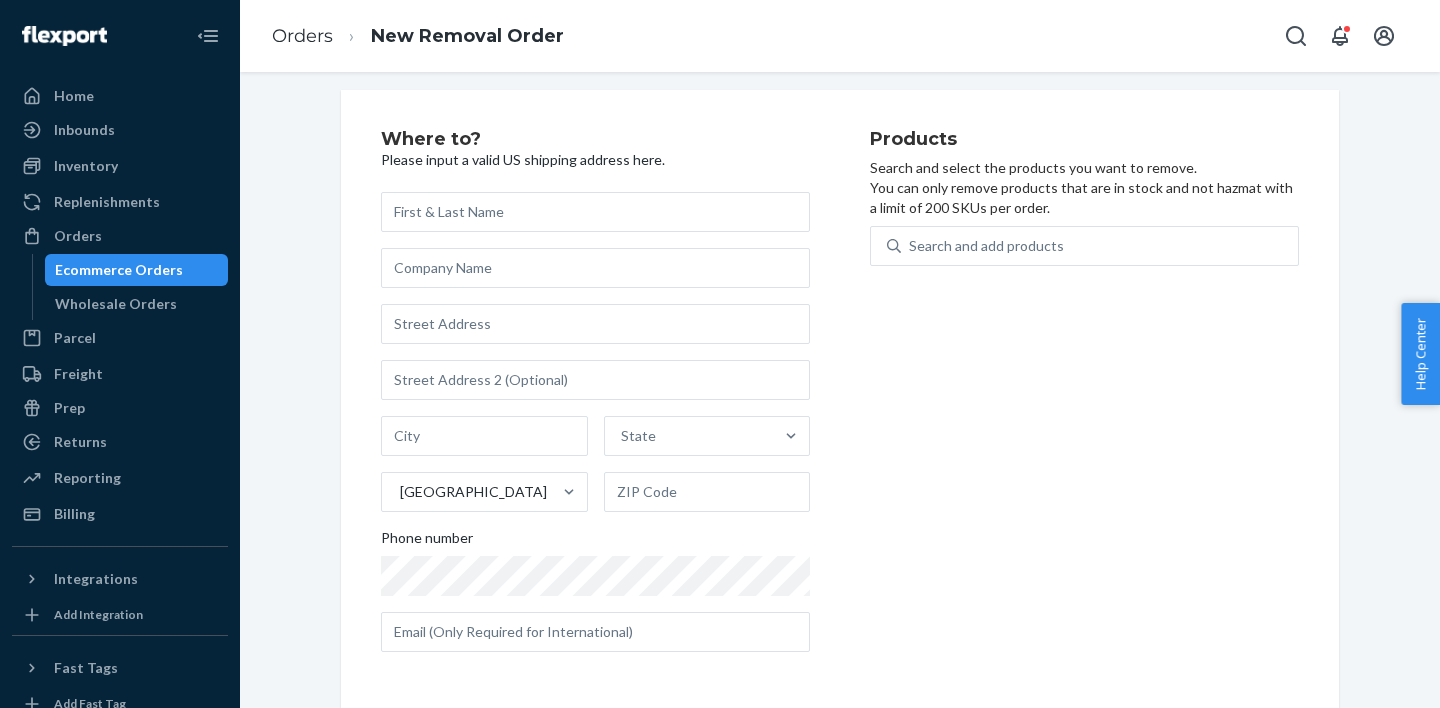 scroll, scrollTop: 0, scrollLeft: 0, axis: both 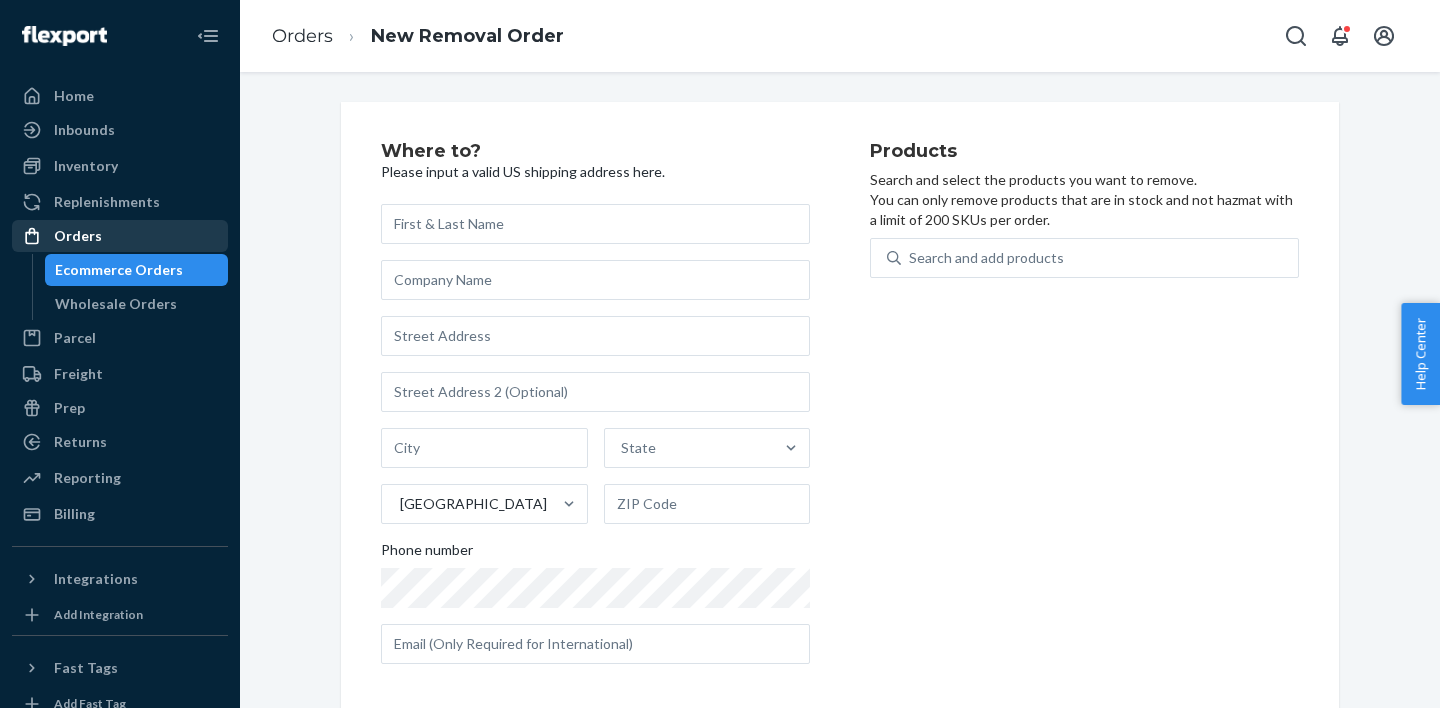 click on "Orders" at bounding box center (120, 236) 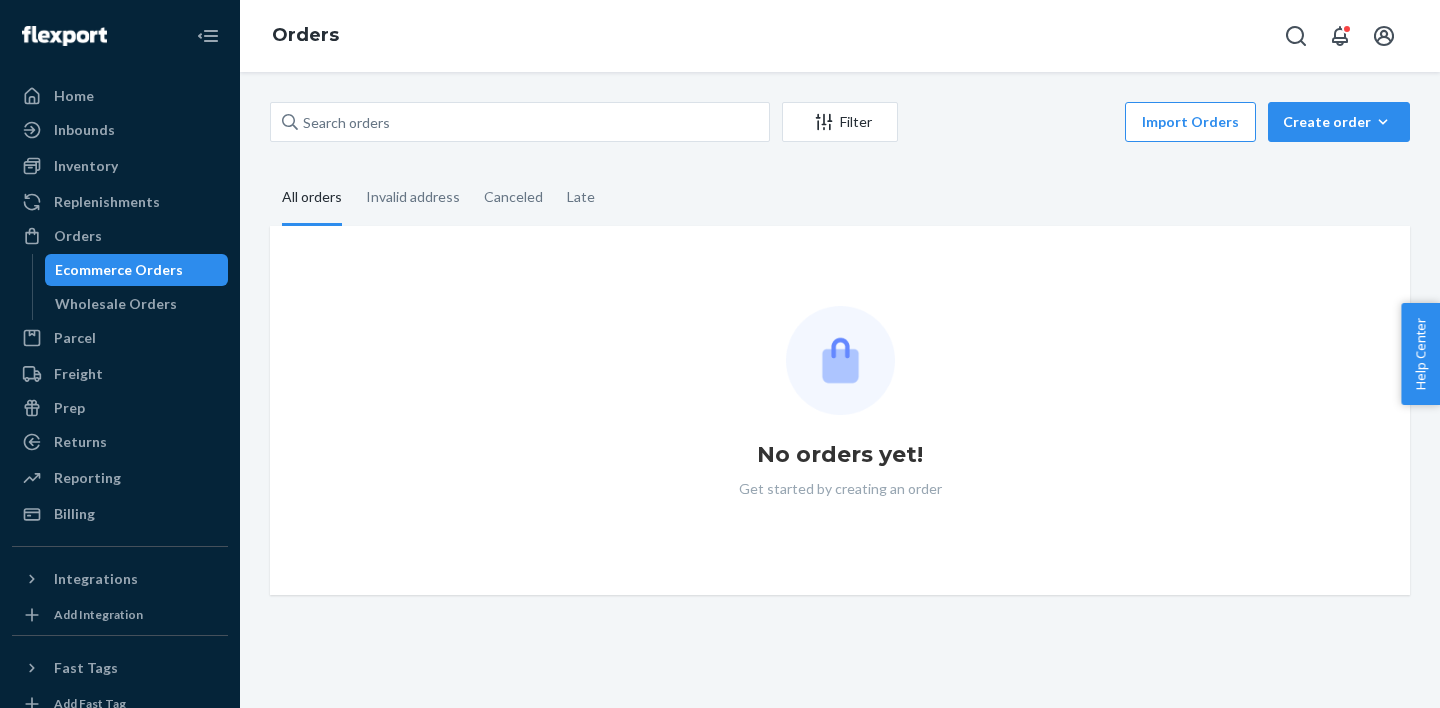 click on "Ecommerce Orders" at bounding box center [137, 270] 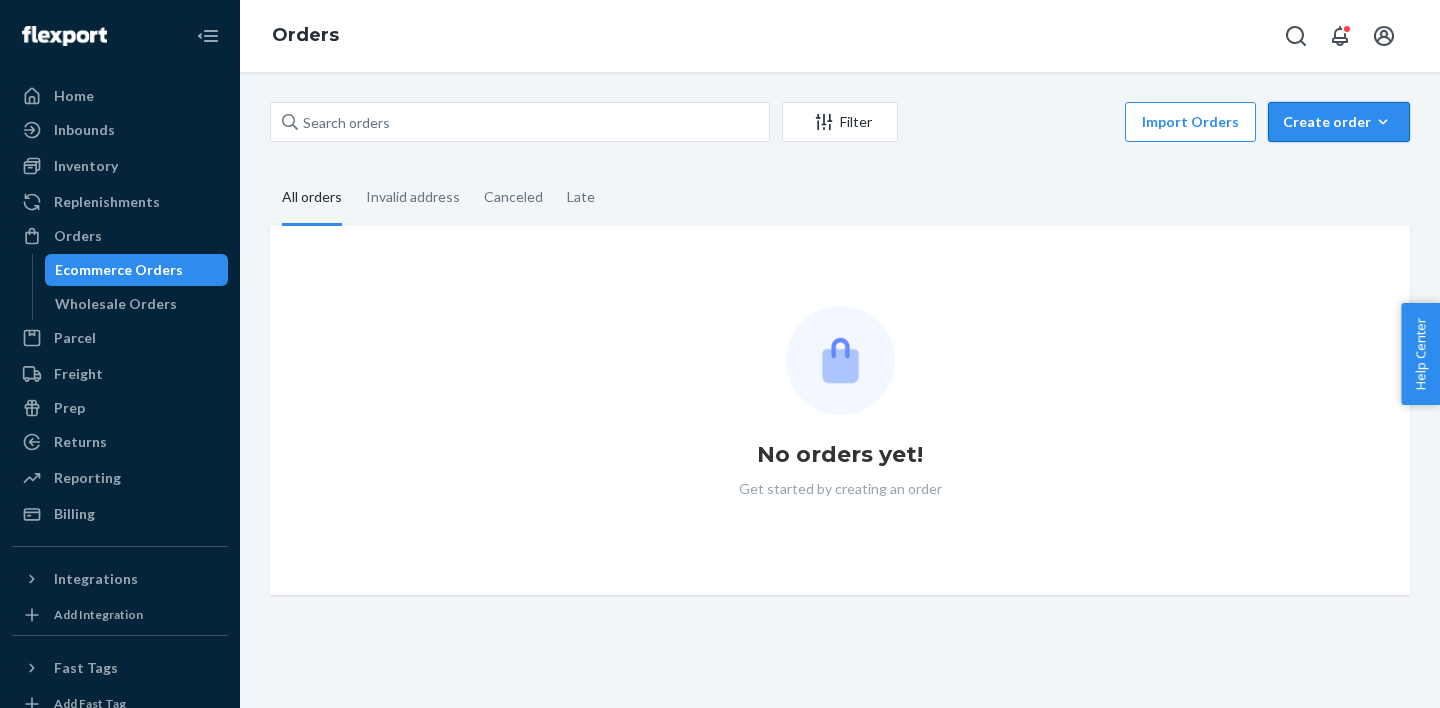 click 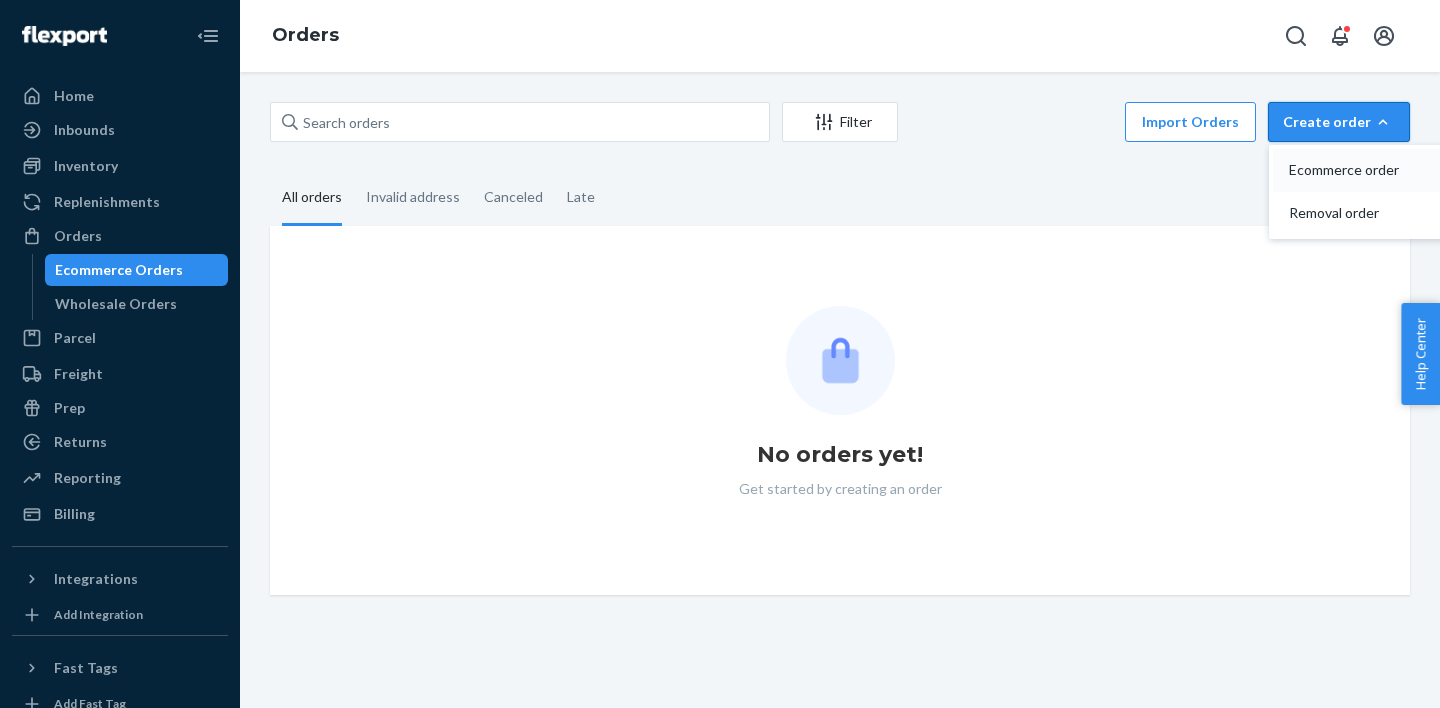 click on "Ecommerce order" at bounding box center (1351, 170) 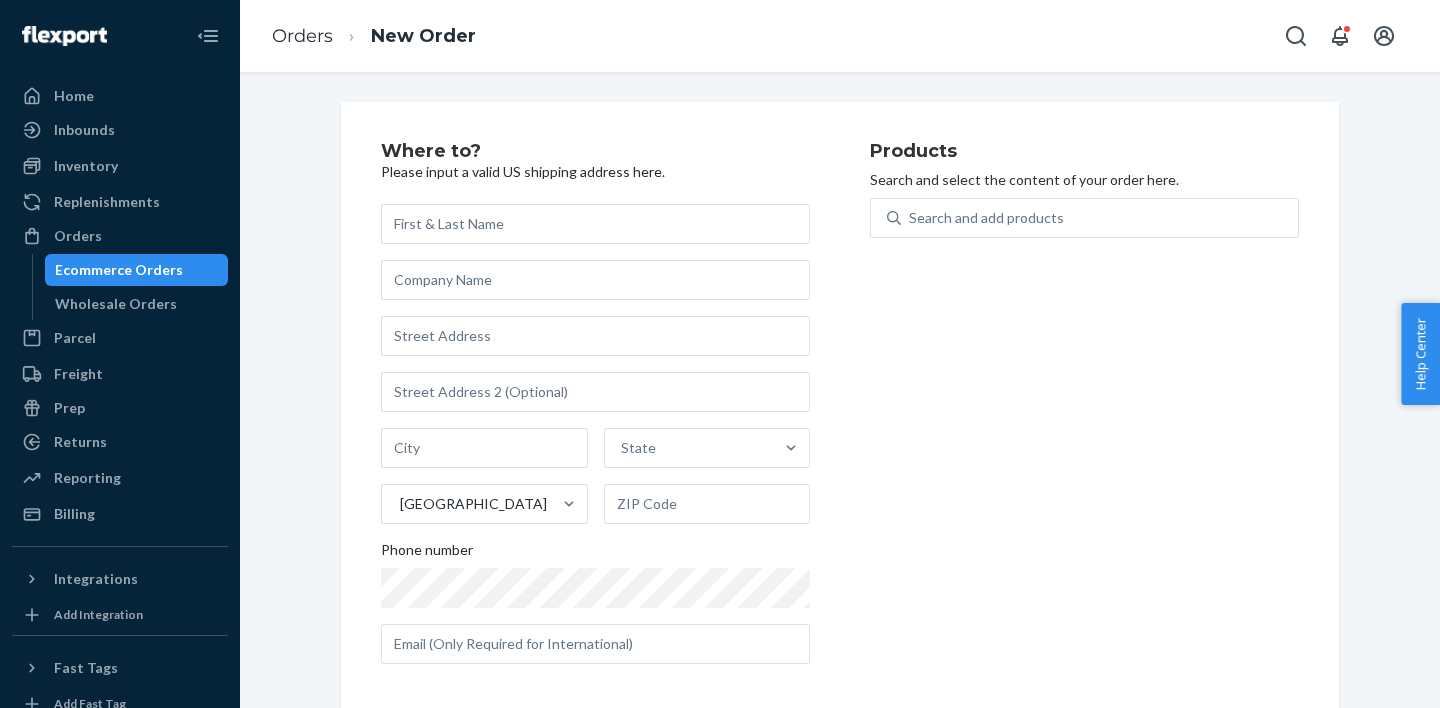 click at bounding box center [595, 224] 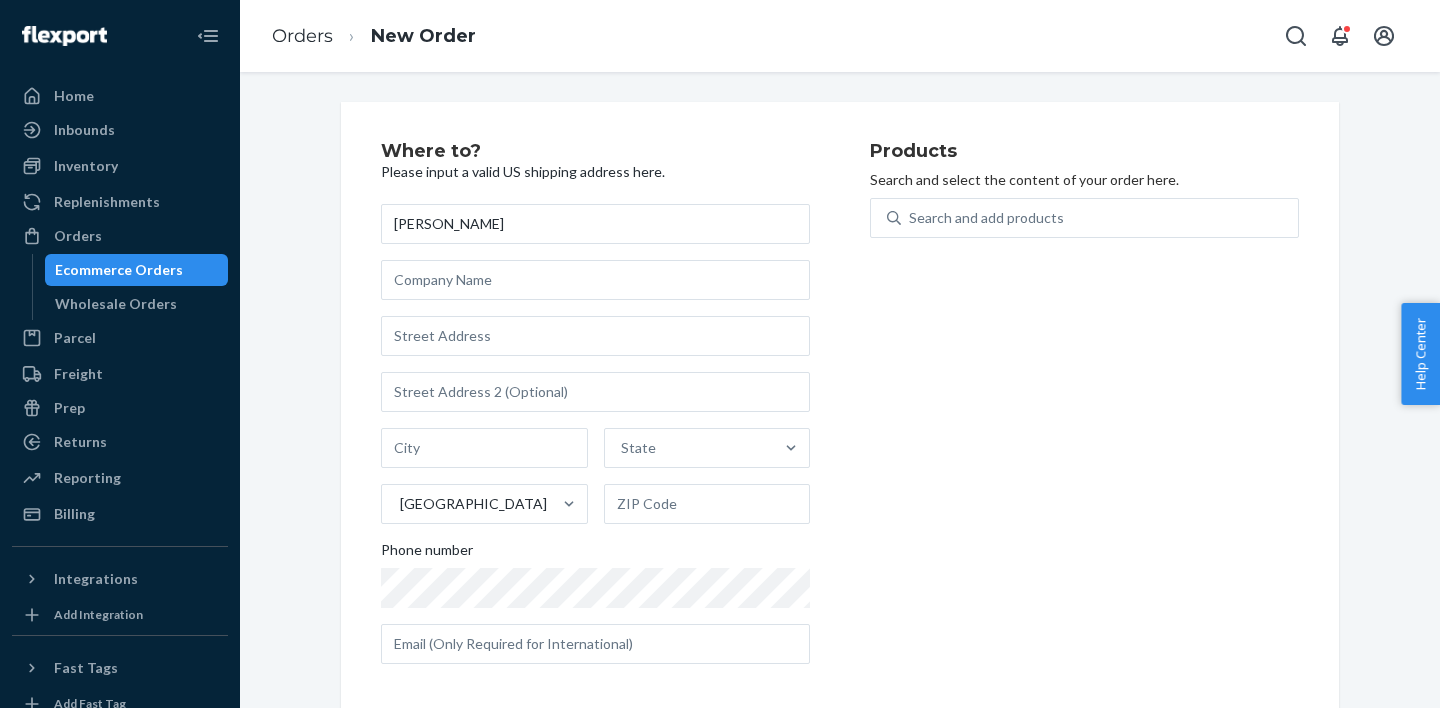 type on "[PERSON_NAME]" 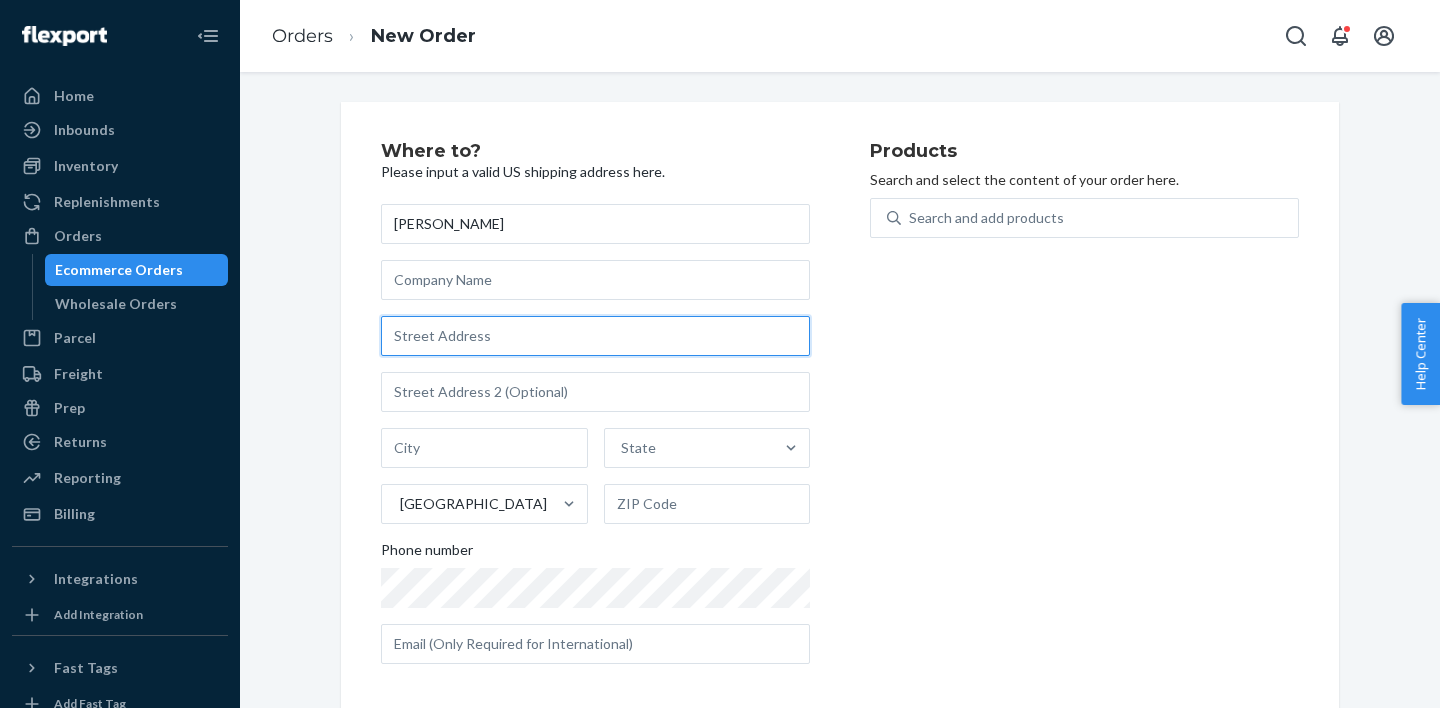click at bounding box center [595, 336] 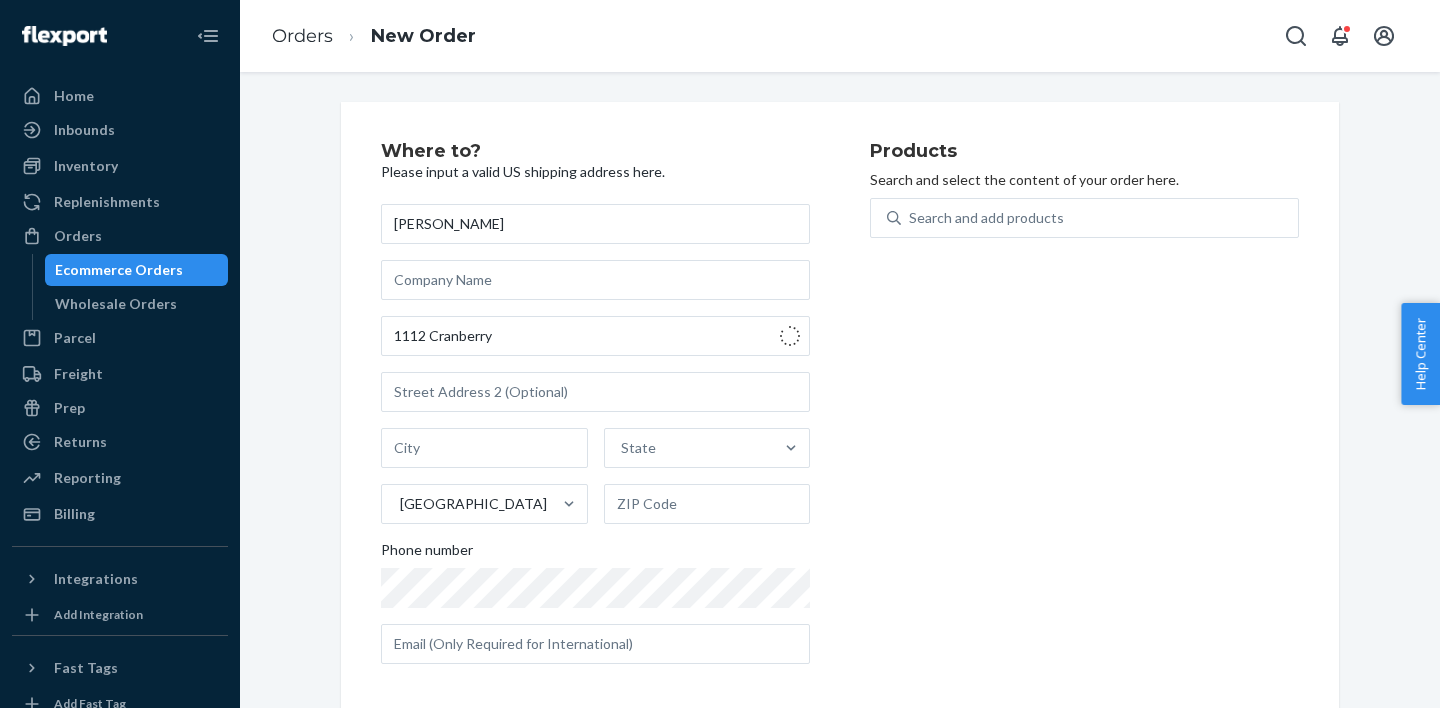 type on "[STREET_ADDRESS]" 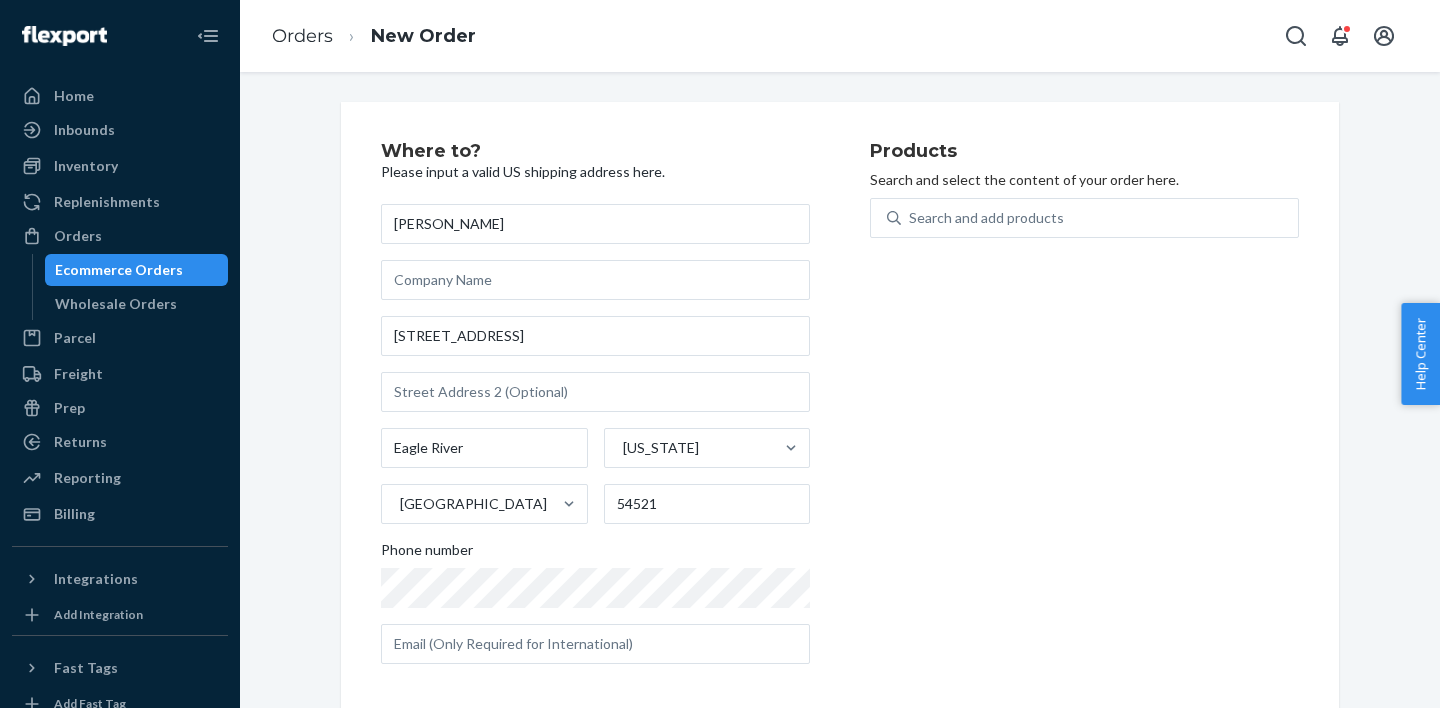 scroll, scrollTop: 13, scrollLeft: 0, axis: vertical 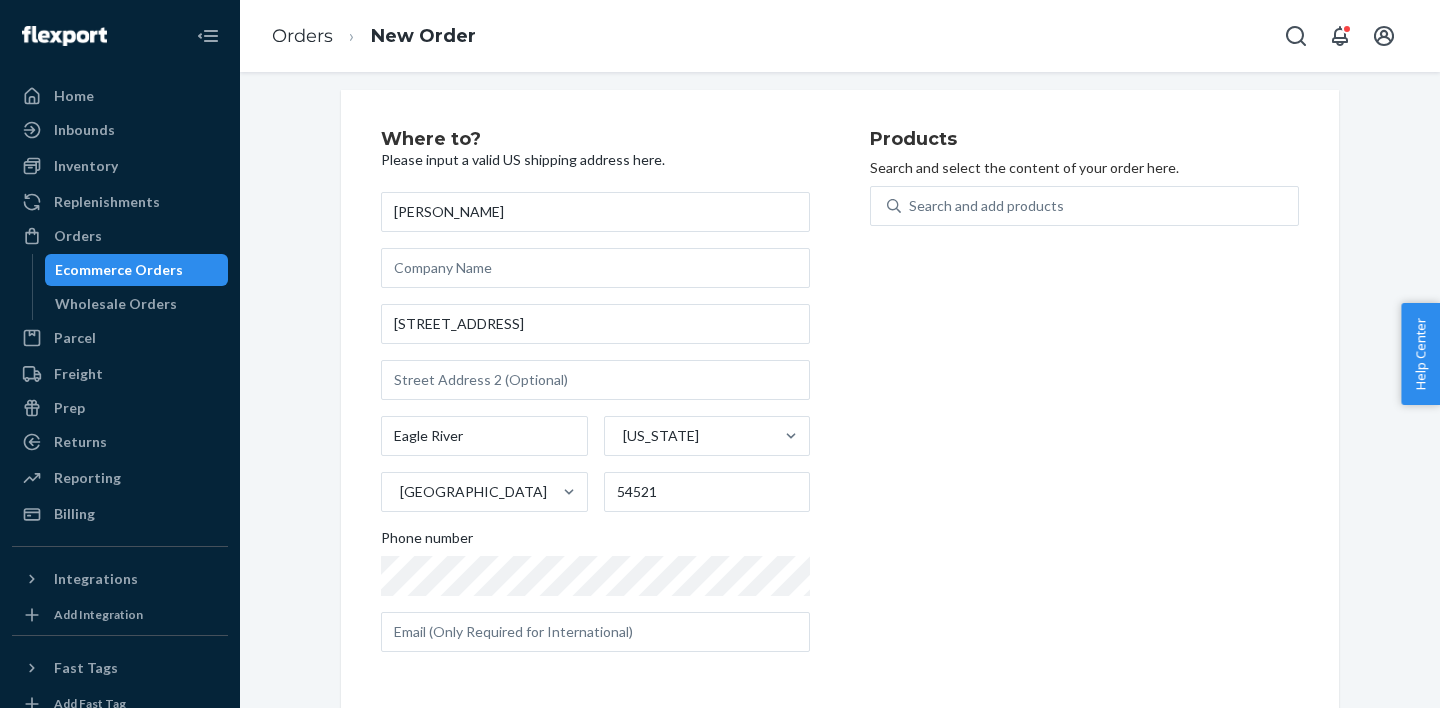 click on "Products Search and select the content of your order here. Search and add products" at bounding box center (1084, 399) 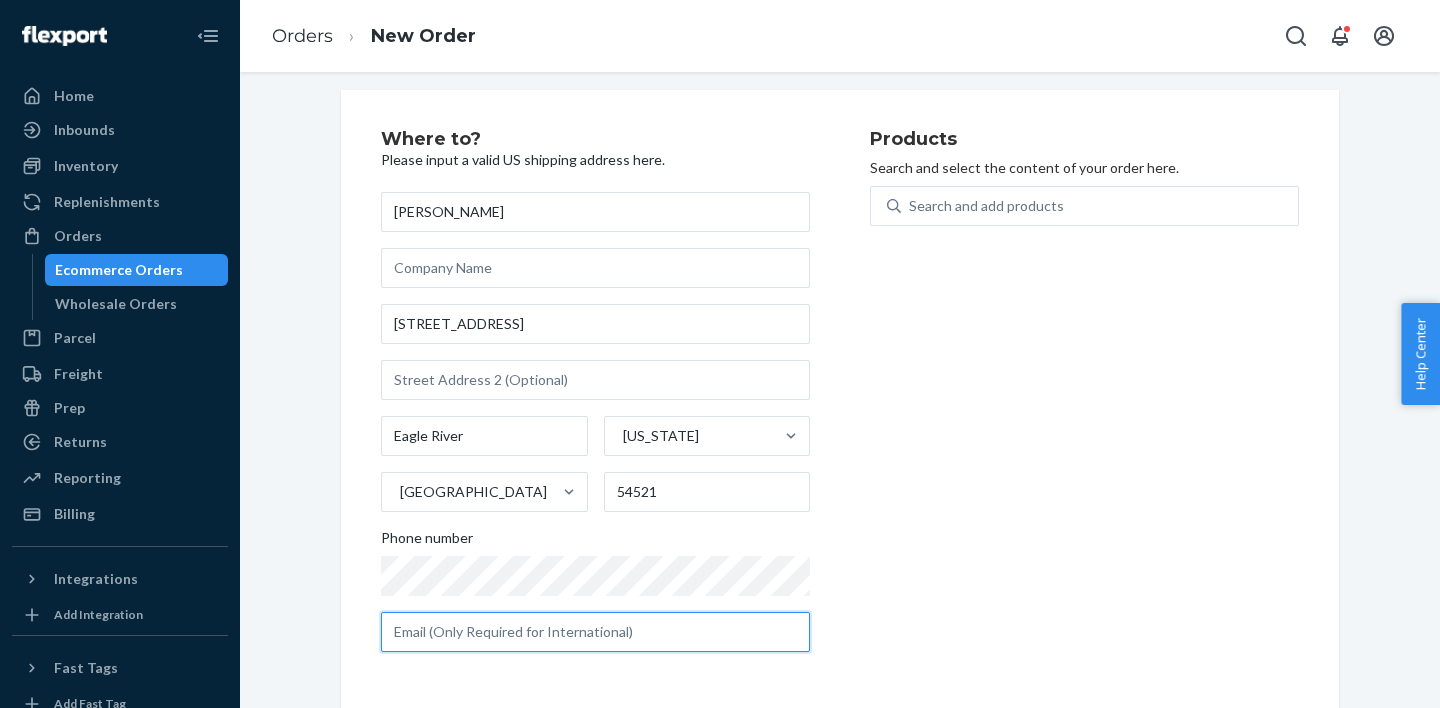 click at bounding box center (595, 632) 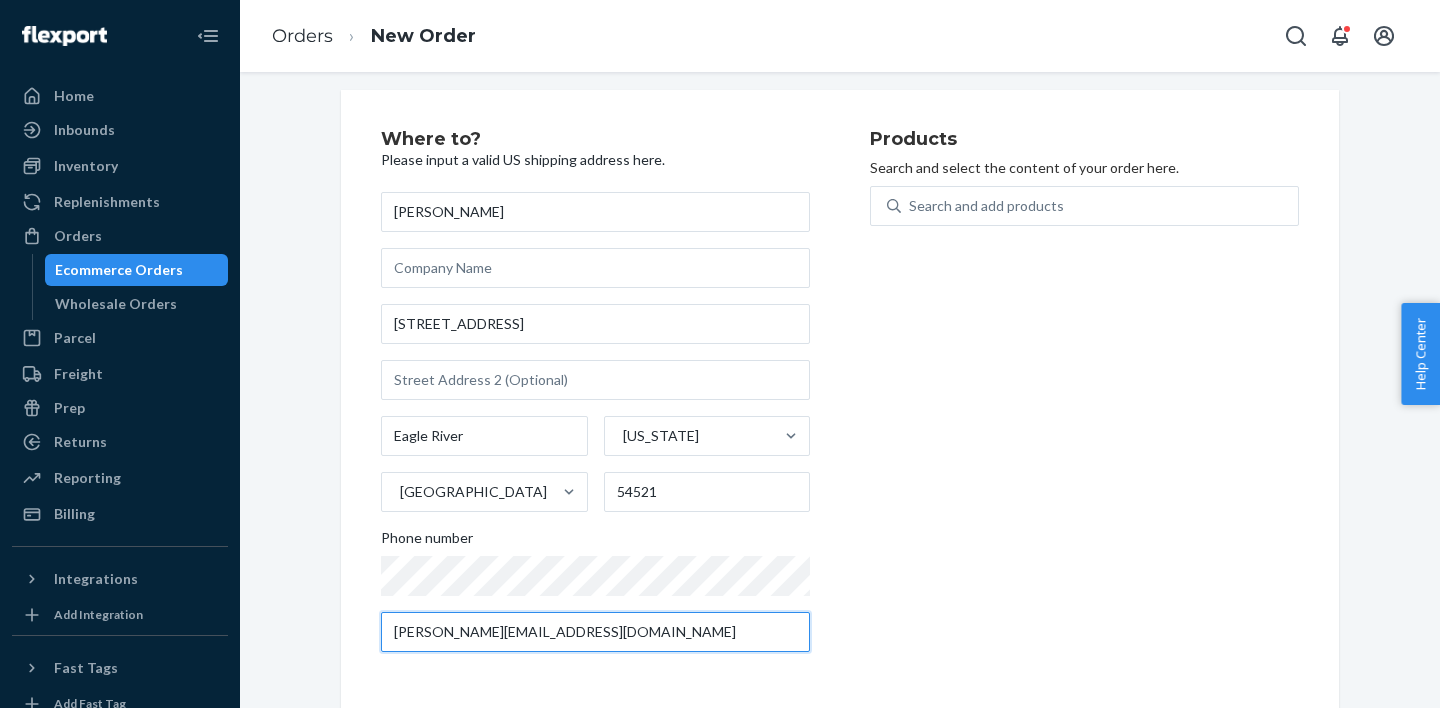 type on "[PERSON_NAME][EMAIL_ADDRESS][DOMAIN_NAME]" 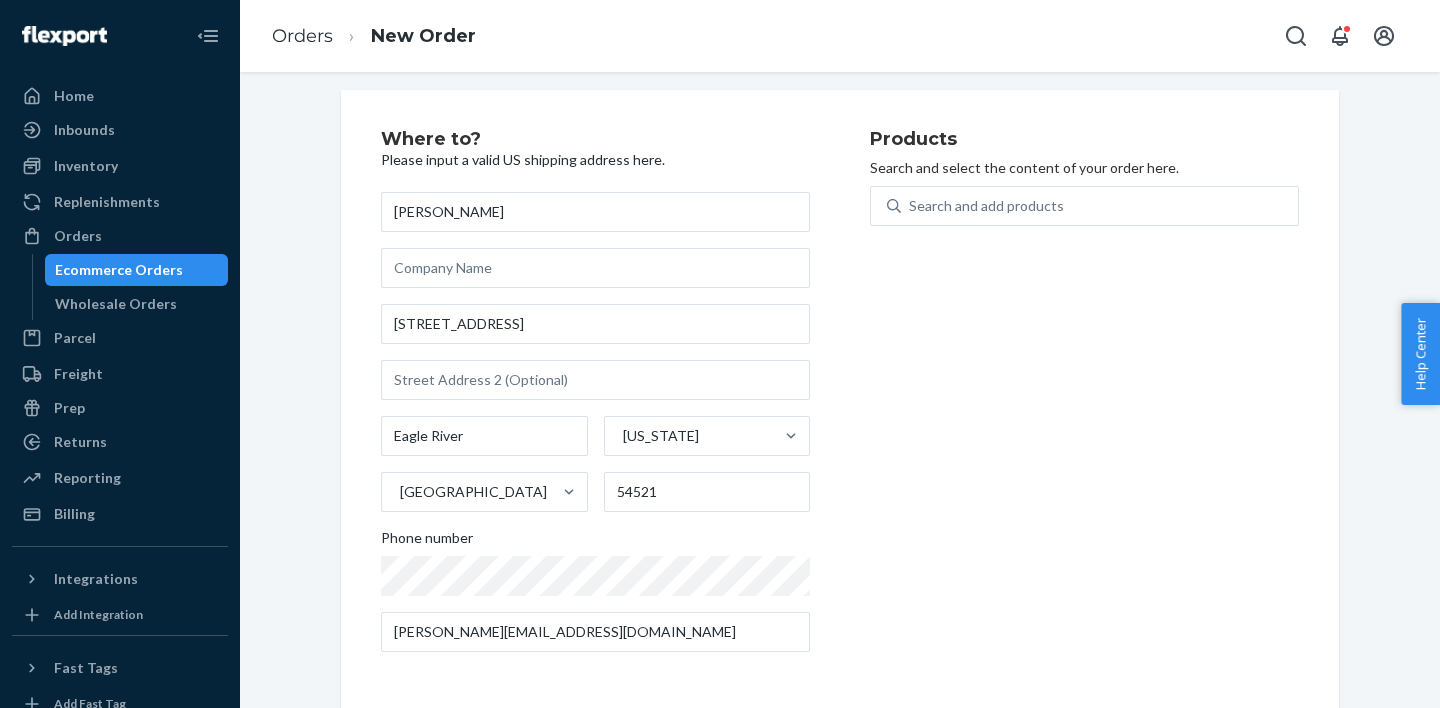 click on "Products Search and select the content of your order here. Search and add products" at bounding box center [1084, 399] 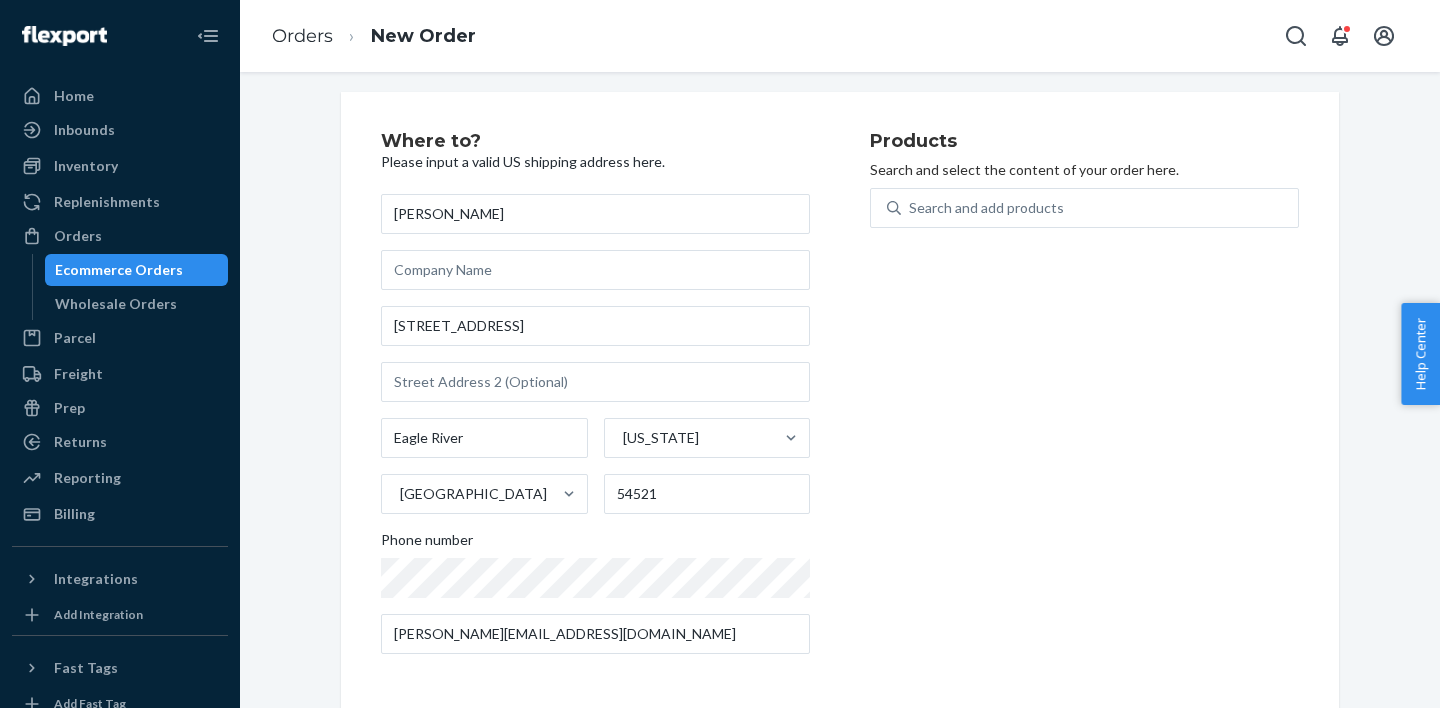 scroll, scrollTop: 13, scrollLeft: 0, axis: vertical 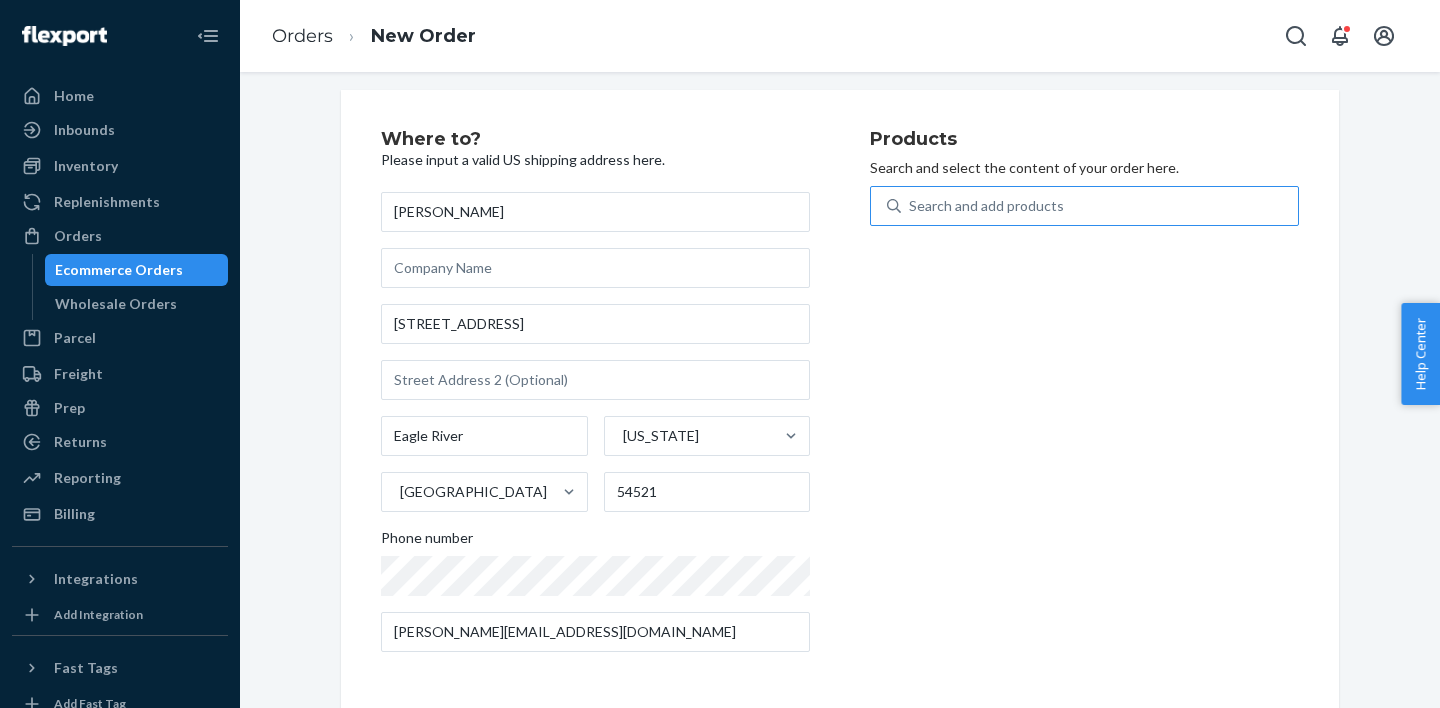 click on "Search and add products" at bounding box center [986, 206] 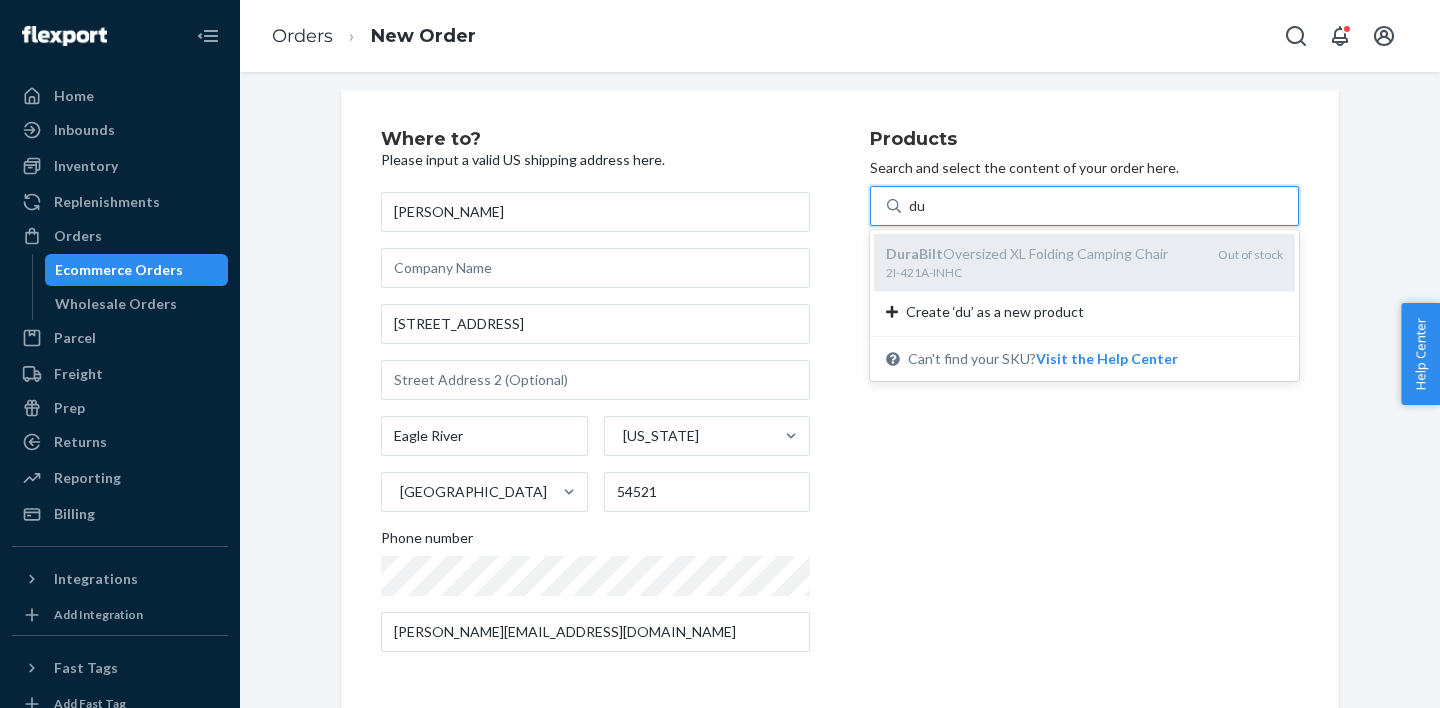 click on "DuraBilt  Oversized XL Folding Camping Chair 2I-421A-INHC Out of stock" at bounding box center [1084, 262] 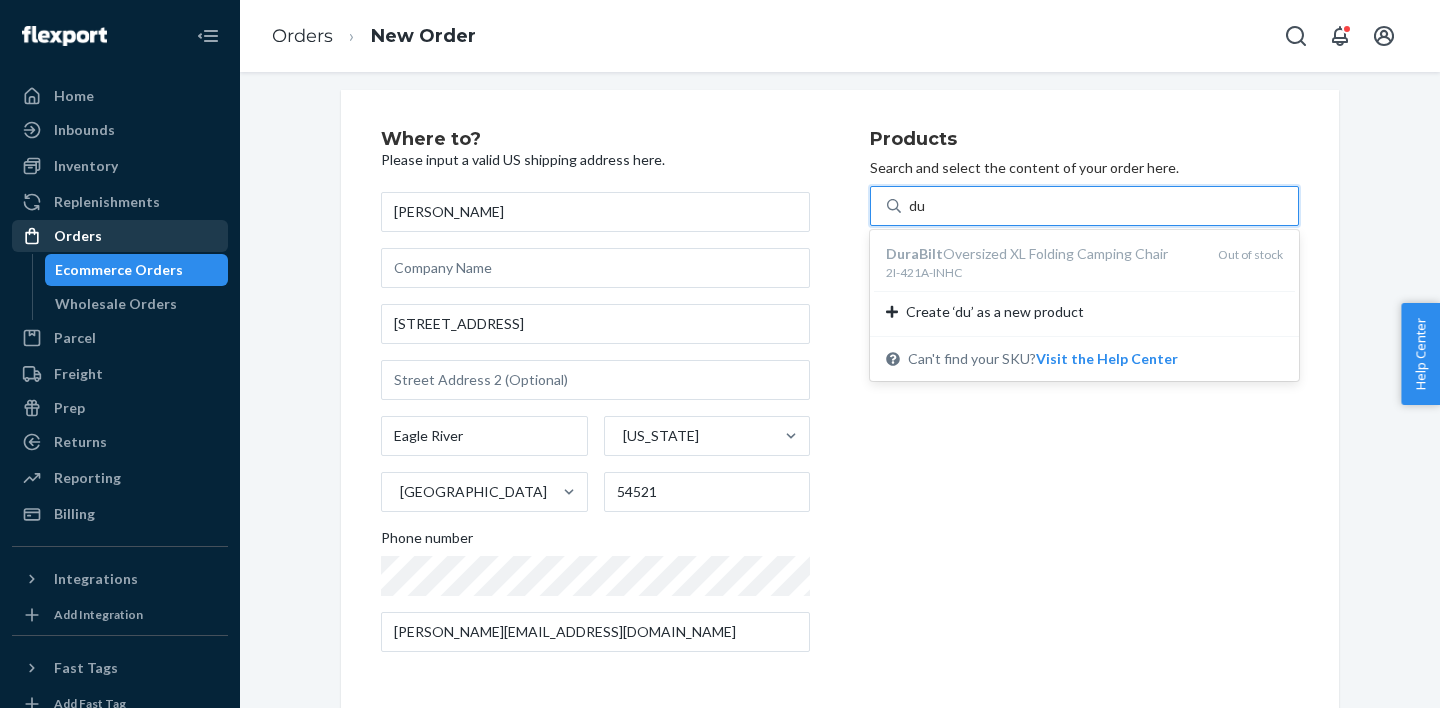 type on "du" 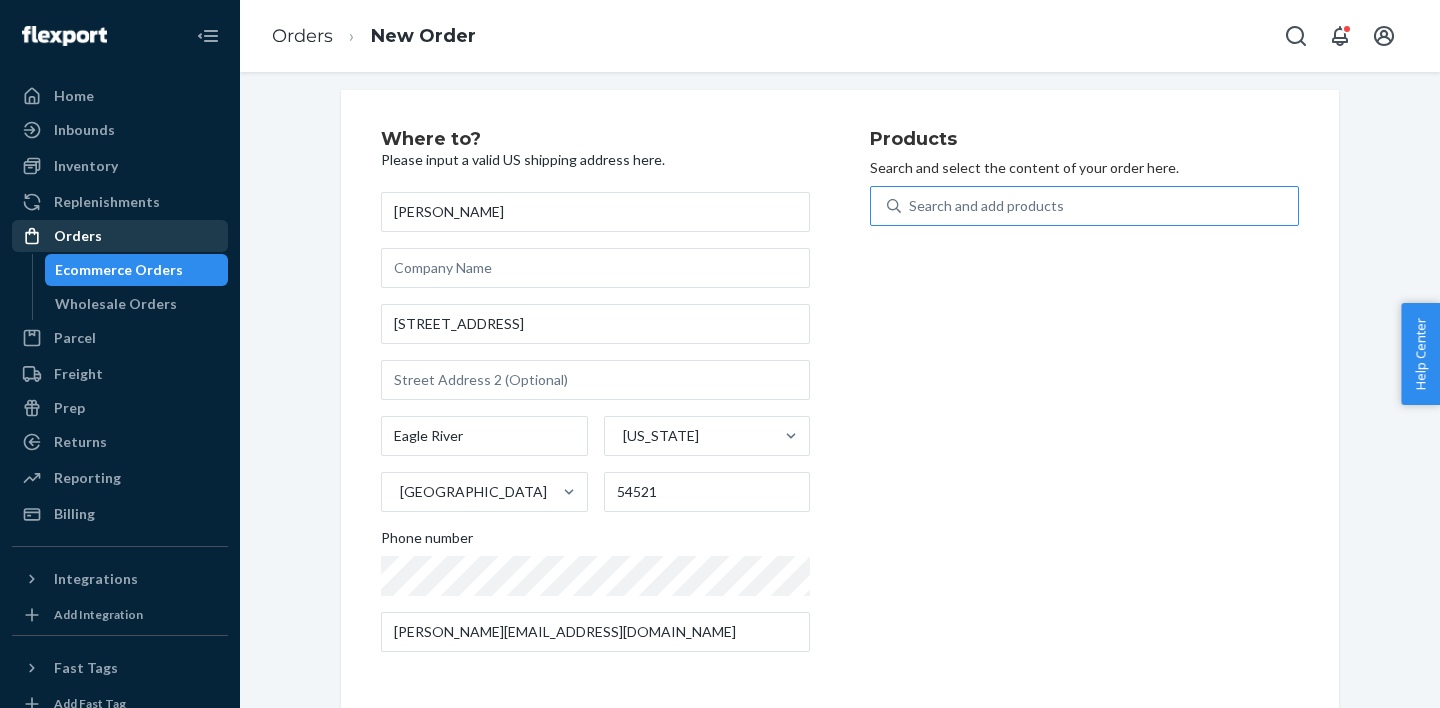 click on "Orders" at bounding box center (78, 236) 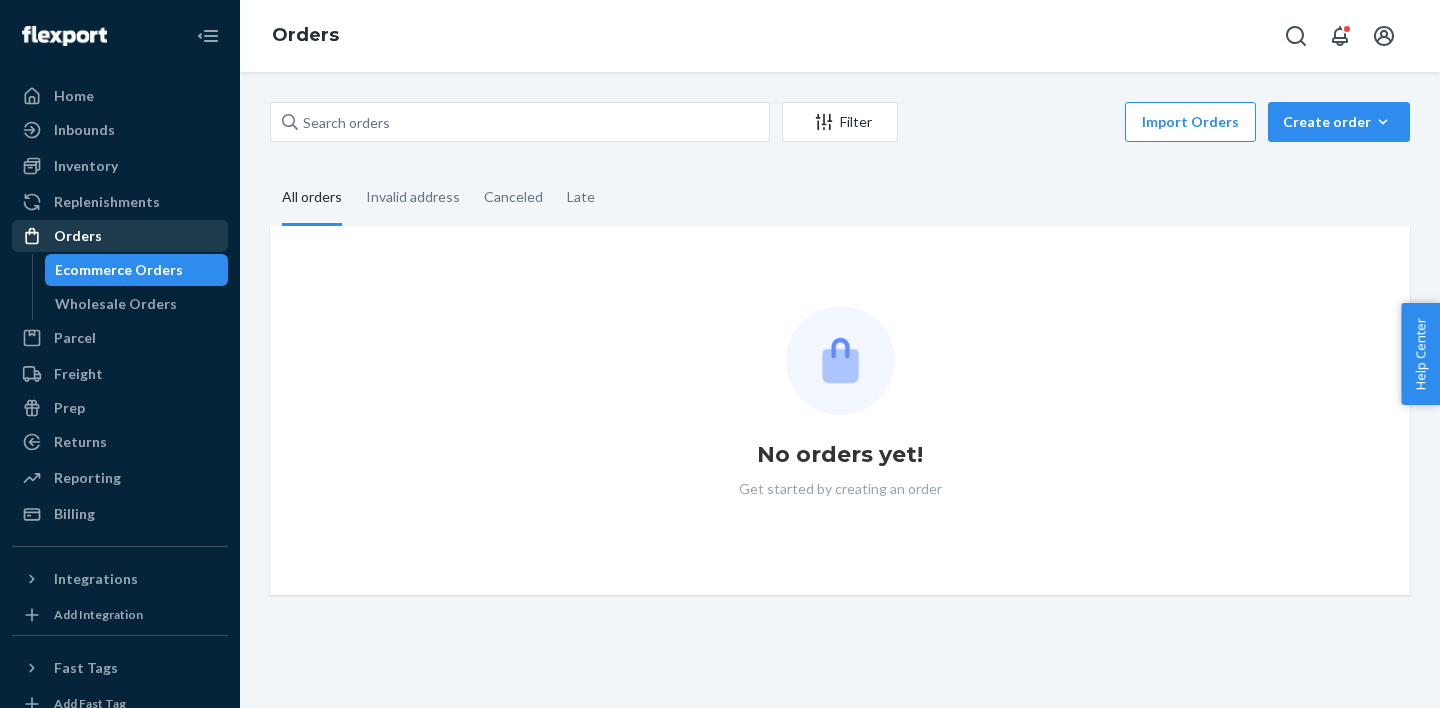 click on "Orders" at bounding box center [78, 236] 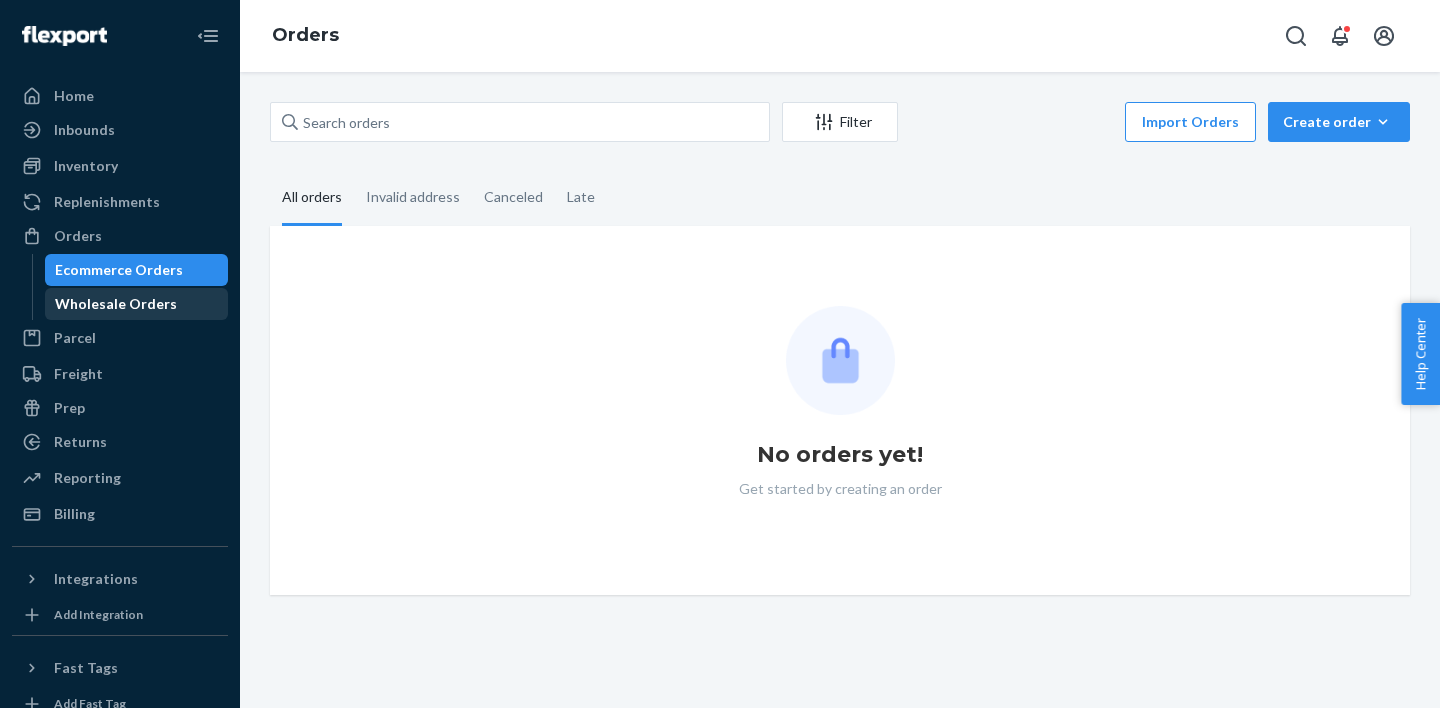 click on "Wholesale Orders" at bounding box center (116, 304) 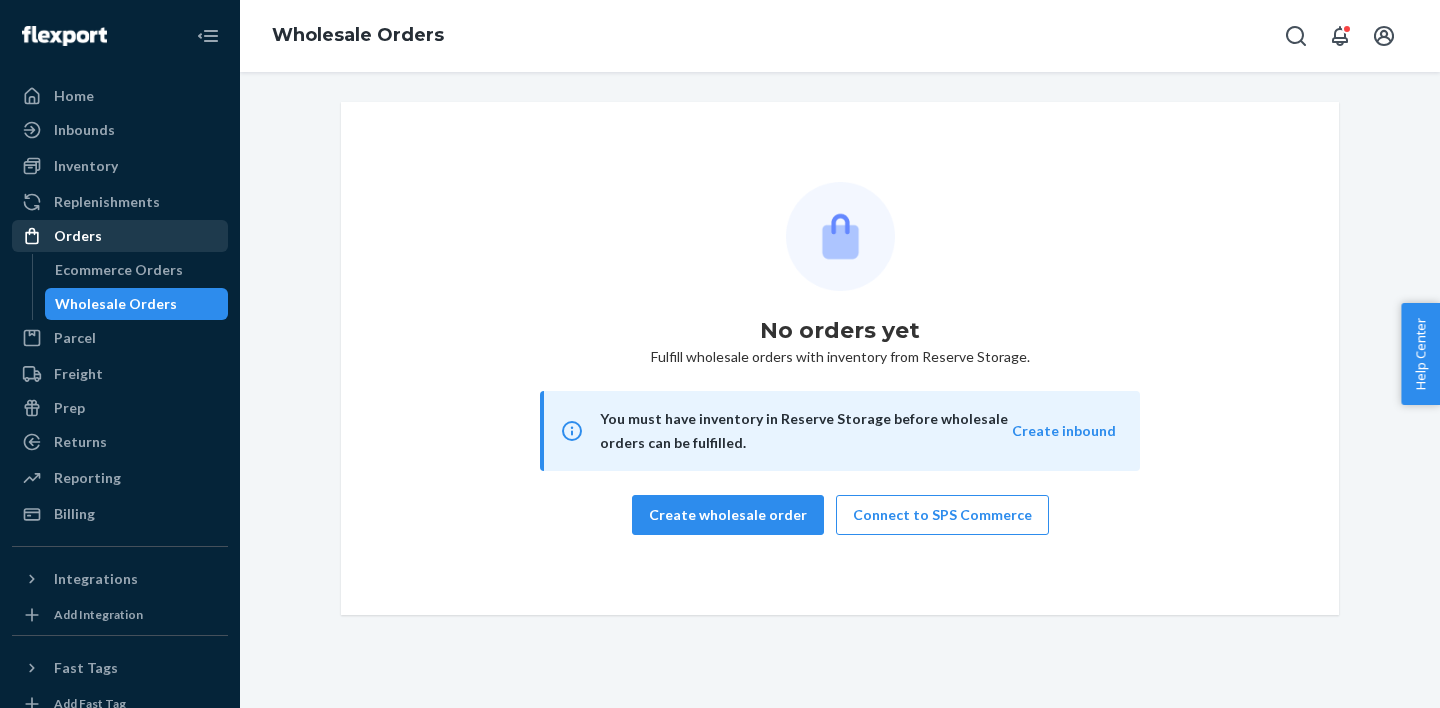 click on "Orders" at bounding box center [78, 236] 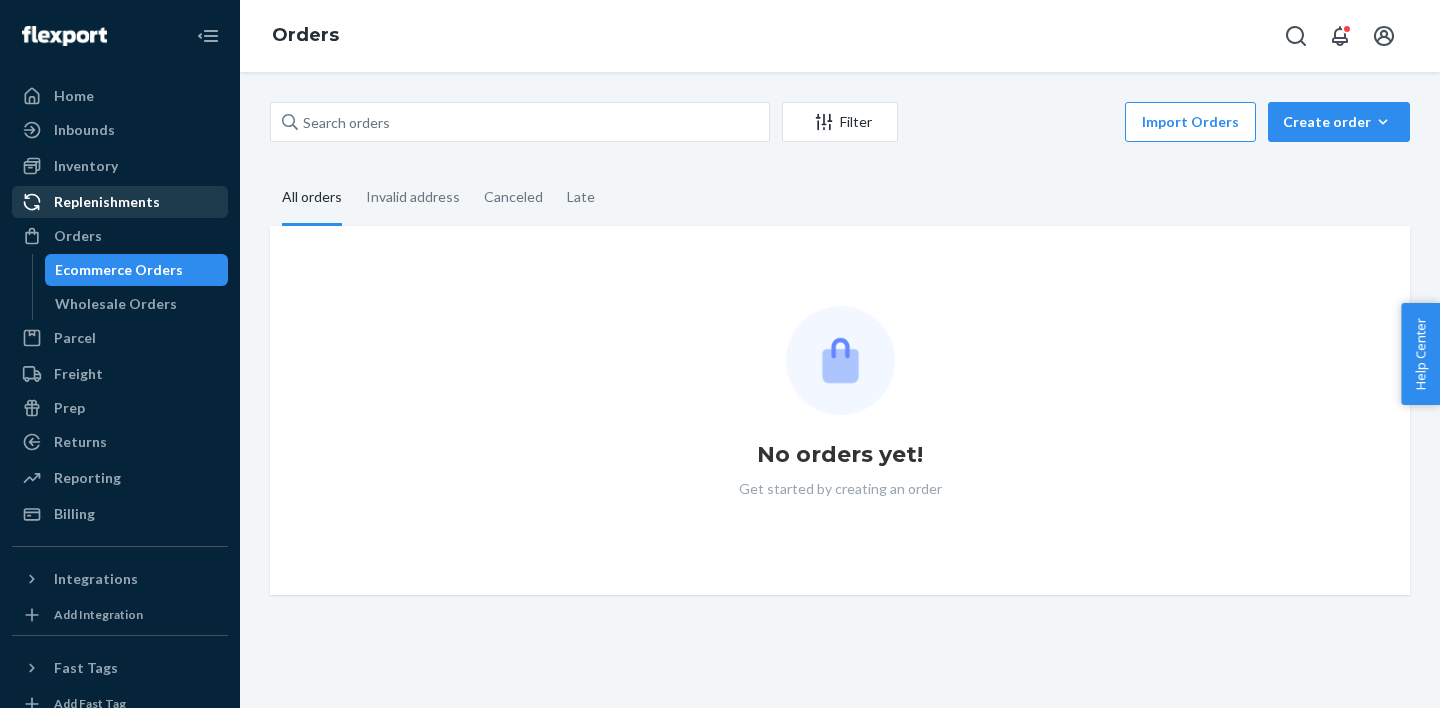 click on "Replenishments" at bounding box center (107, 202) 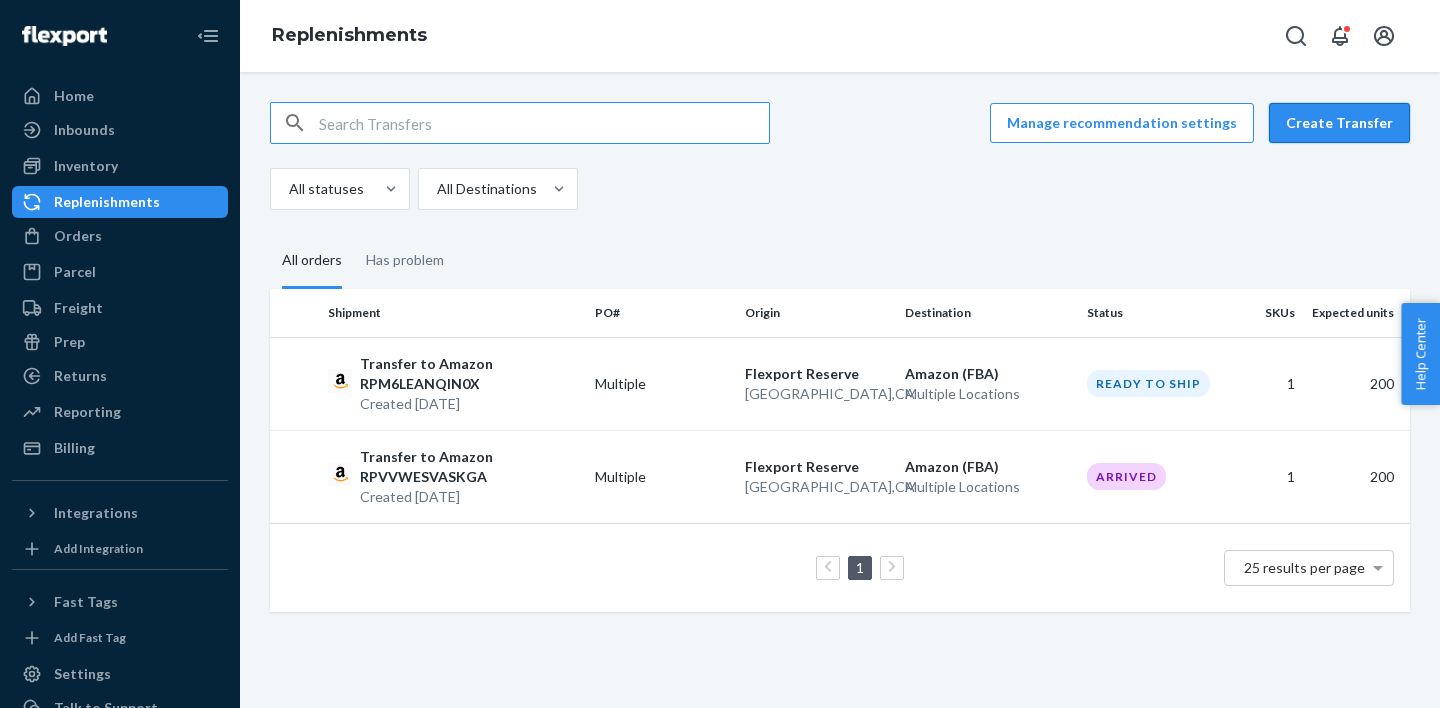 click on "Create Transfer" at bounding box center (1339, 123) 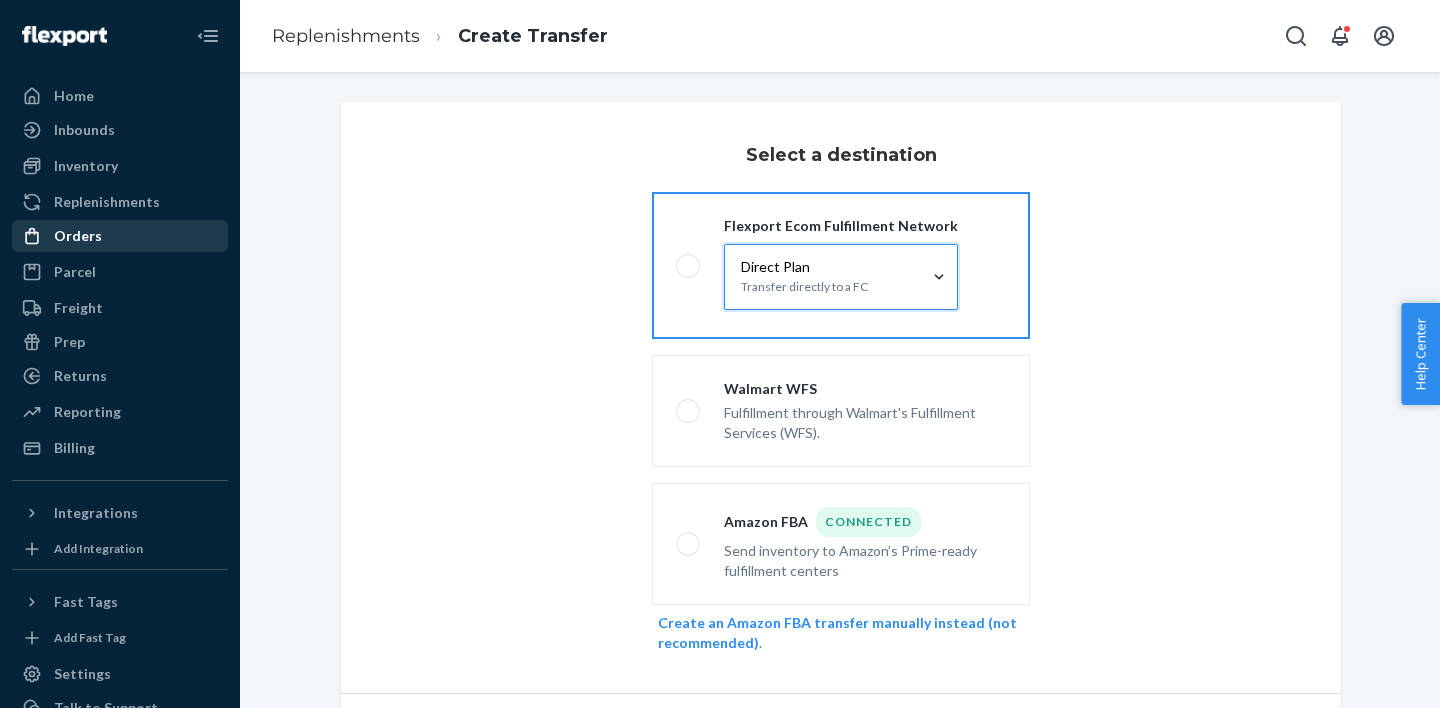 click on "Orders" at bounding box center (120, 236) 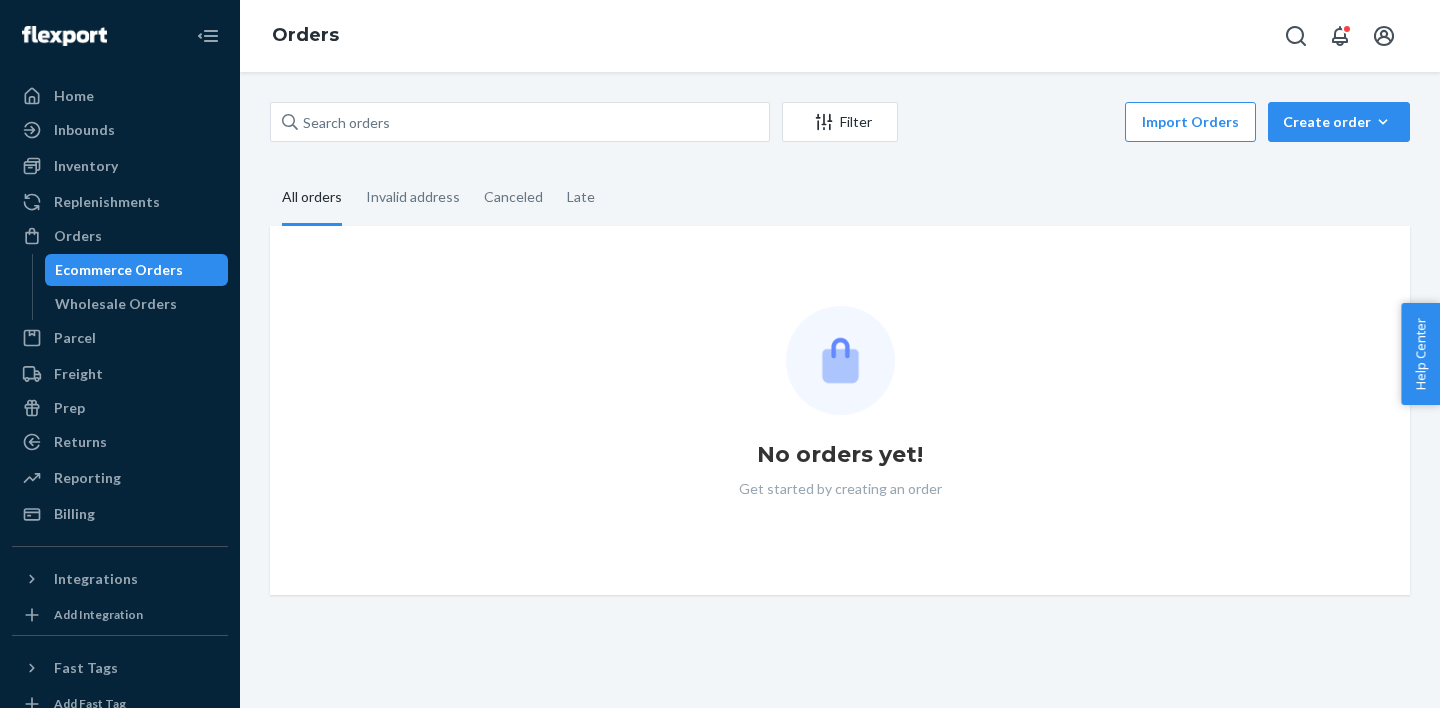 click on "Ecommerce Orders" at bounding box center [119, 270] 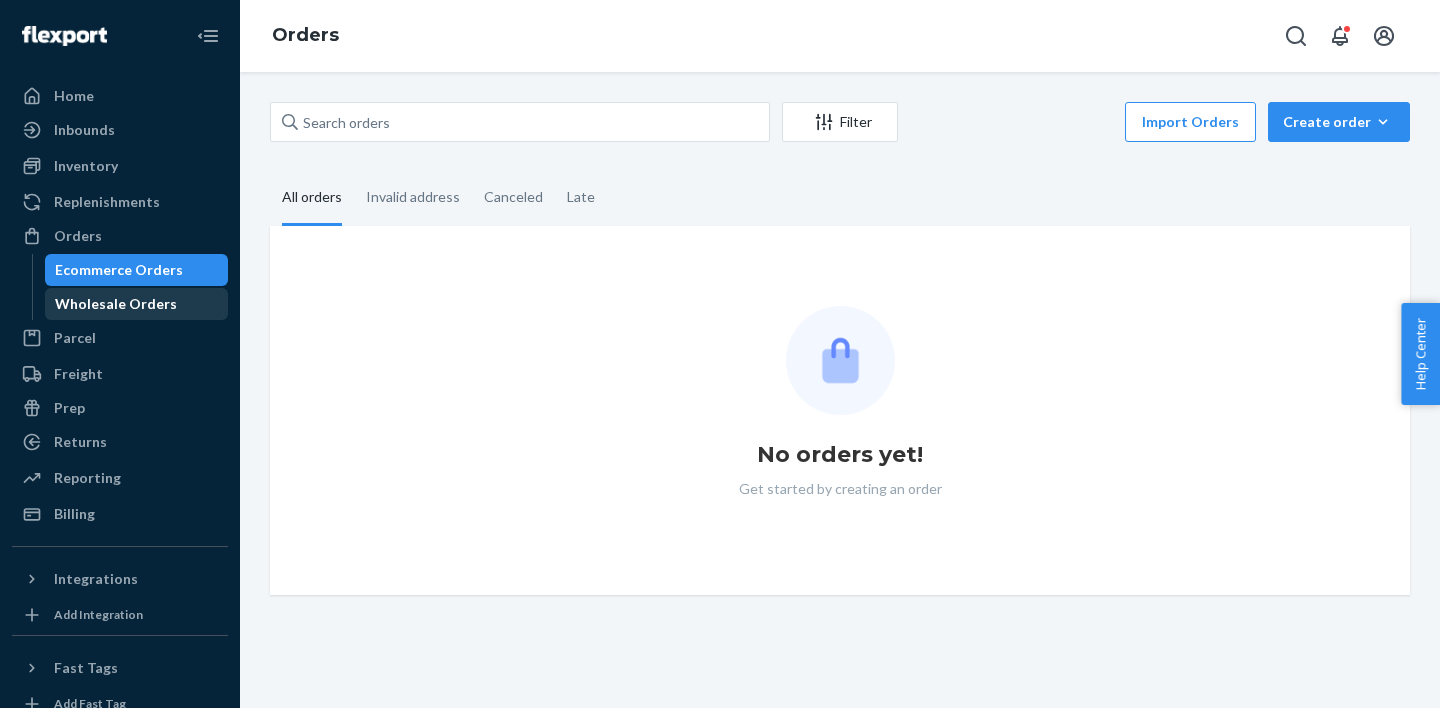 click on "Wholesale Orders" at bounding box center [116, 304] 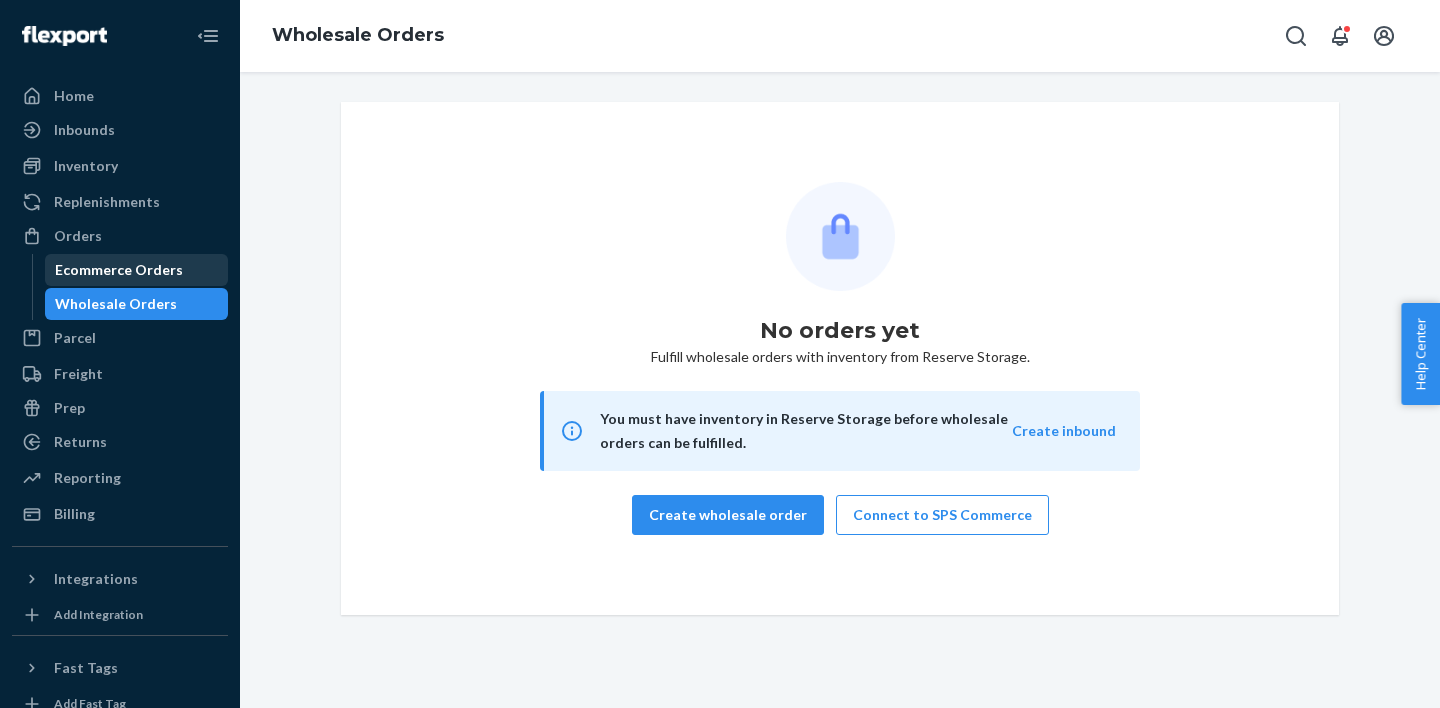 click on "Ecommerce Orders" at bounding box center (119, 270) 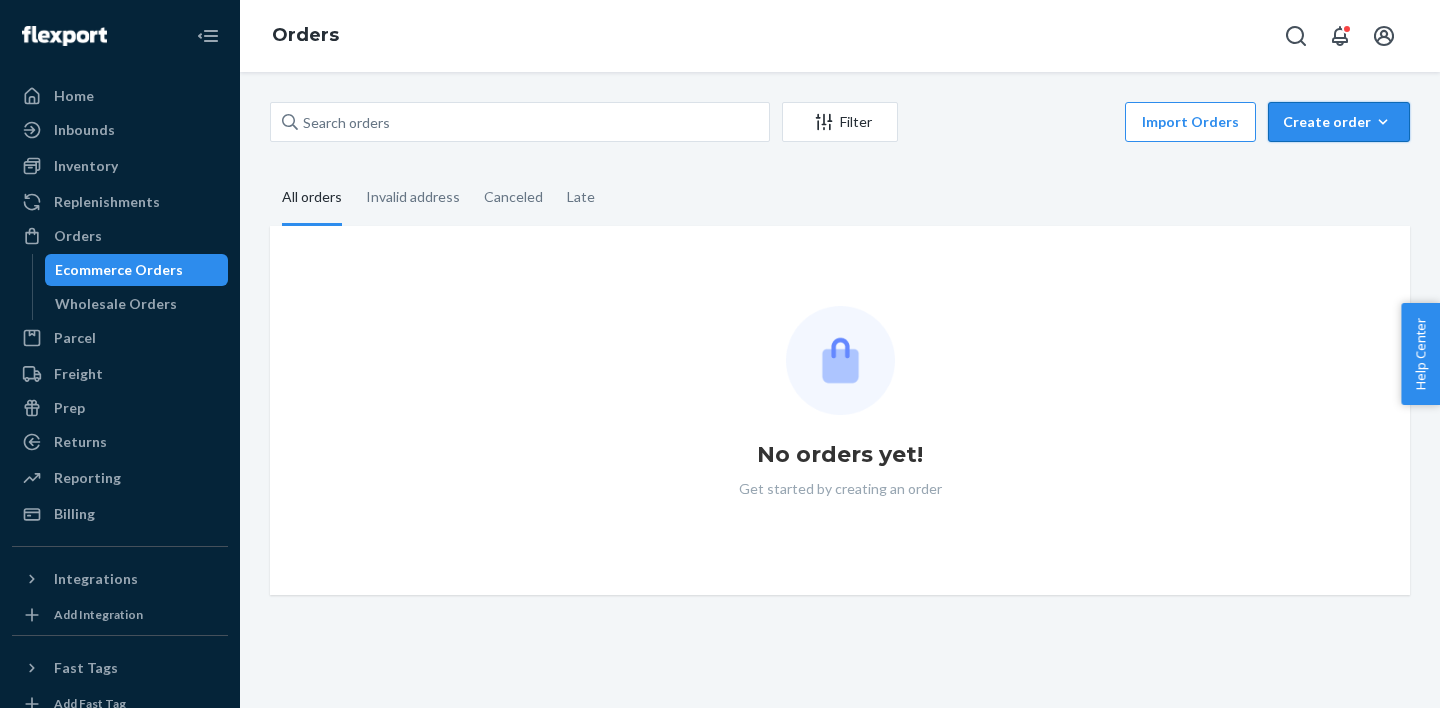 click on "Create order Ecommerce order Removal order" at bounding box center [1339, 122] 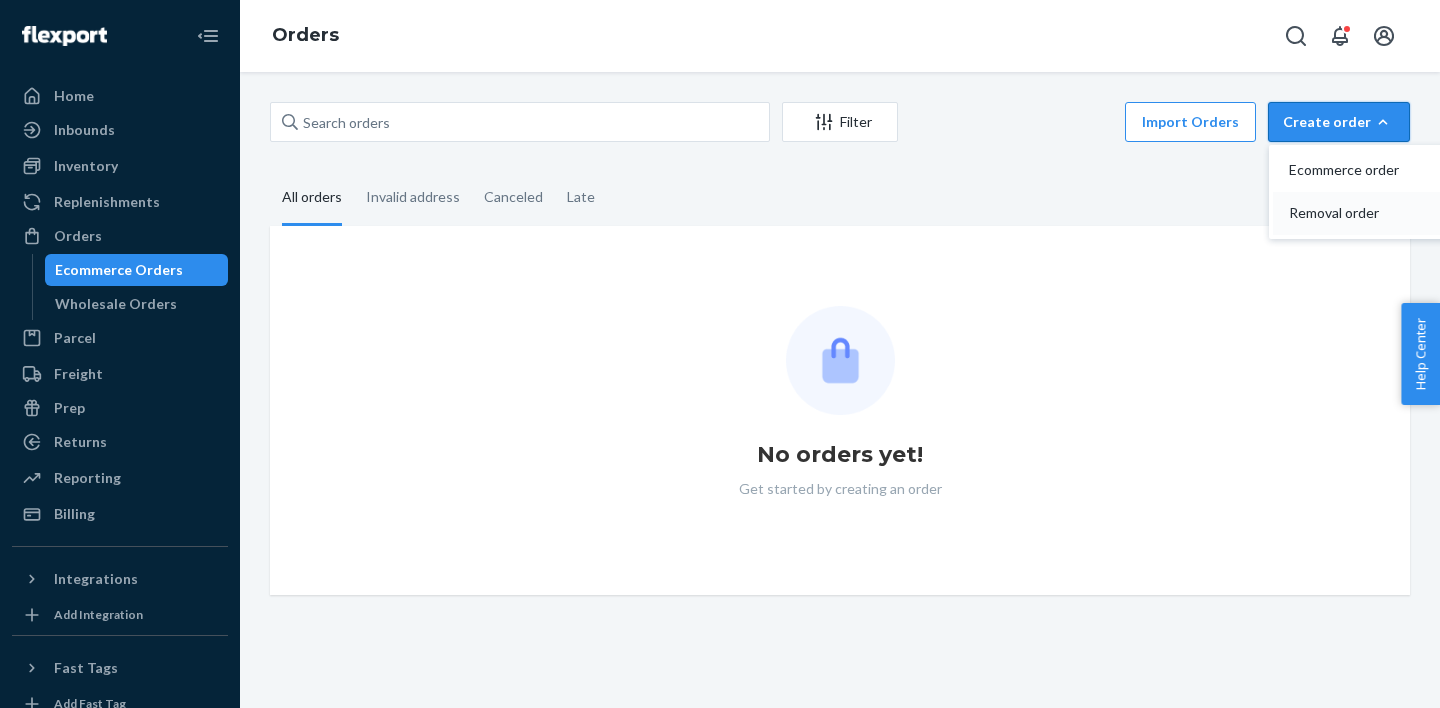 click on "Removal order" at bounding box center [1351, 213] 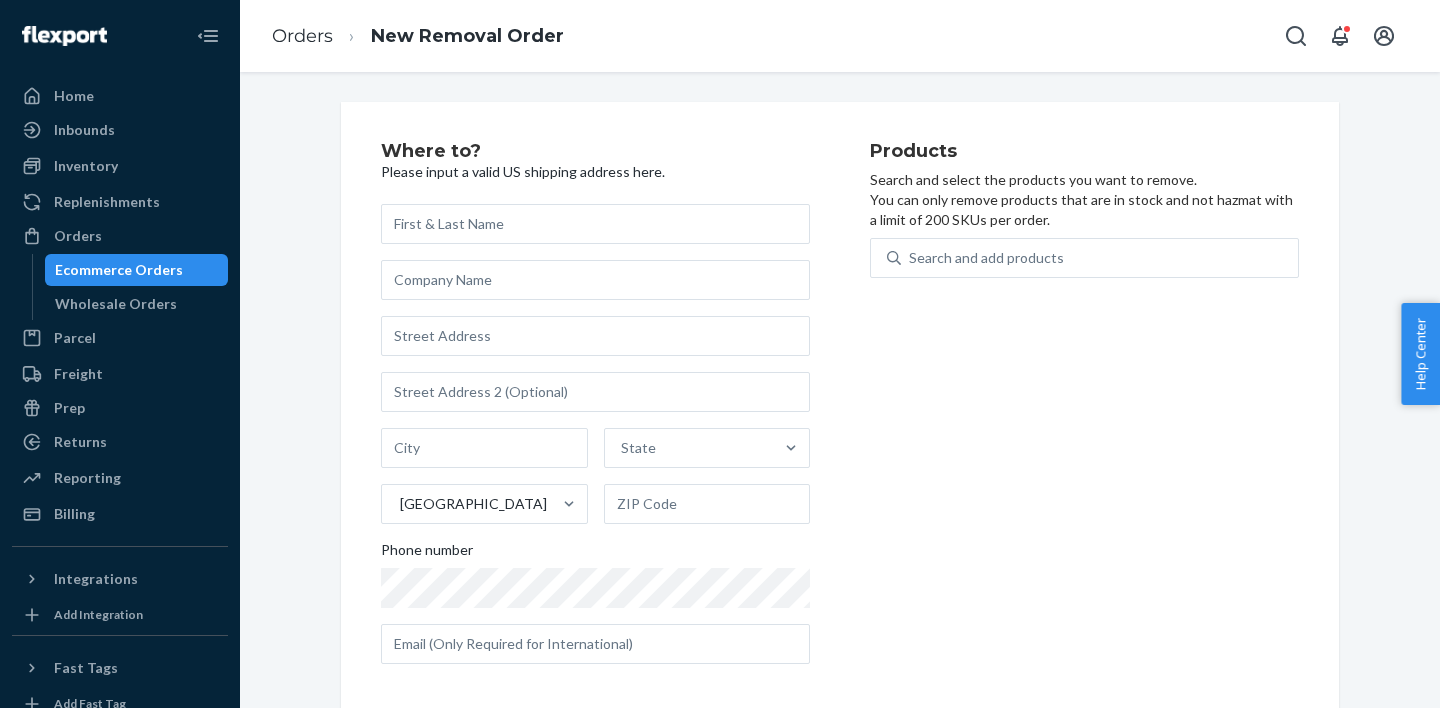 click at bounding box center (595, 224) 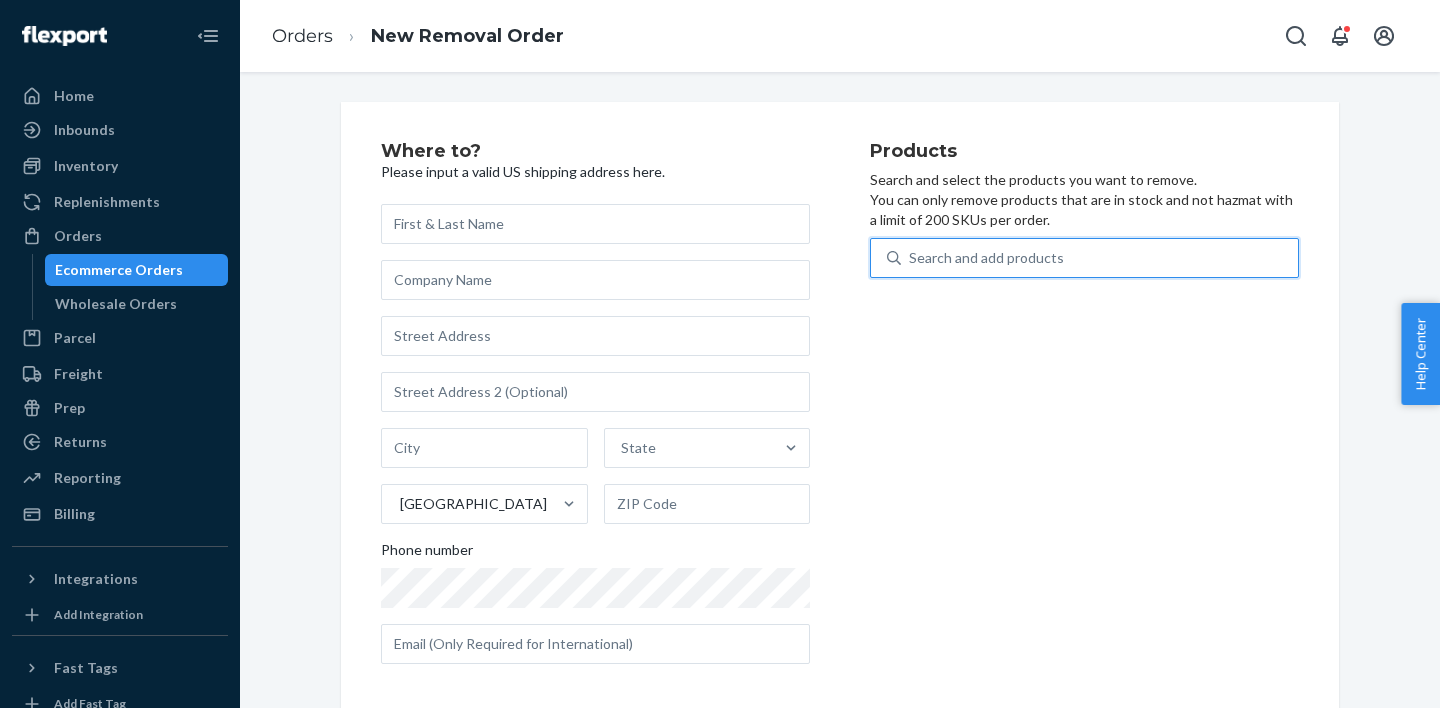click on "Search and add products" at bounding box center [1099, 258] 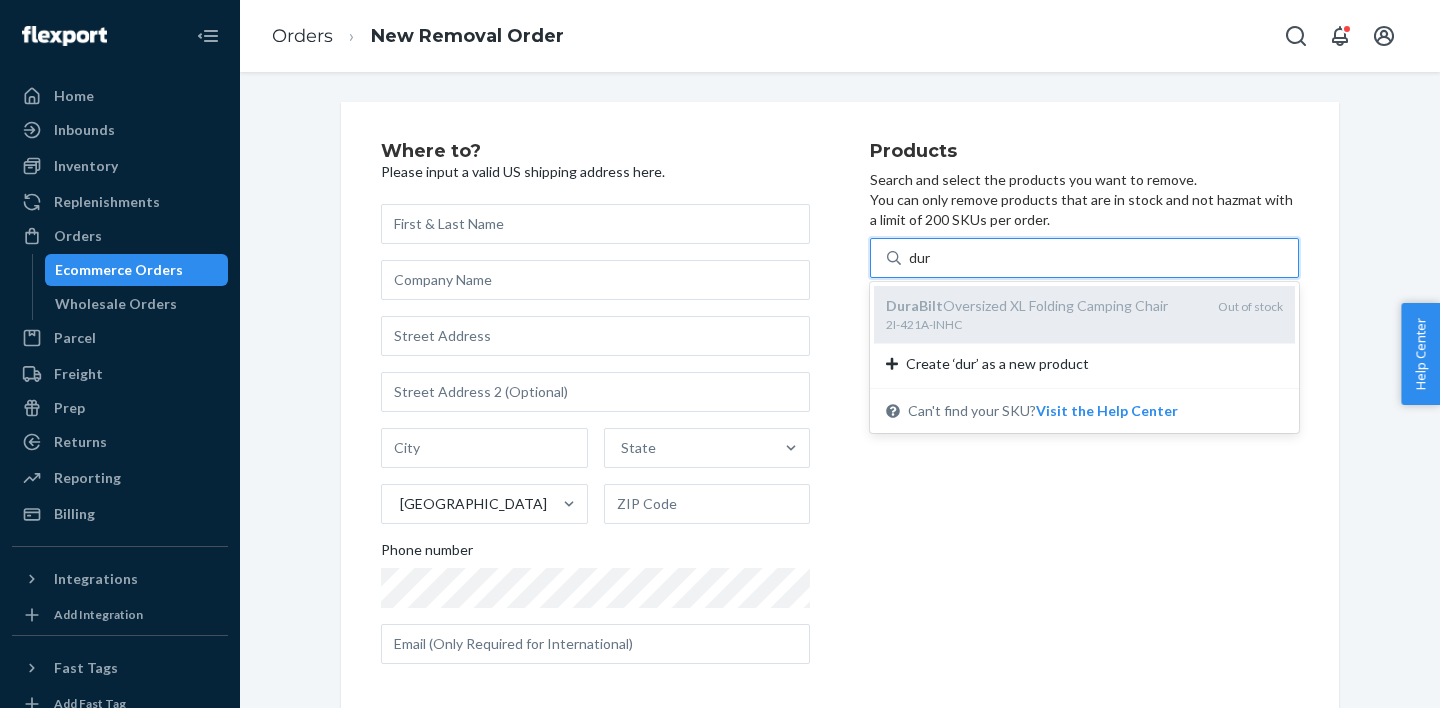 click on "DuraBilt" at bounding box center [914, 305] 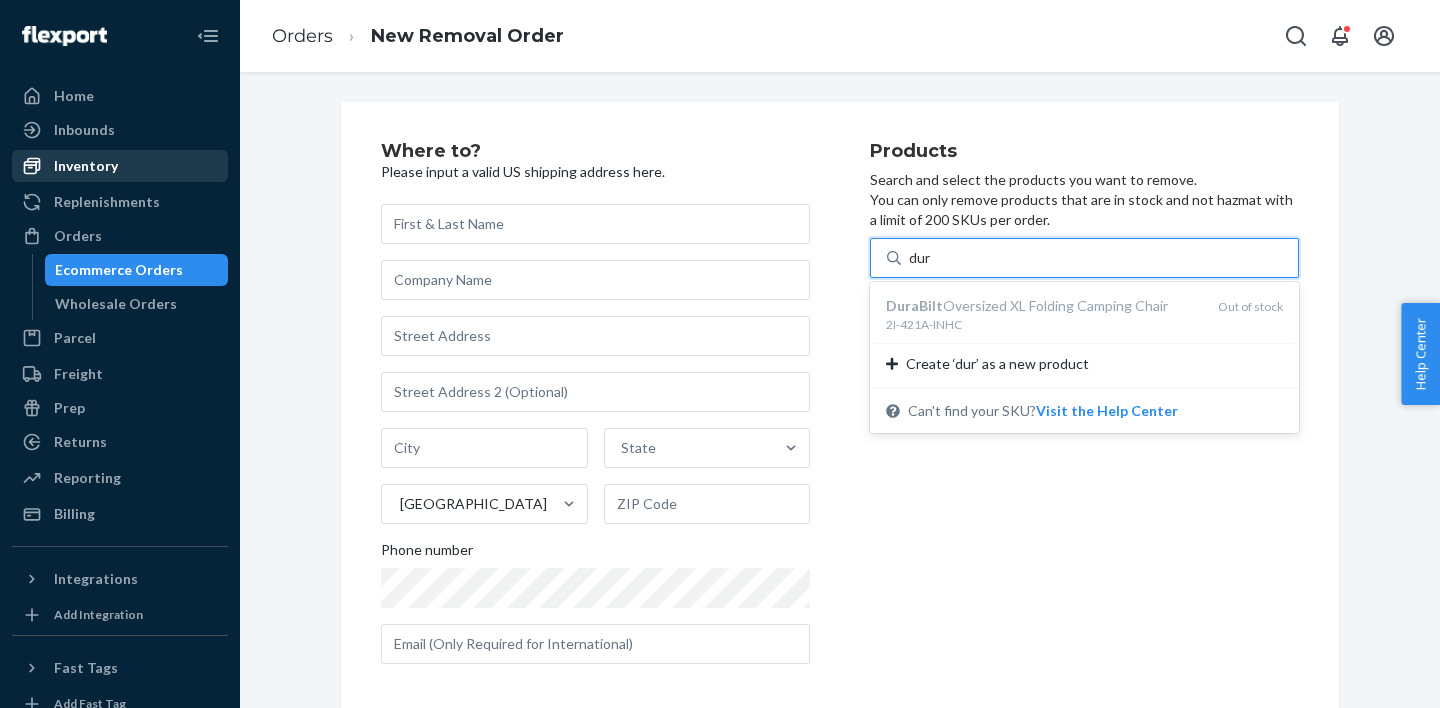 type on "dur" 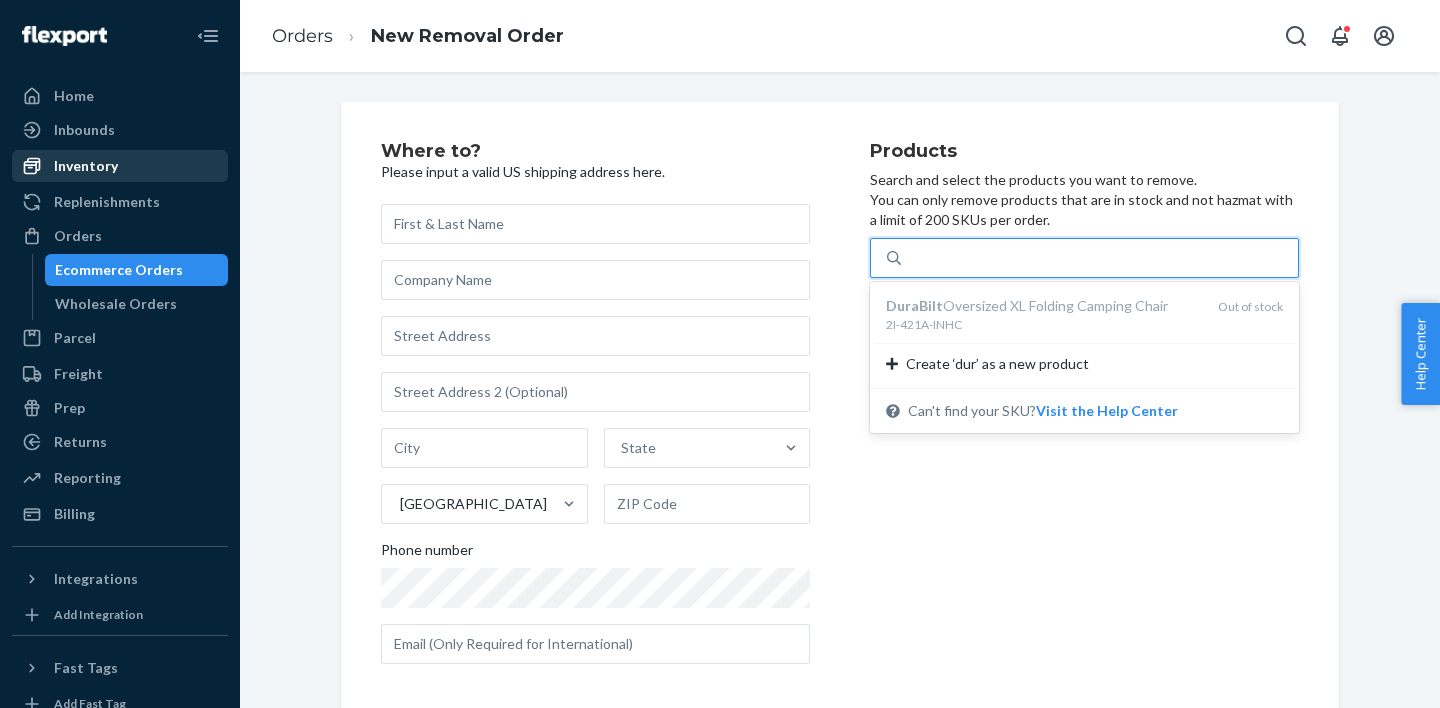 click on "Inventory" at bounding box center (86, 166) 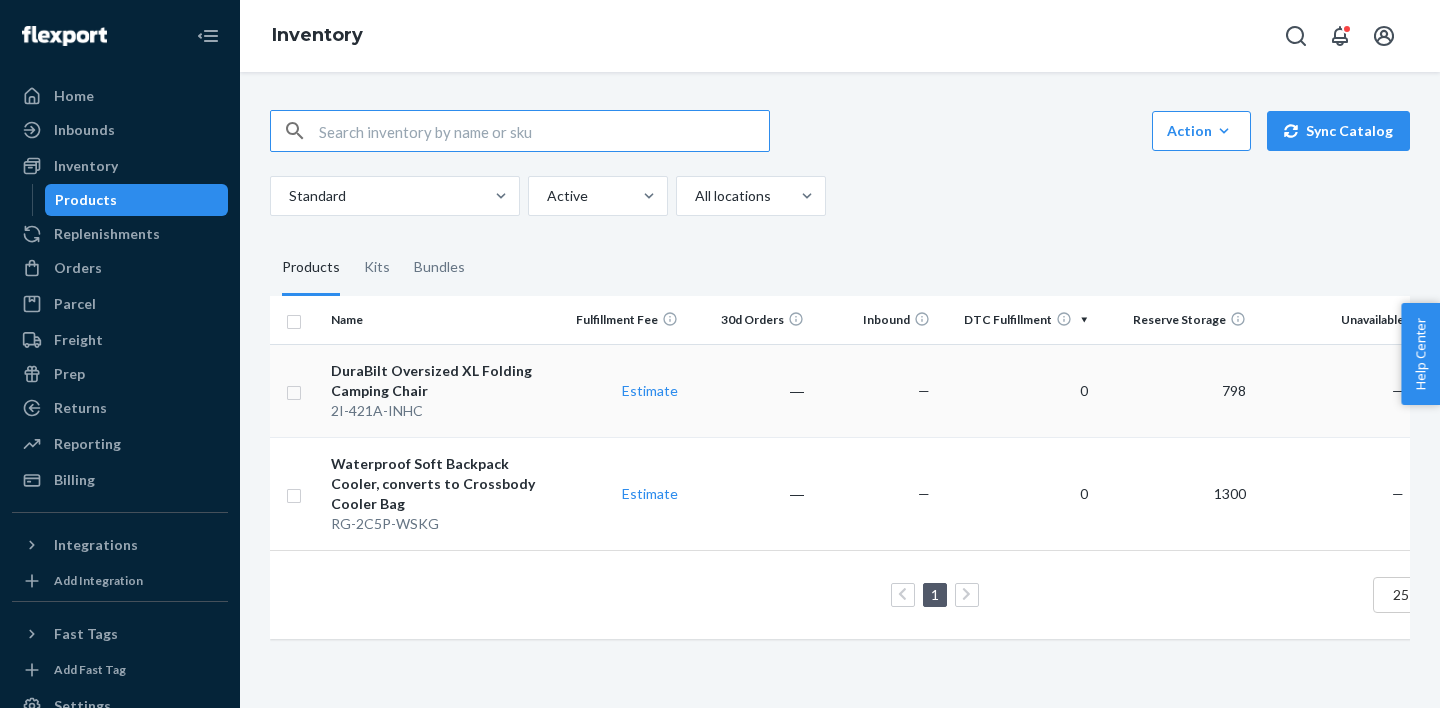 click on "DuraBilt Oversized XL Folding Camping Chair" at bounding box center (441, 381) 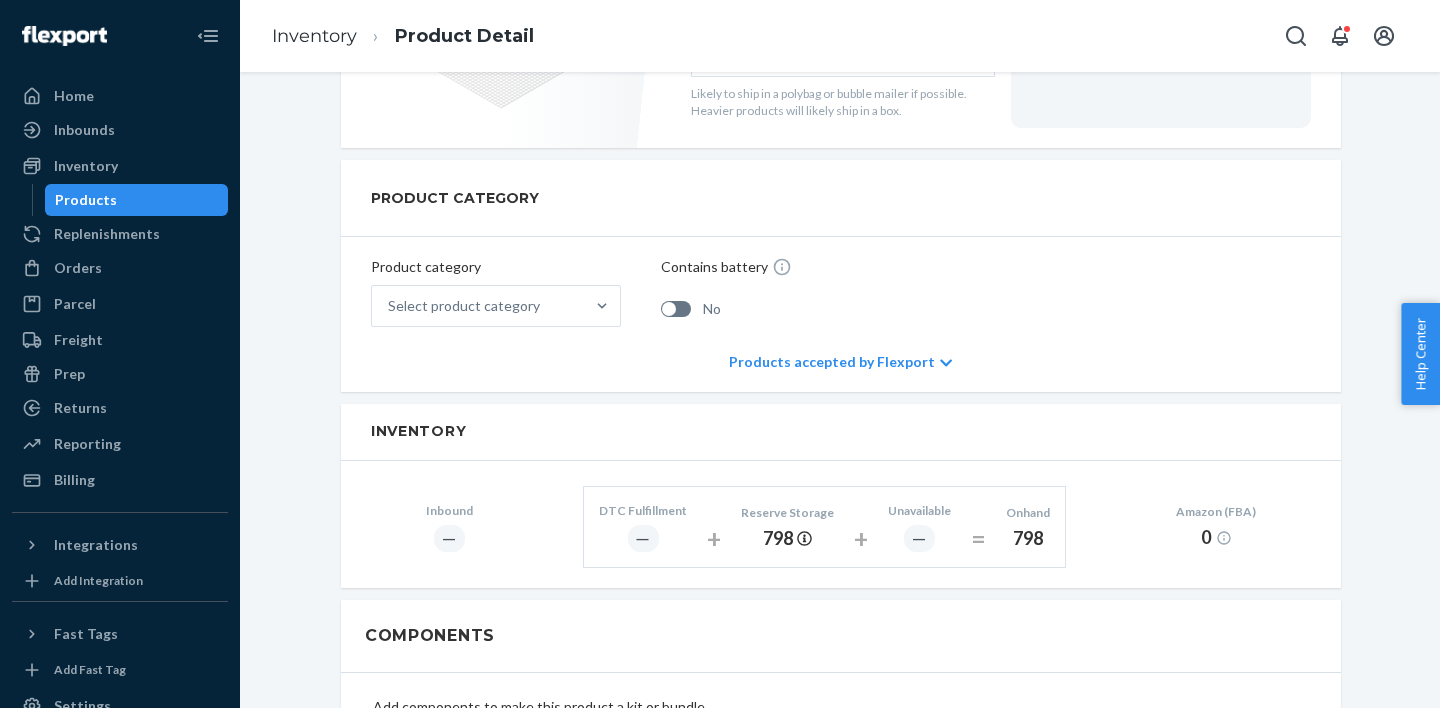 scroll, scrollTop: 0, scrollLeft: 0, axis: both 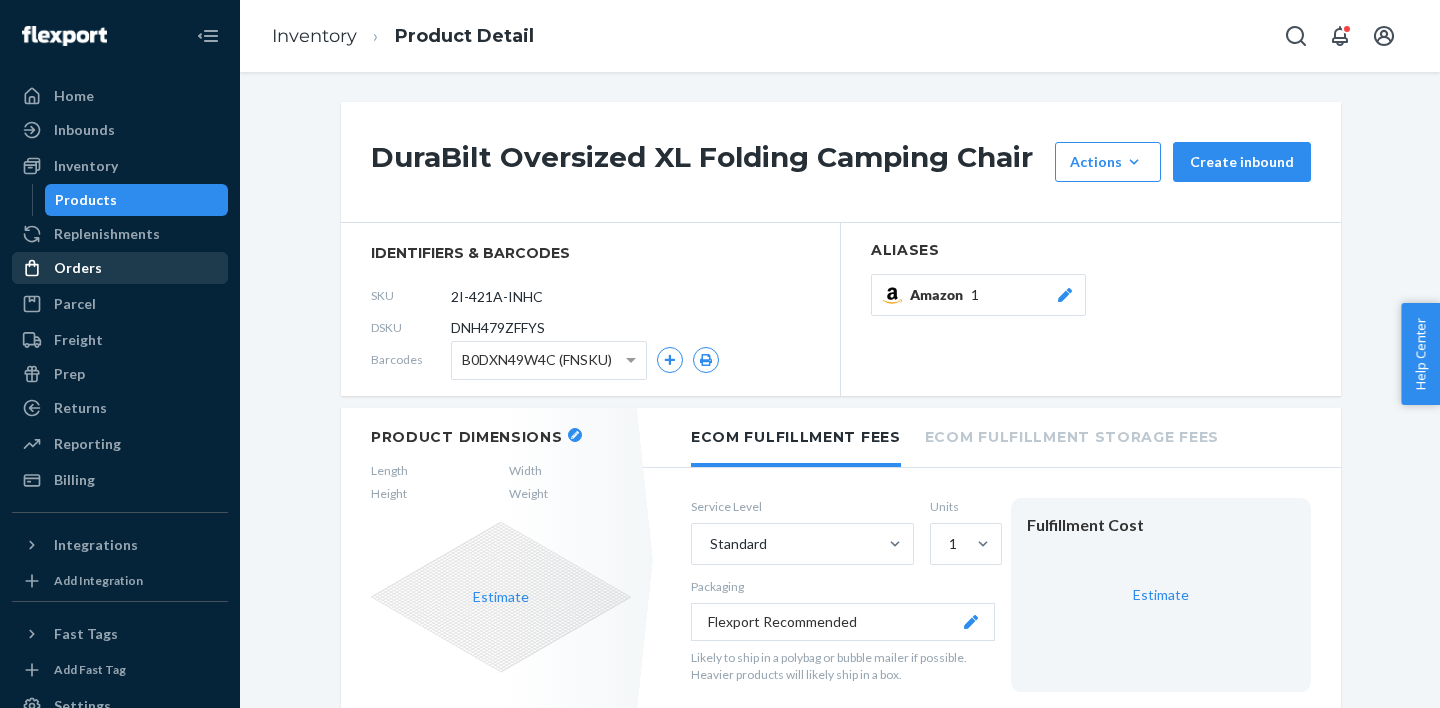 click on "Orders" at bounding box center (120, 268) 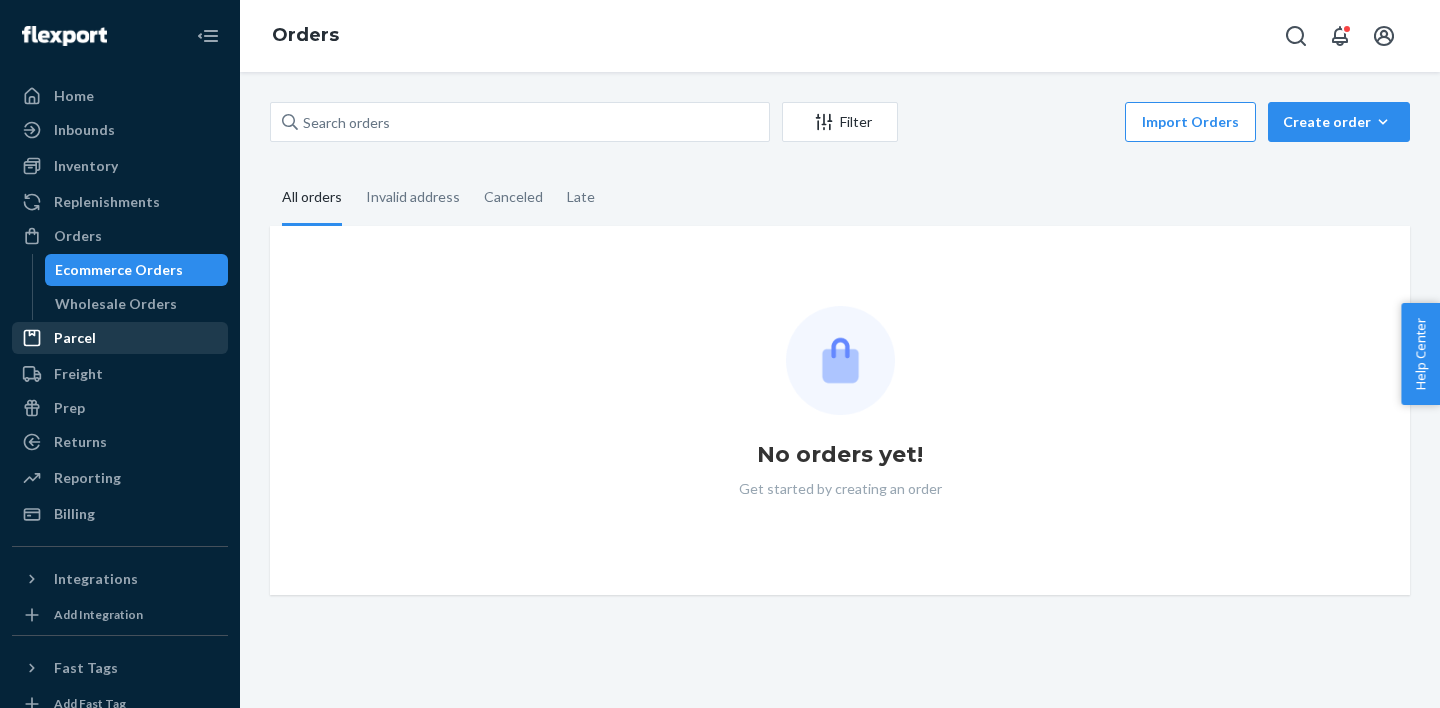 click on "Parcel" at bounding box center [120, 338] 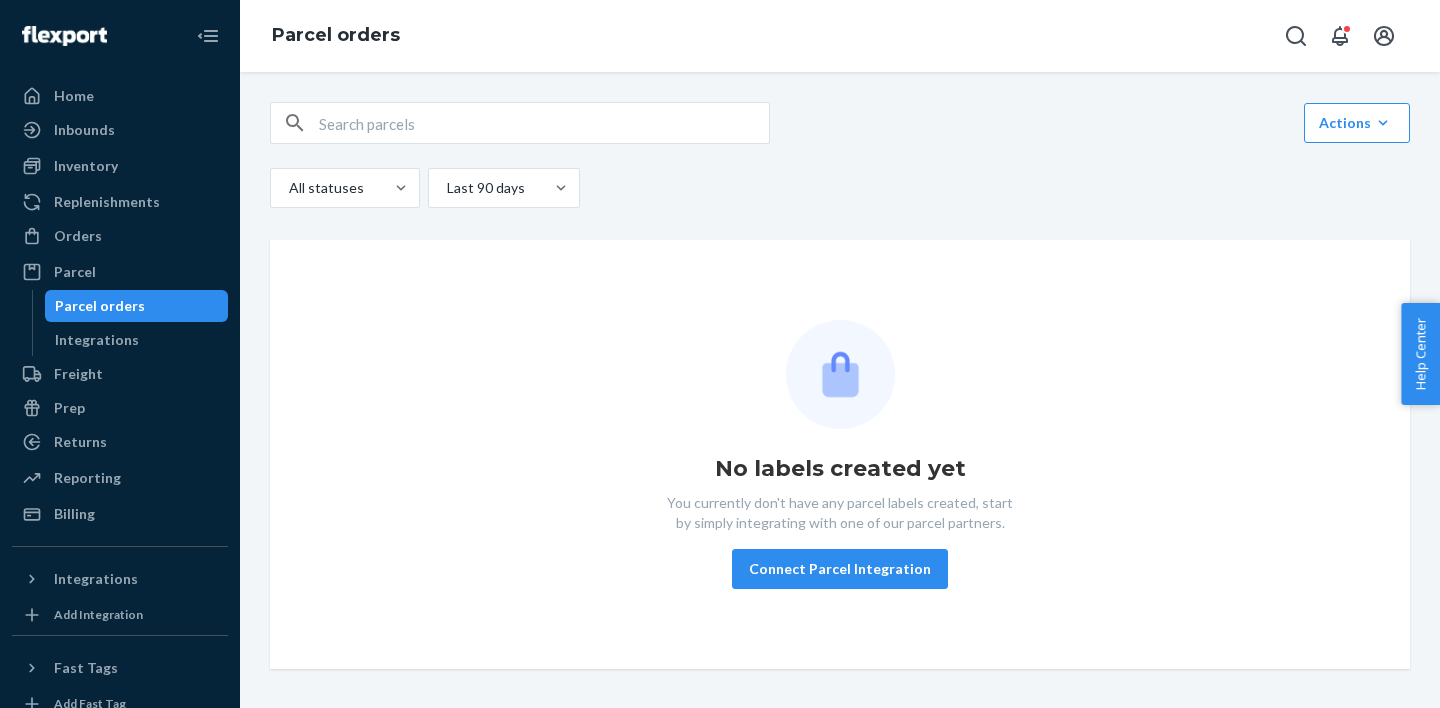 click on "Parcel orders" at bounding box center (137, 306) 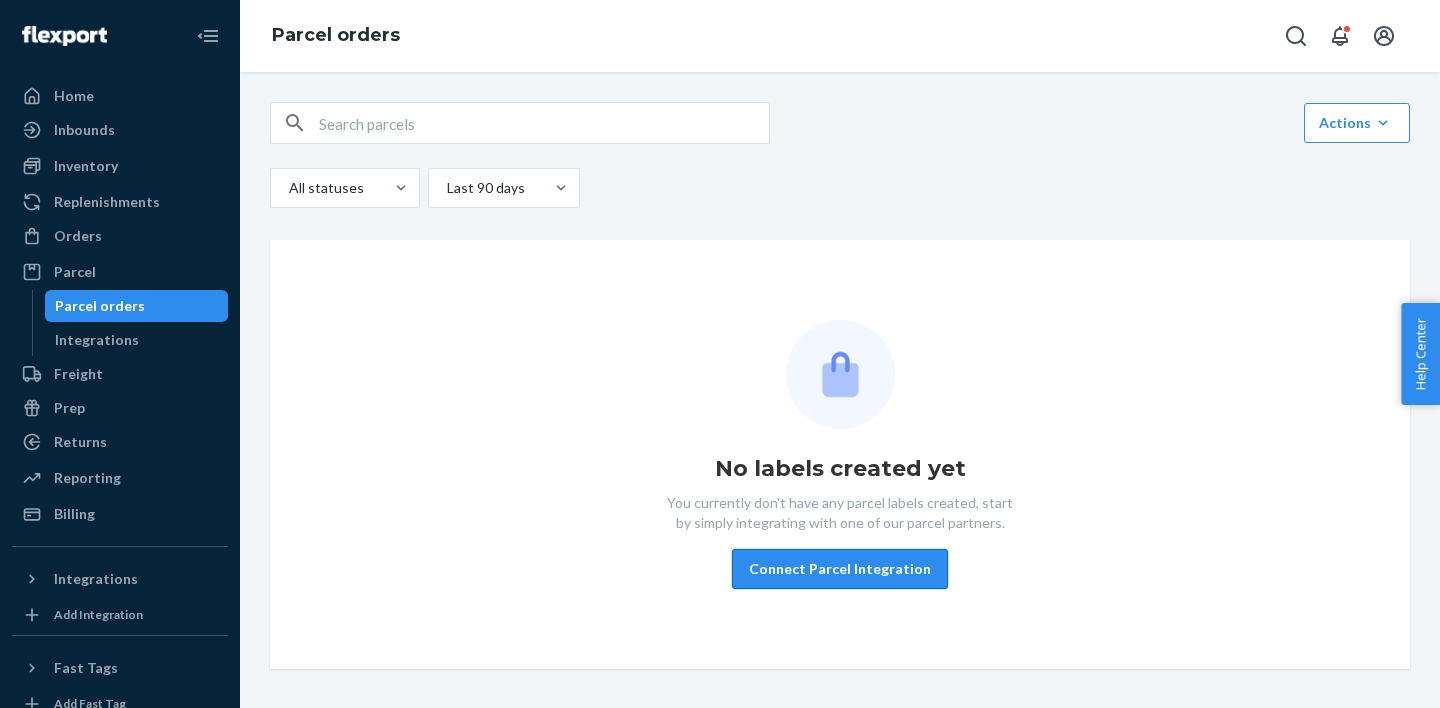 click on "Connect Parcel Integration" at bounding box center (840, 569) 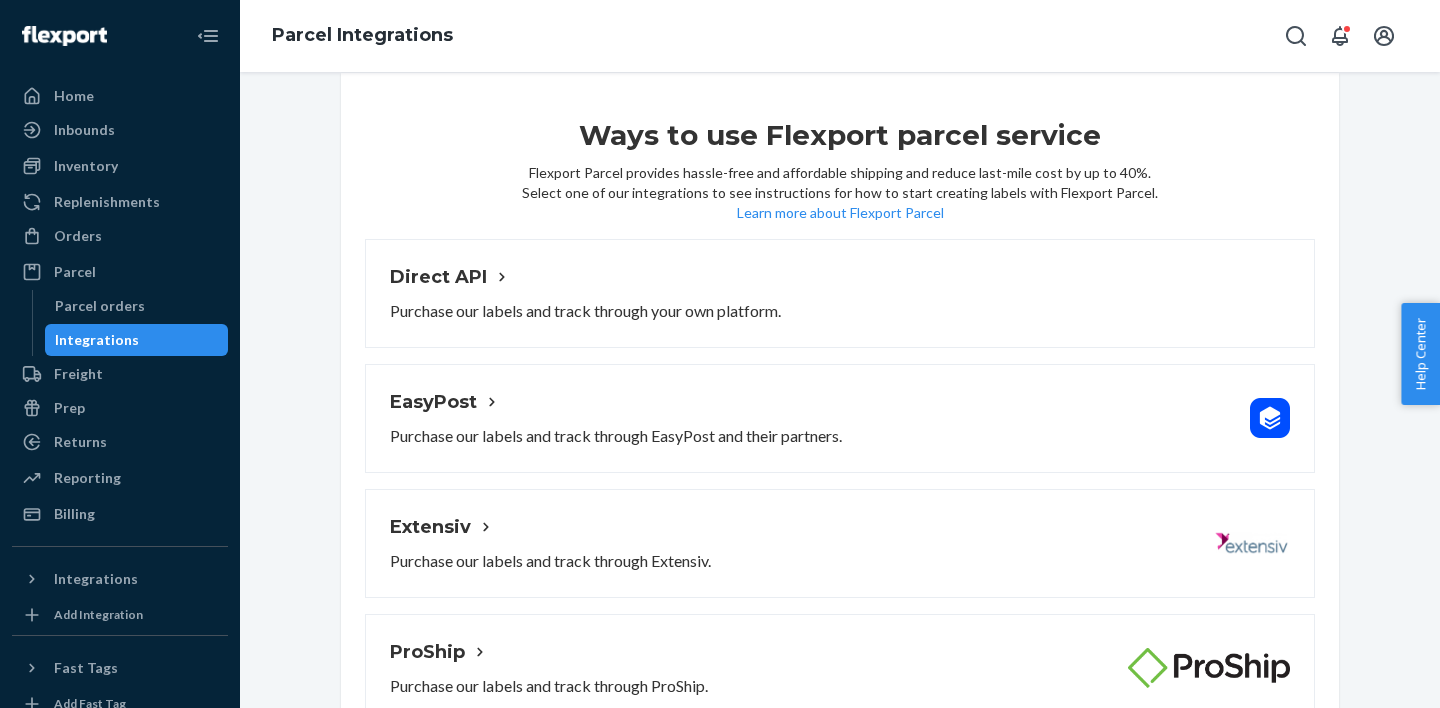 scroll, scrollTop: 0, scrollLeft: 0, axis: both 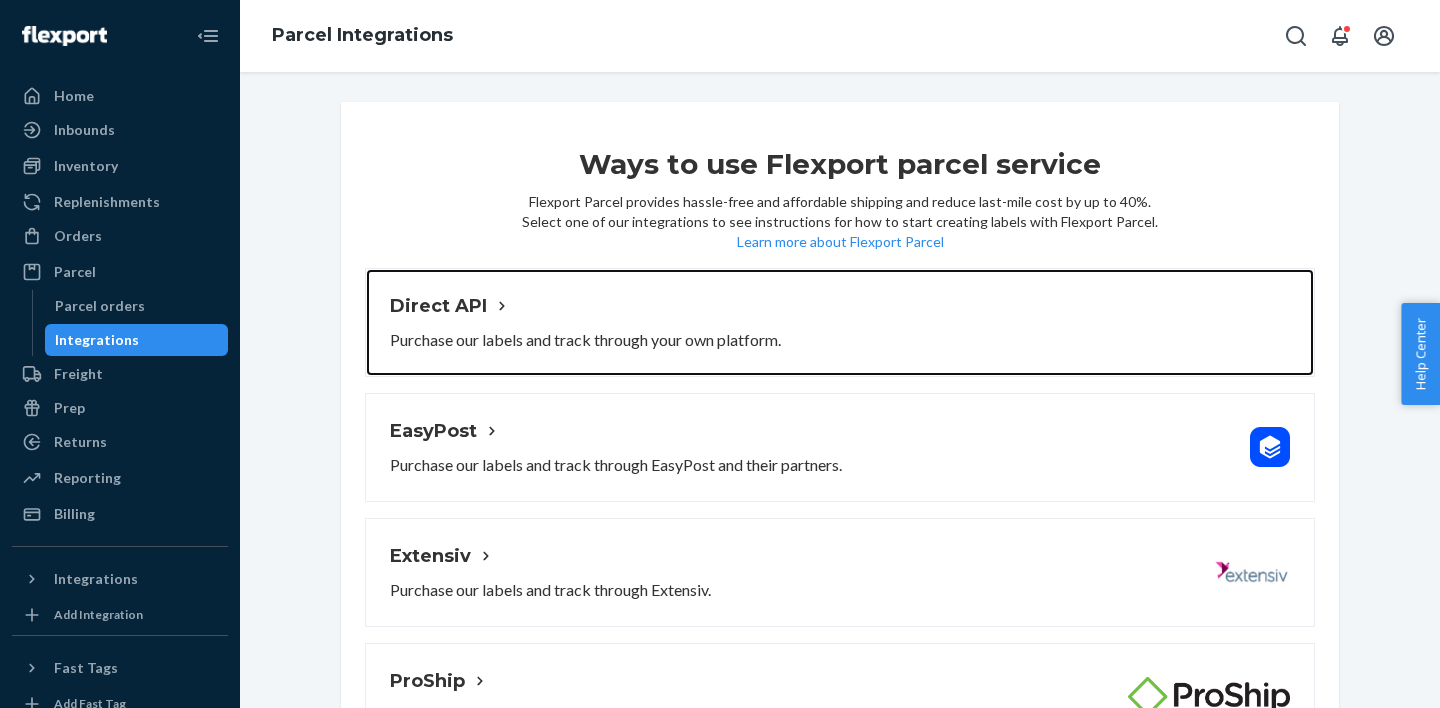click on "Direct API   Purchase our labels and track through your own platform." at bounding box center (585, 322) 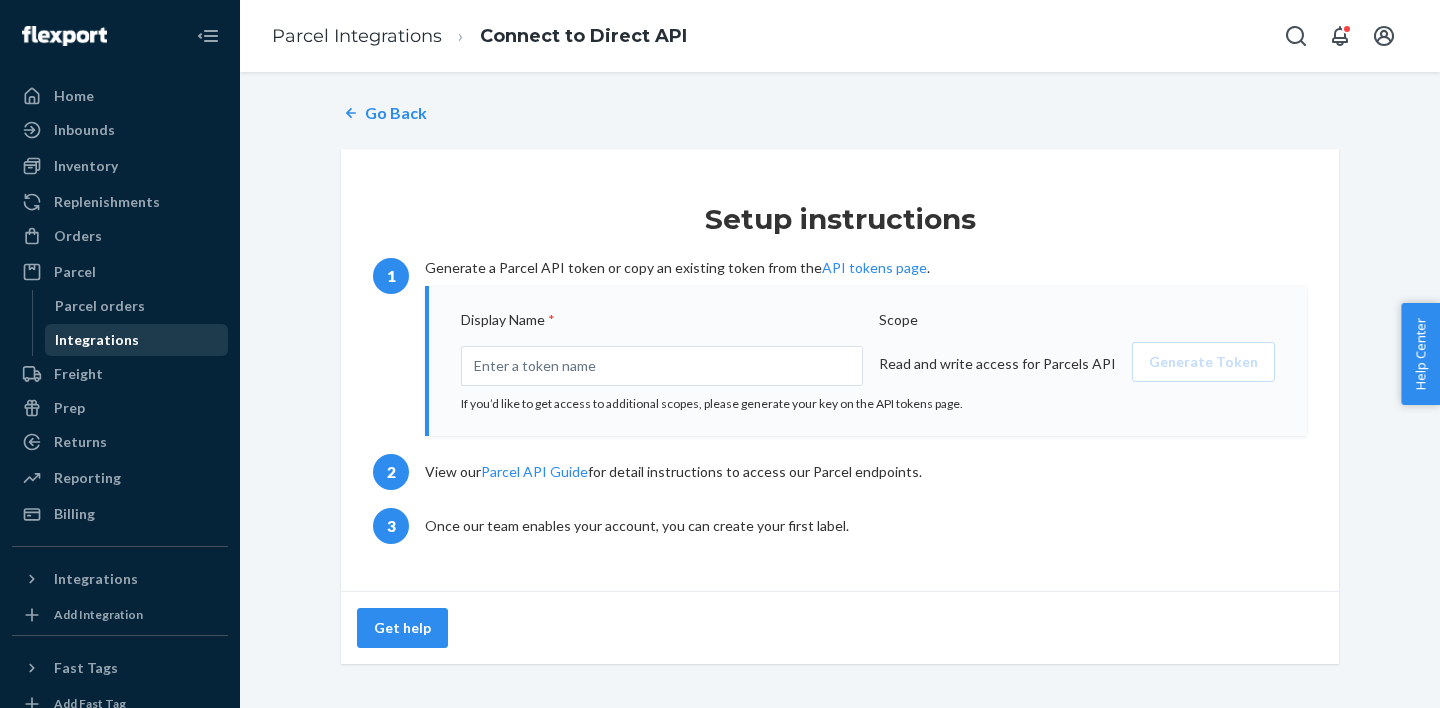 click on "Integrations" at bounding box center (97, 340) 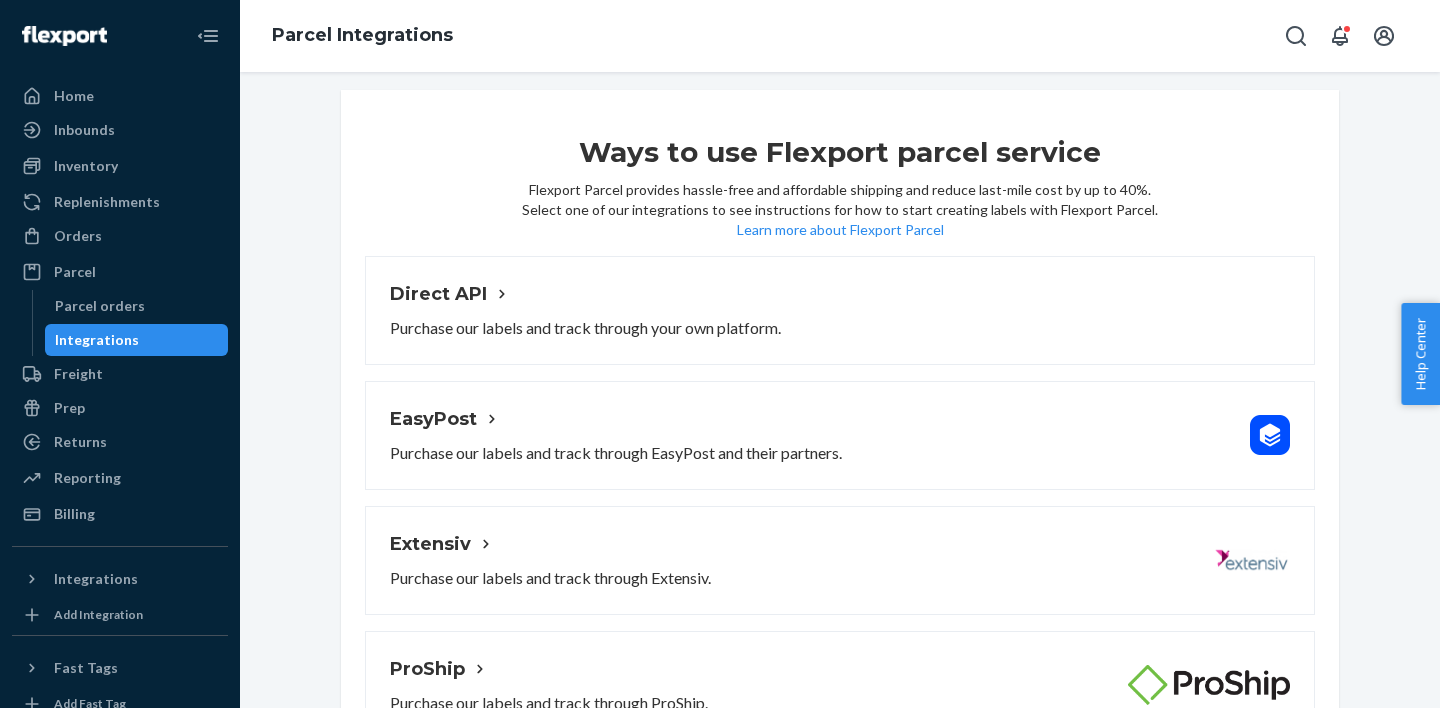 scroll, scrollTop: 68, scrollLeft: 0, axis: vertical 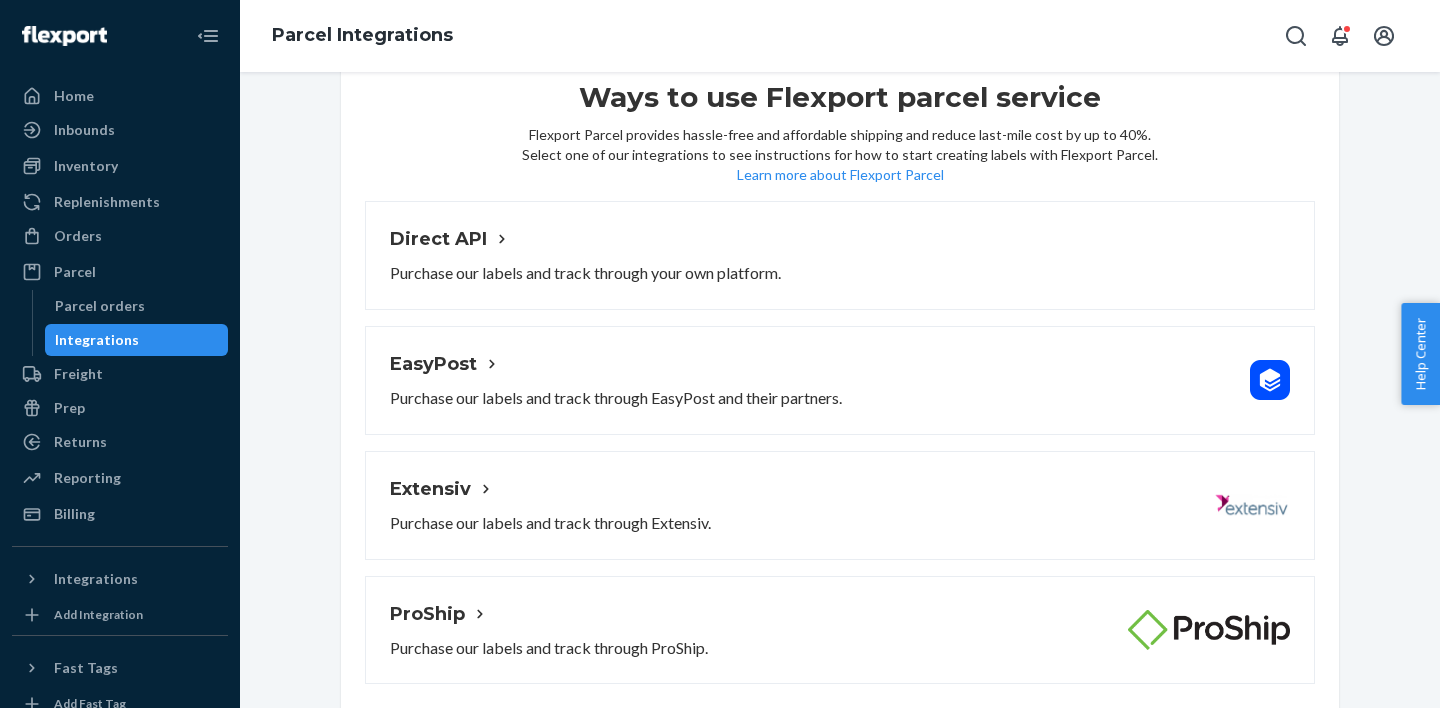 click on "Parcel Integrations" at bounding box center [840, 36] 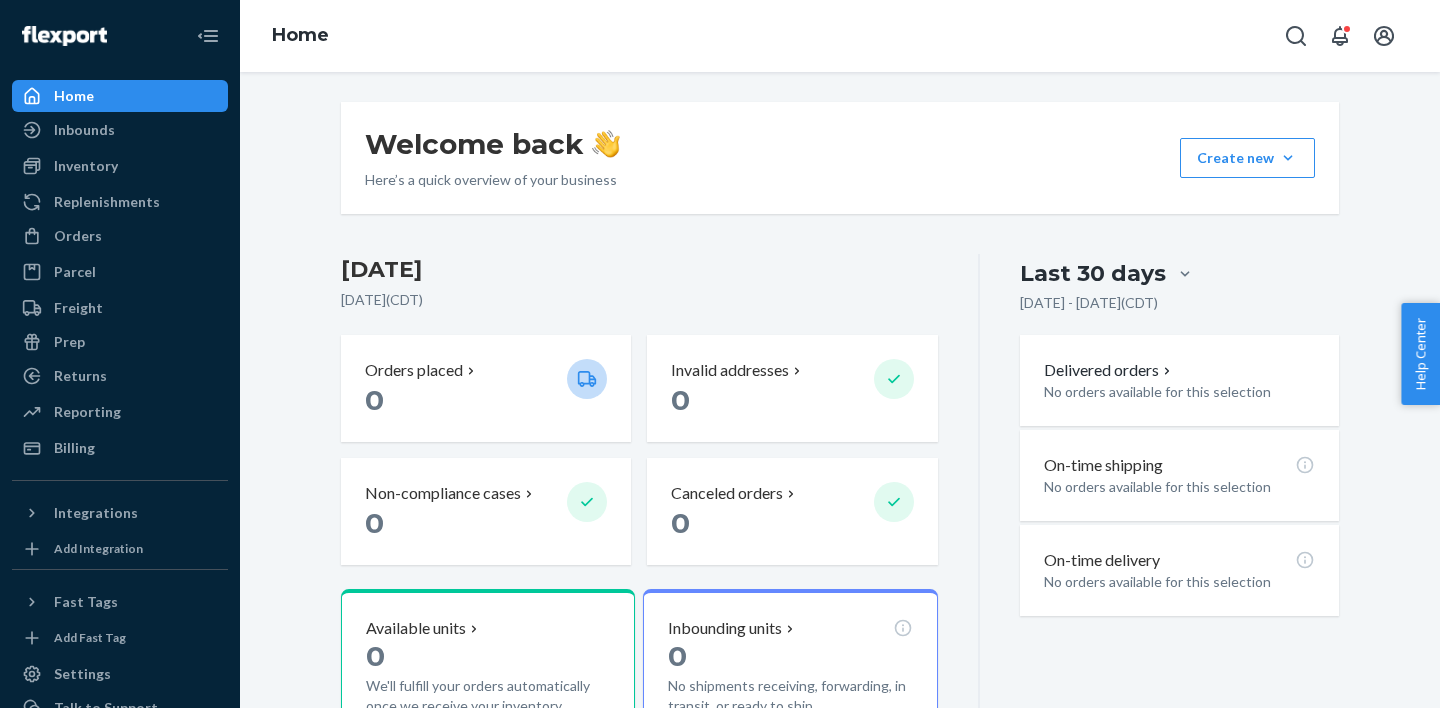 scroll, scrollTop: 0, scrollLeft: 0, axis: both 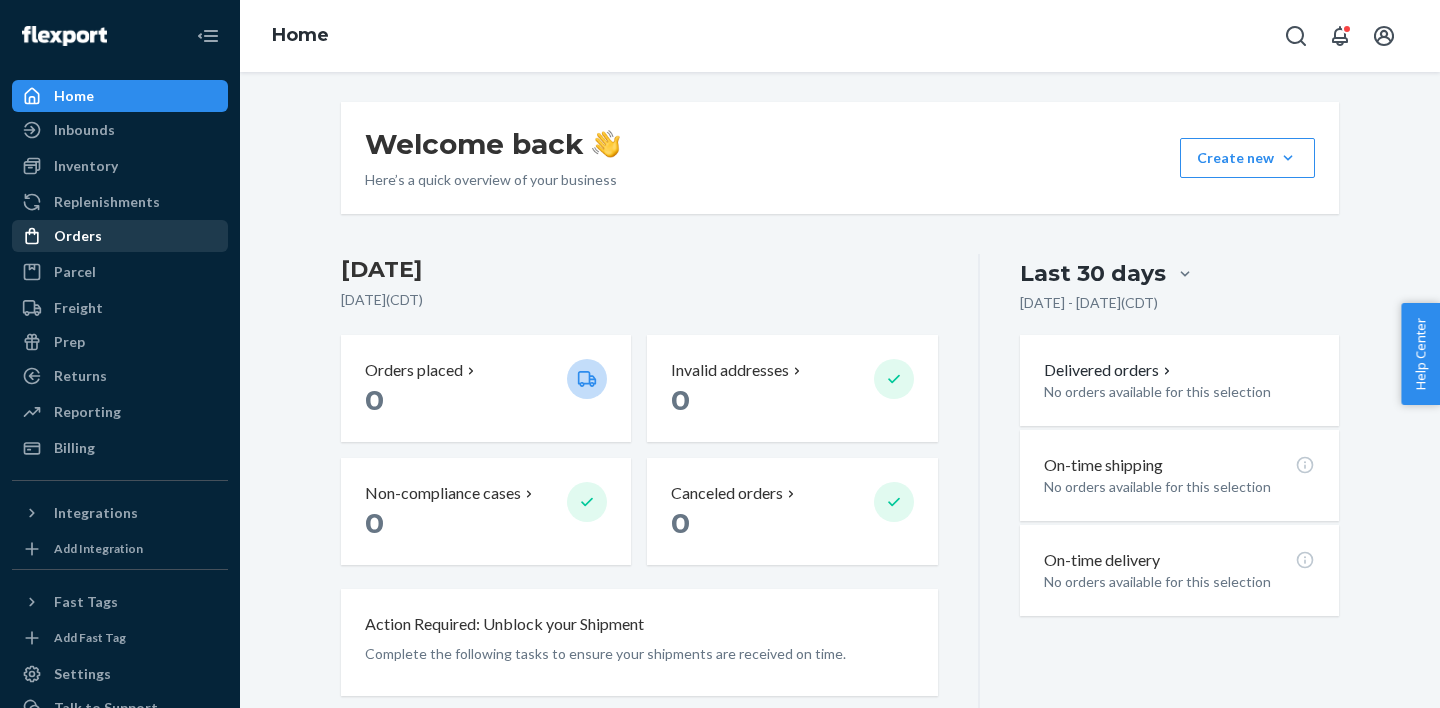 click on "Orders" at bounding box center (78, 236) 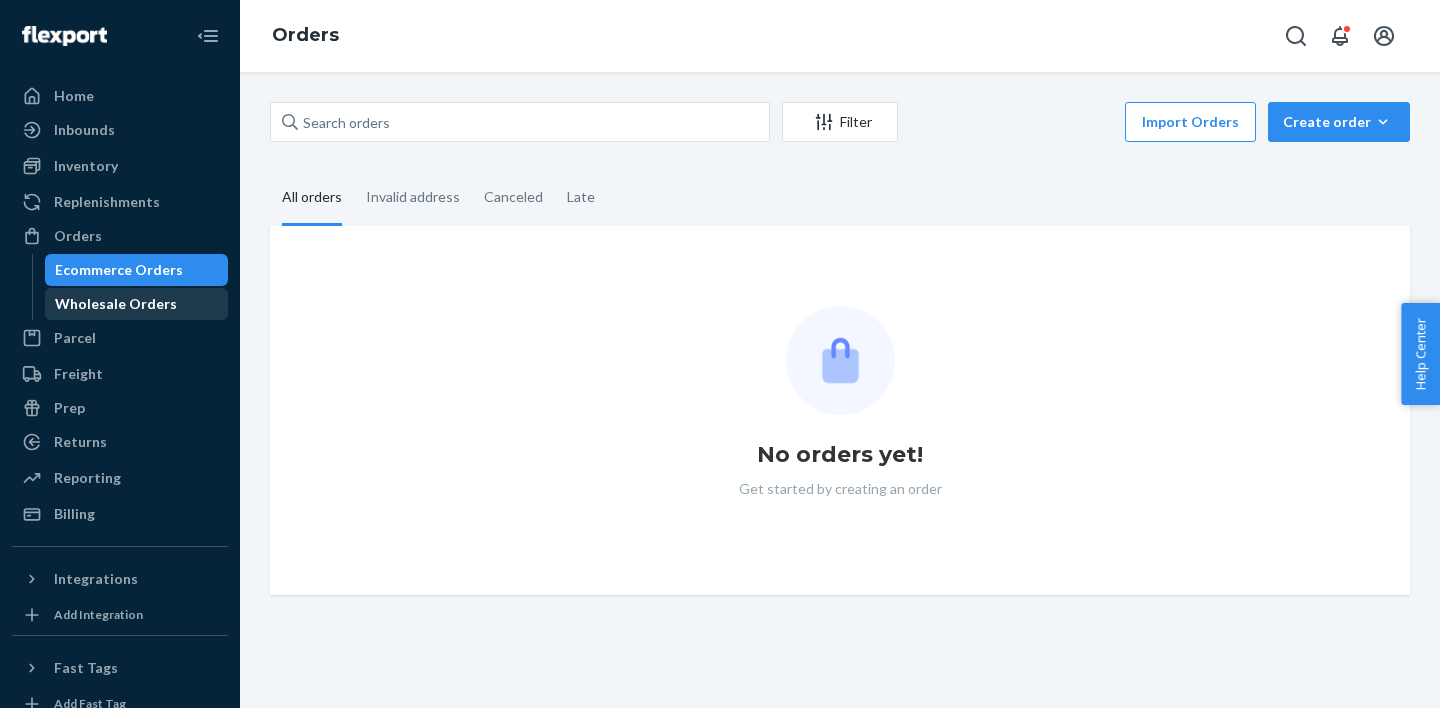 click on "Wholesale Orders" at bounding box center (116, 304) 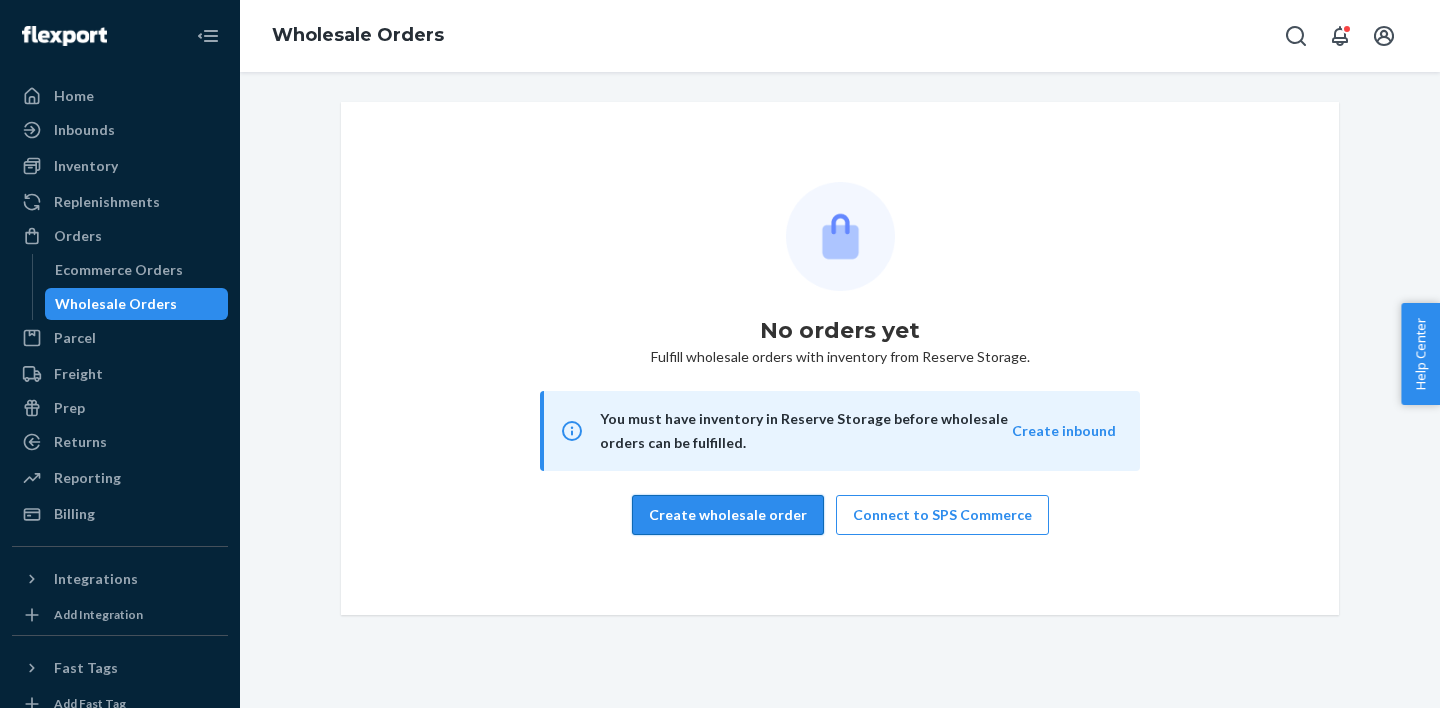 click on "Create wholesale order" at bounding box center [728, 515] 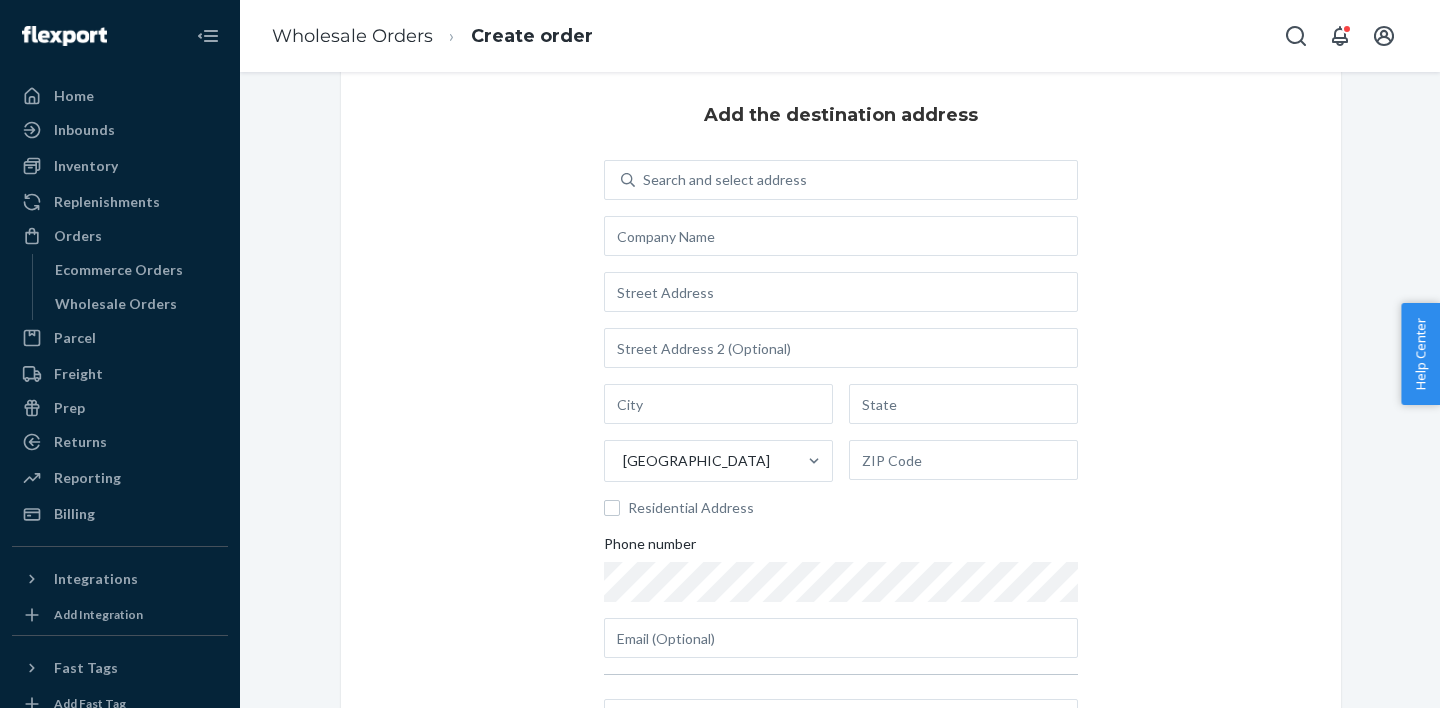 scroll, scrollTop: 0, scrollLeft: 0, axis: both 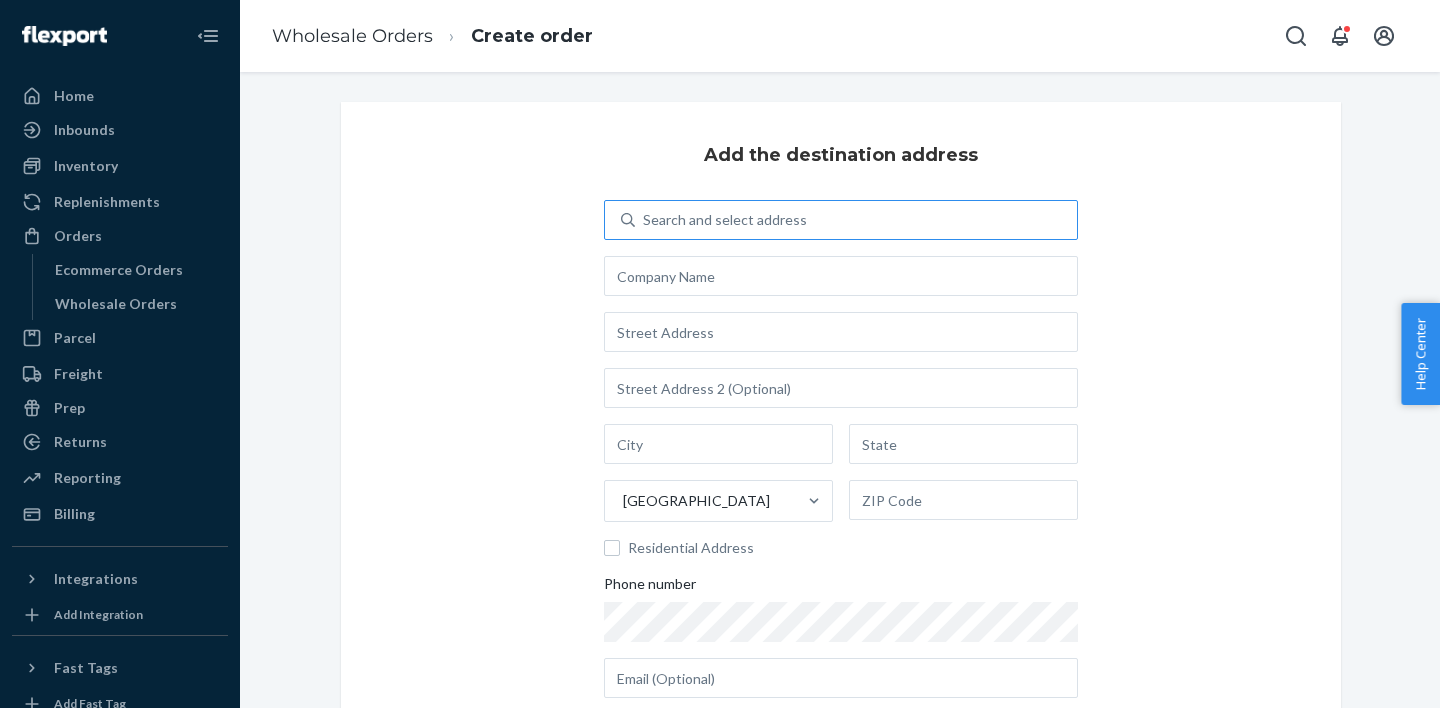 click on "Search and select address" at bounding box center (725, 220) 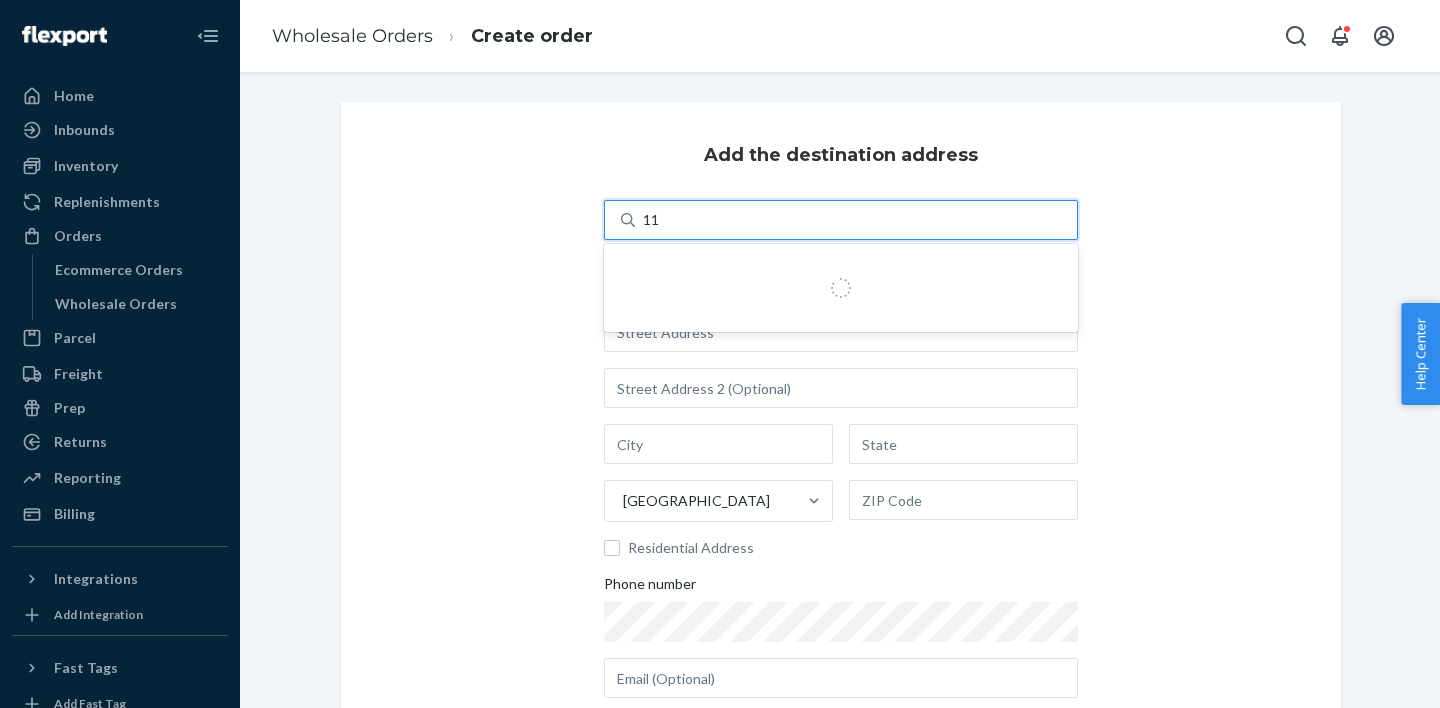 type on "1" 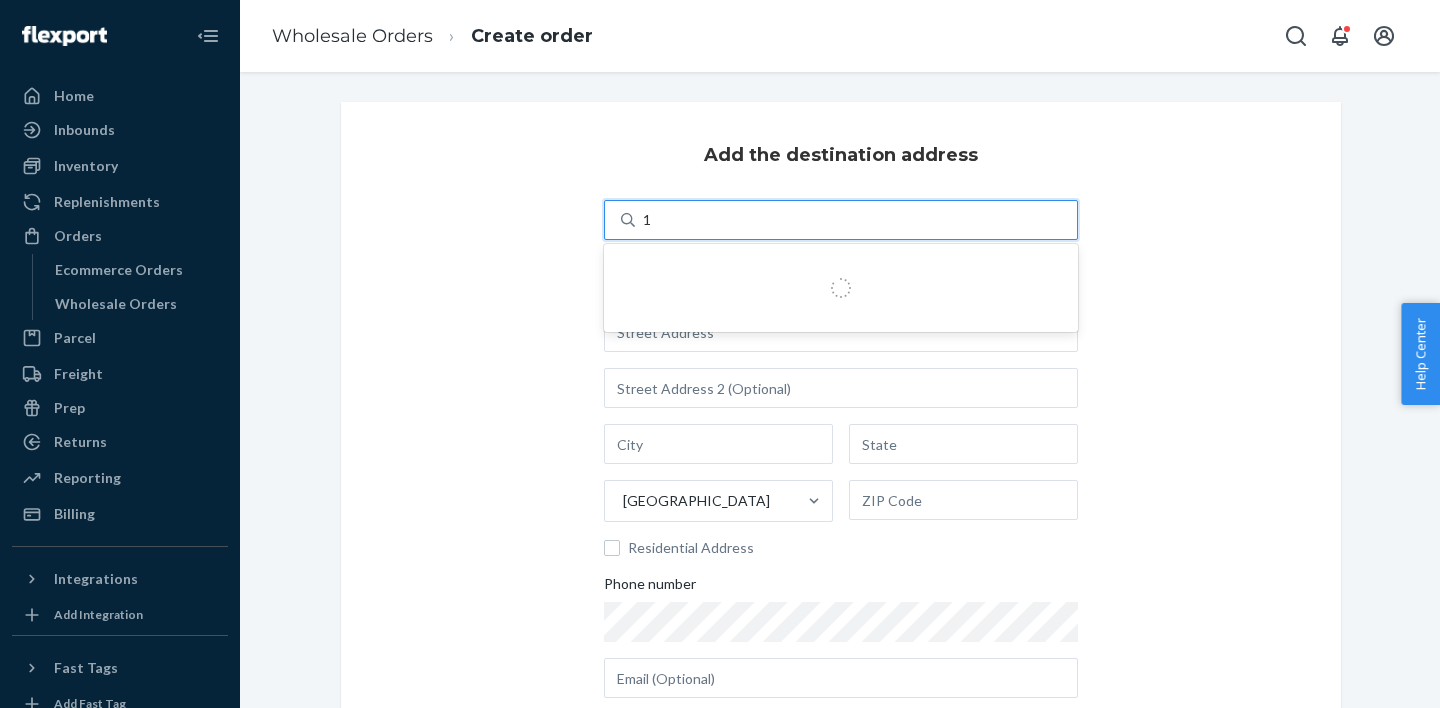 type 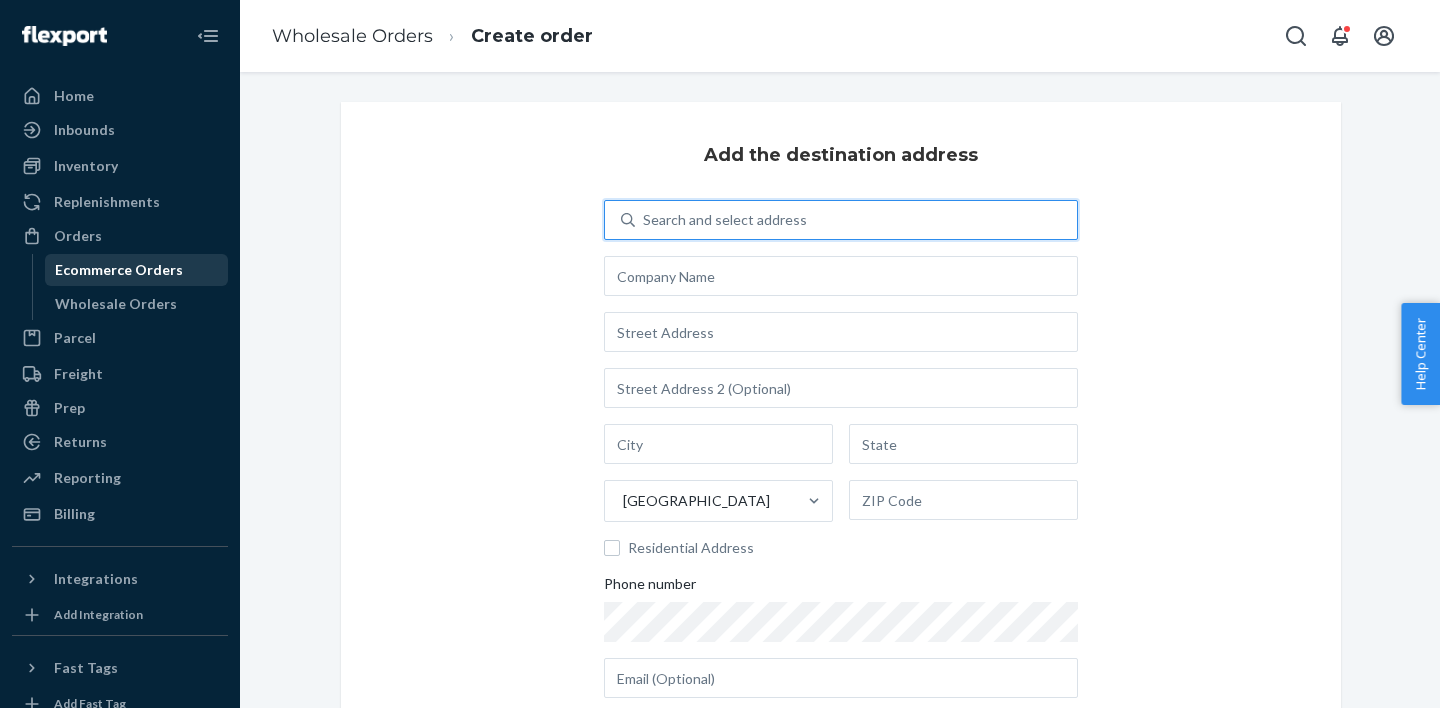 click on "Ecommerce Orders" at bounding box center [119, 270] 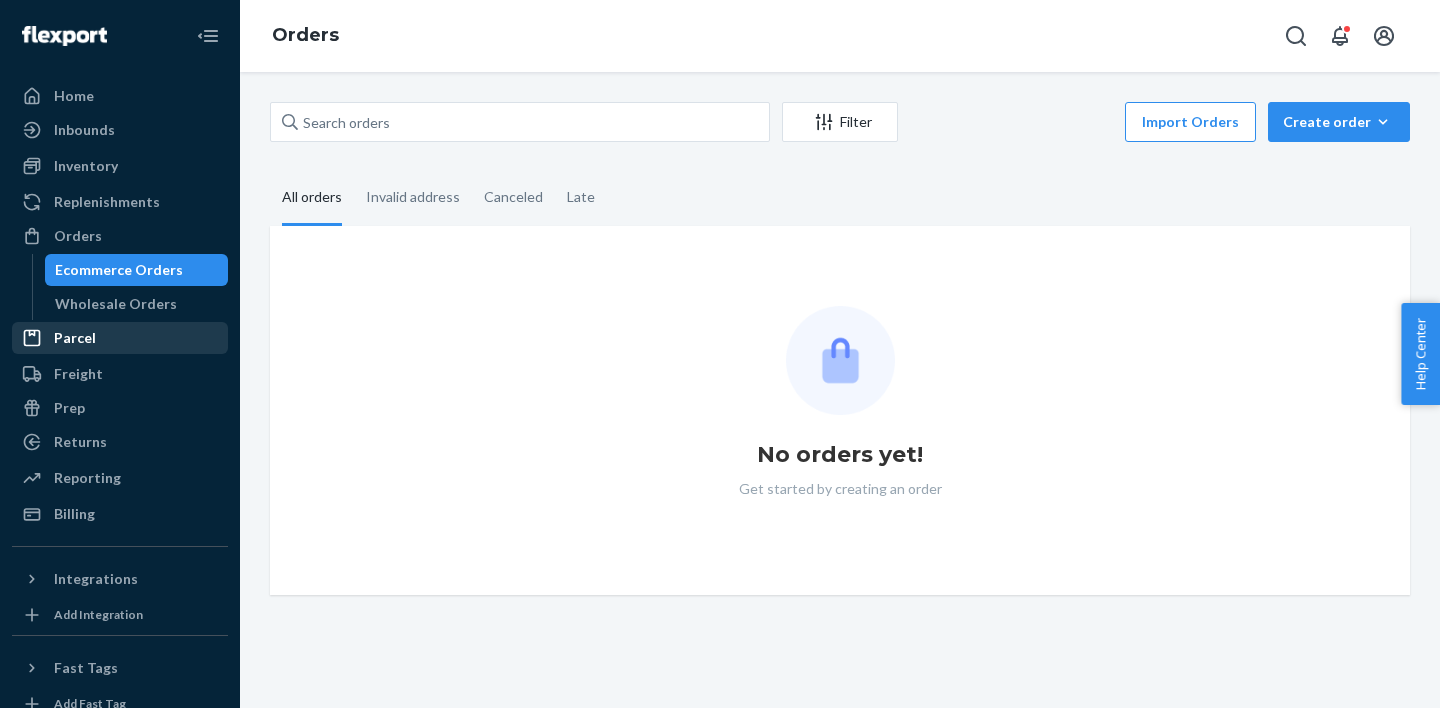 click on "Parcel" at bounding box center (120, 338) 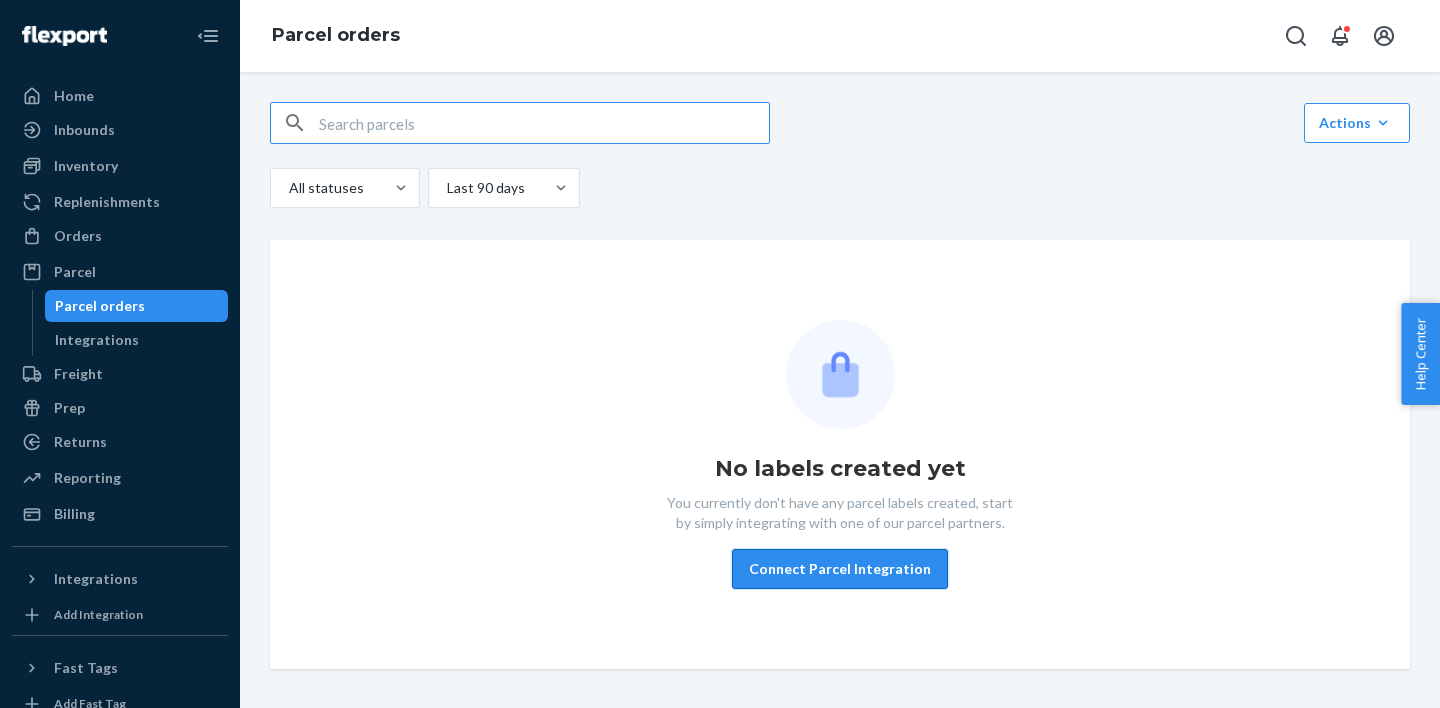 click on "Connect Parcel Integration" at bounding box center (840, 569) 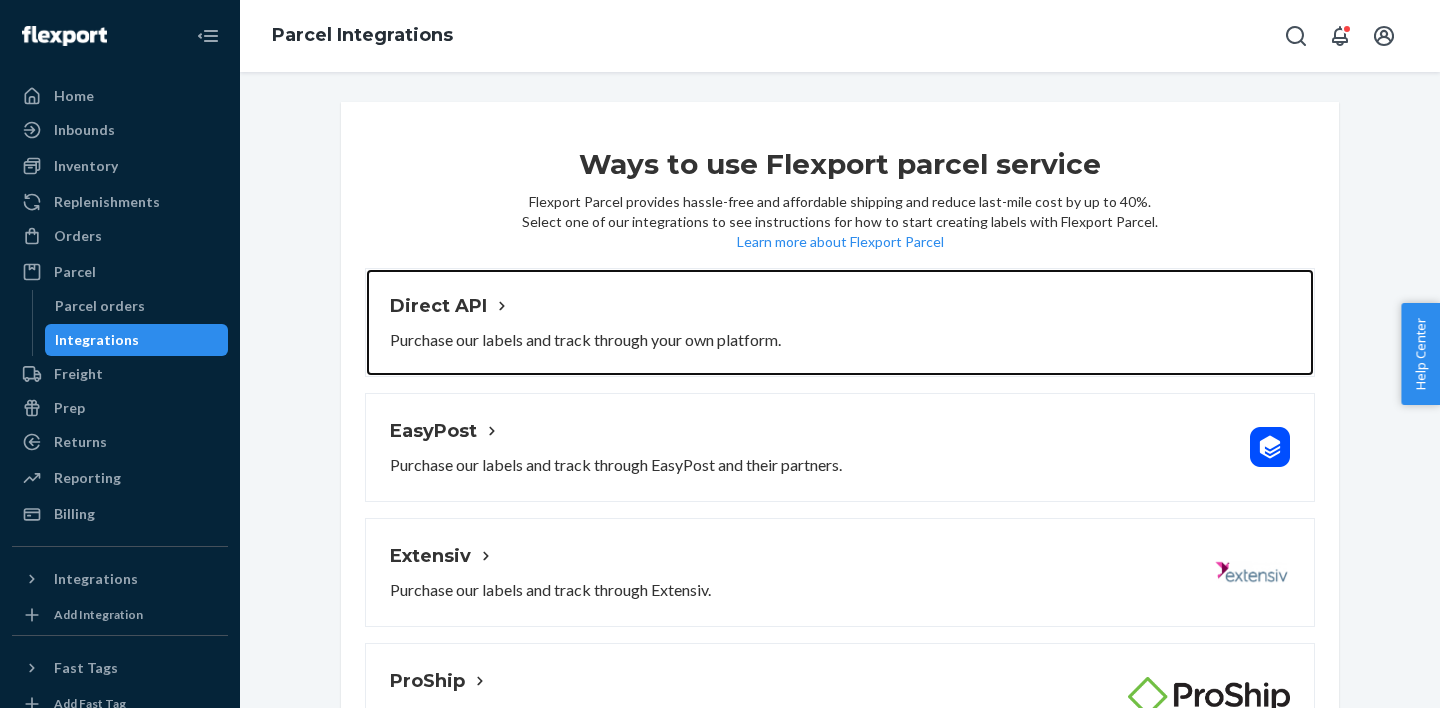click on "Direct API   Purchase our labels and track through your own platform." at bounding box center (840, 322) 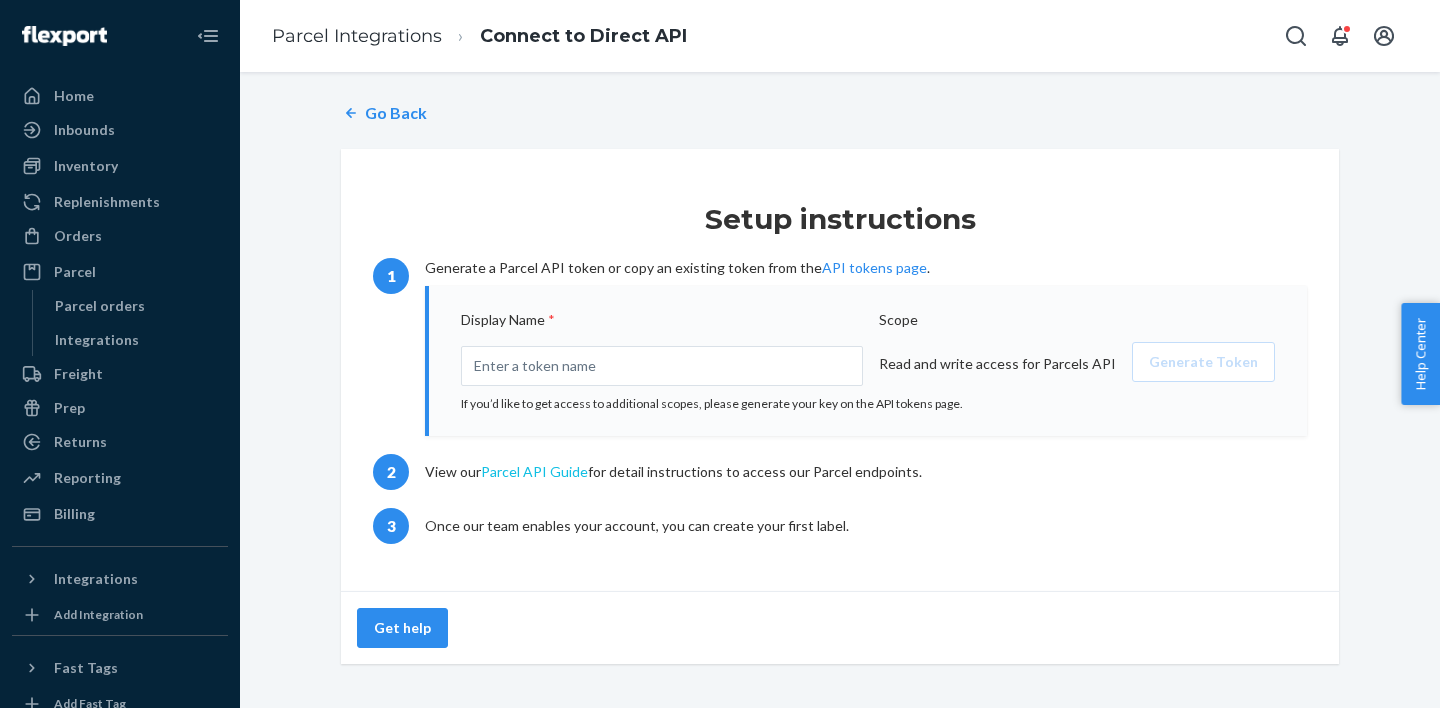 click on "Parcel API Guide" at bounding box center (0, 0) 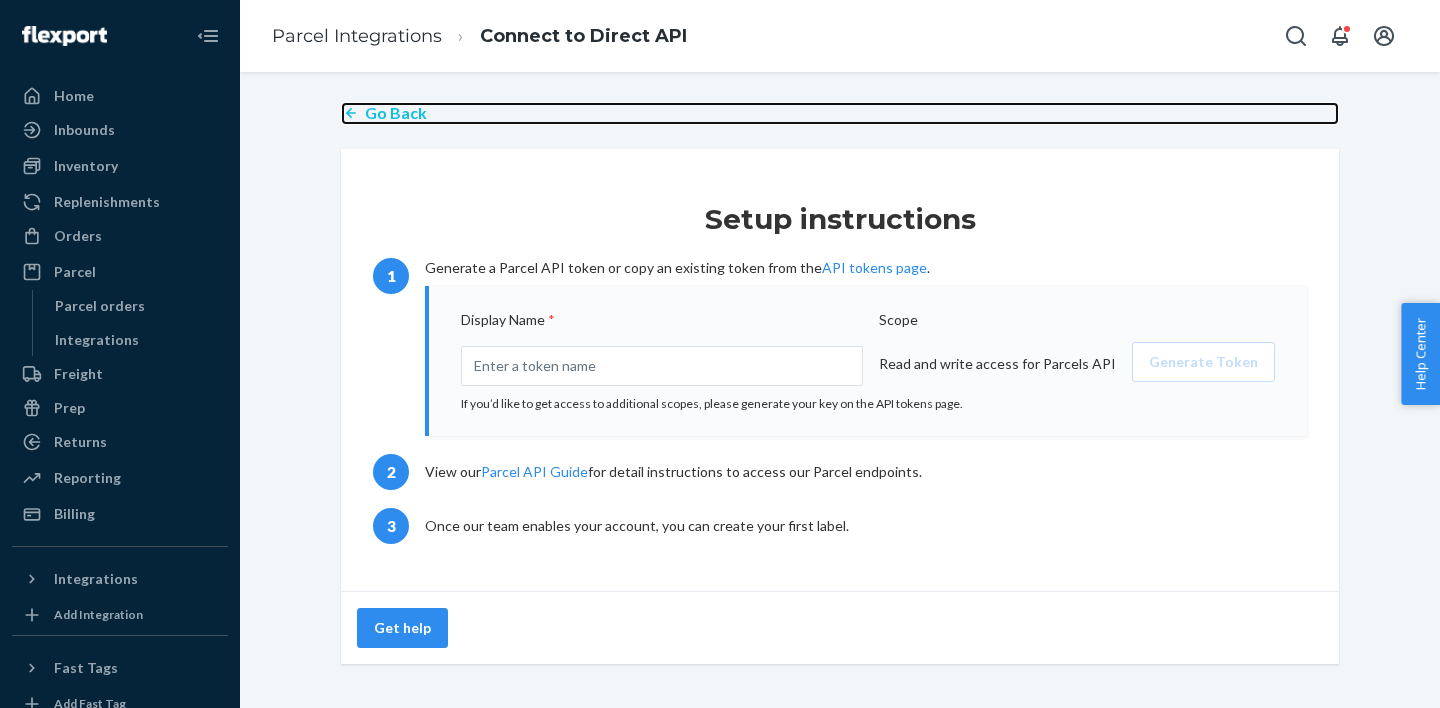 click on "Go Back" at bounding box center [396, 113] 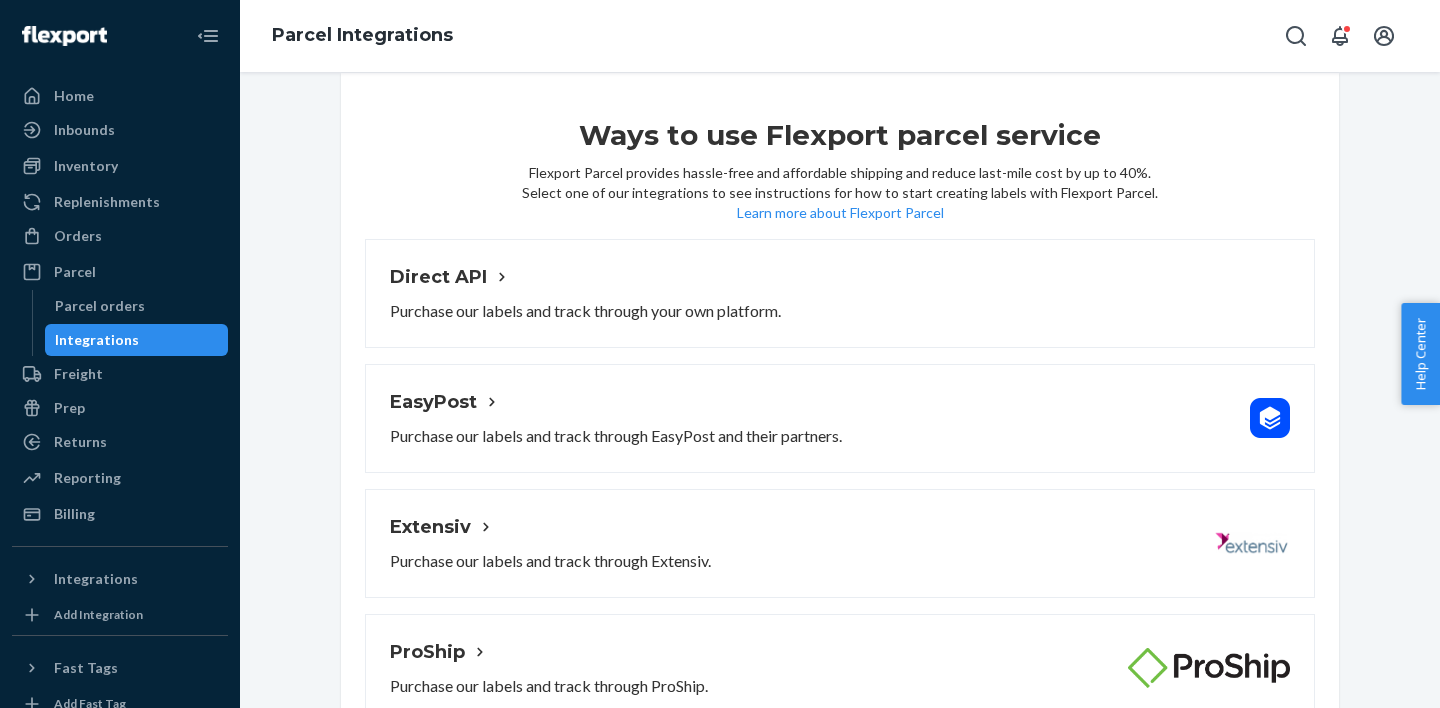scroll, scrollTop: 68, scrollLeft: 0, axis: vertical 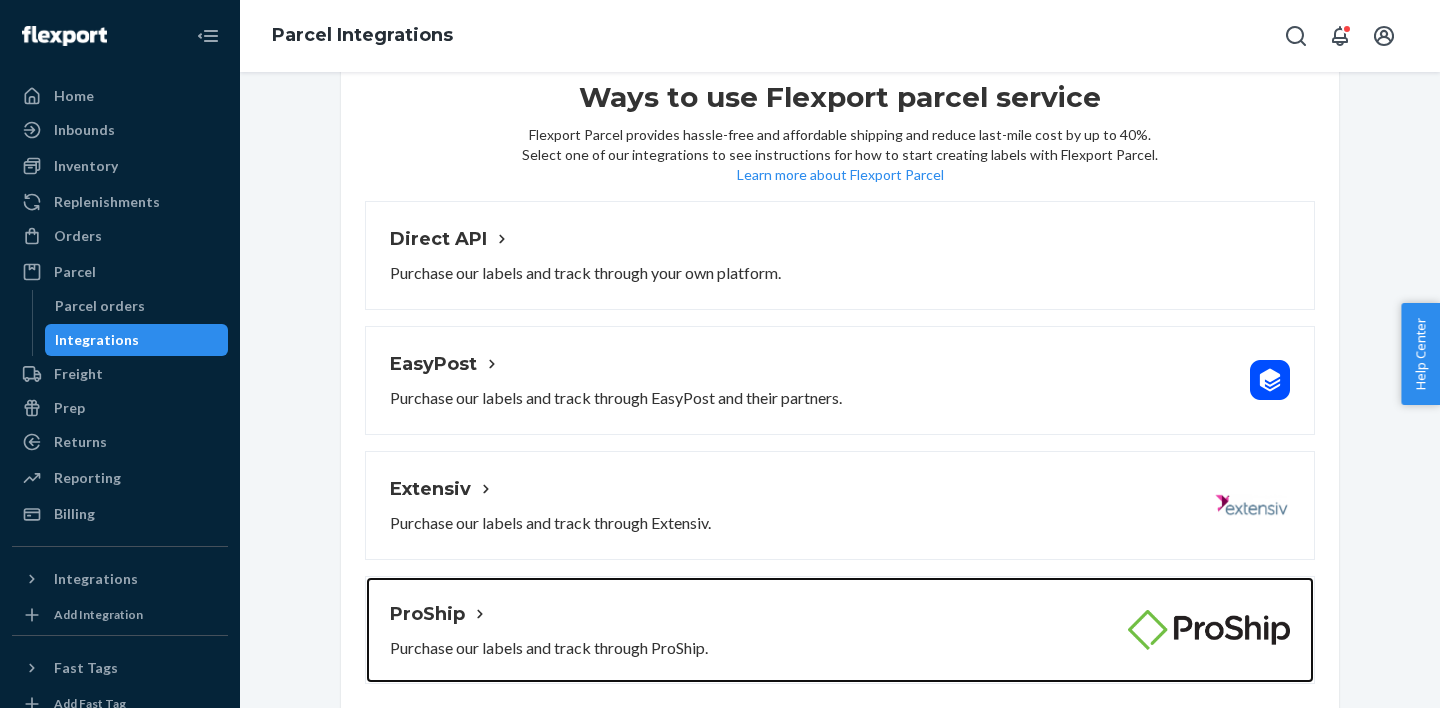 click on "ProShip   Purchase our labels and track through ProShip." at bounding box center (549, 630) 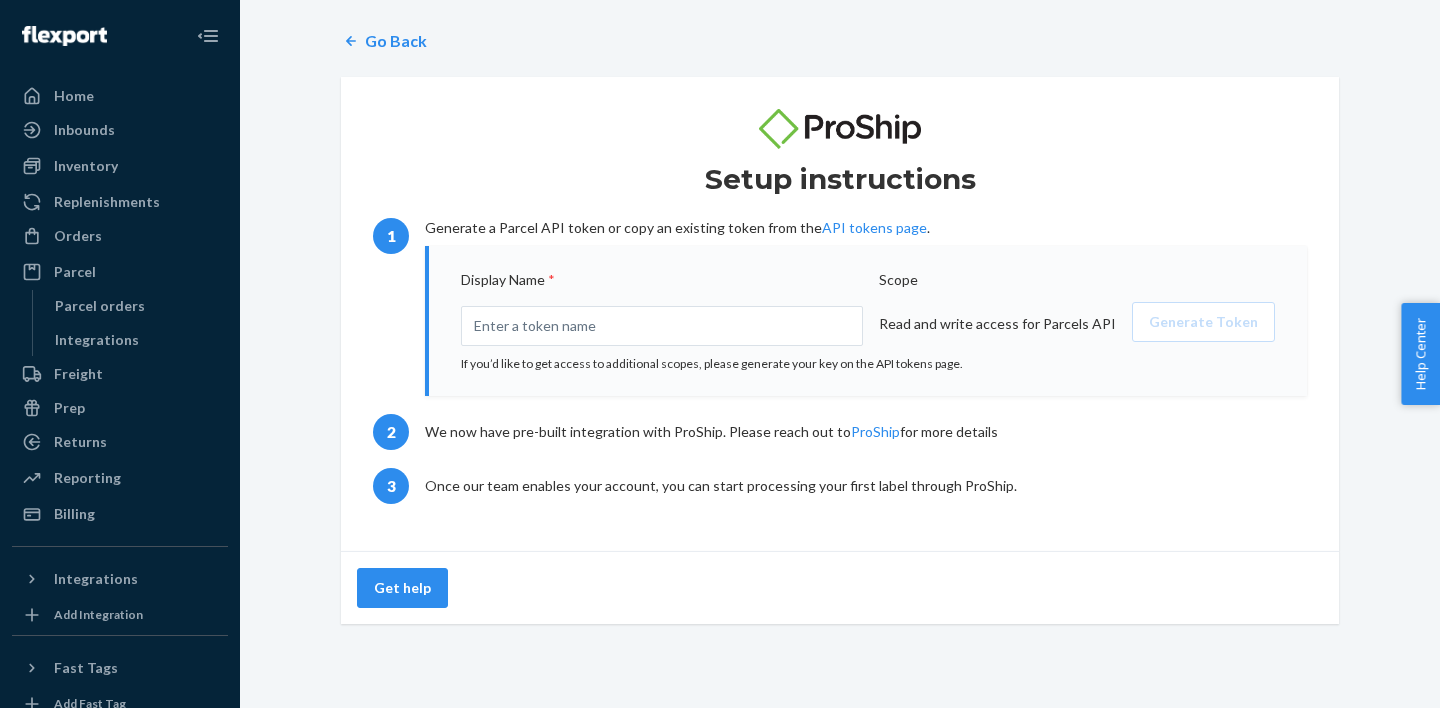 scroll, scrollTop: 0, scrollLeft: 0, axis: both 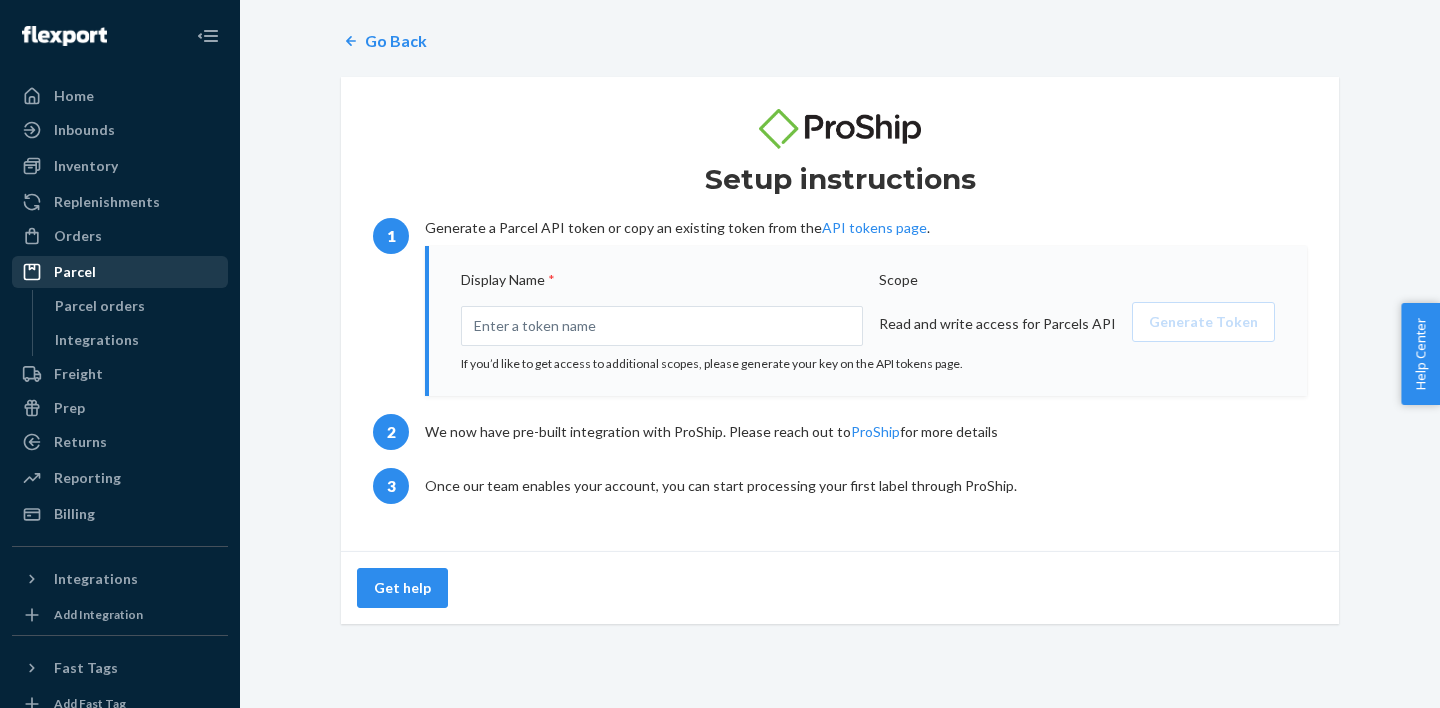 click on "Parcel" at bounding box center (75, 272) 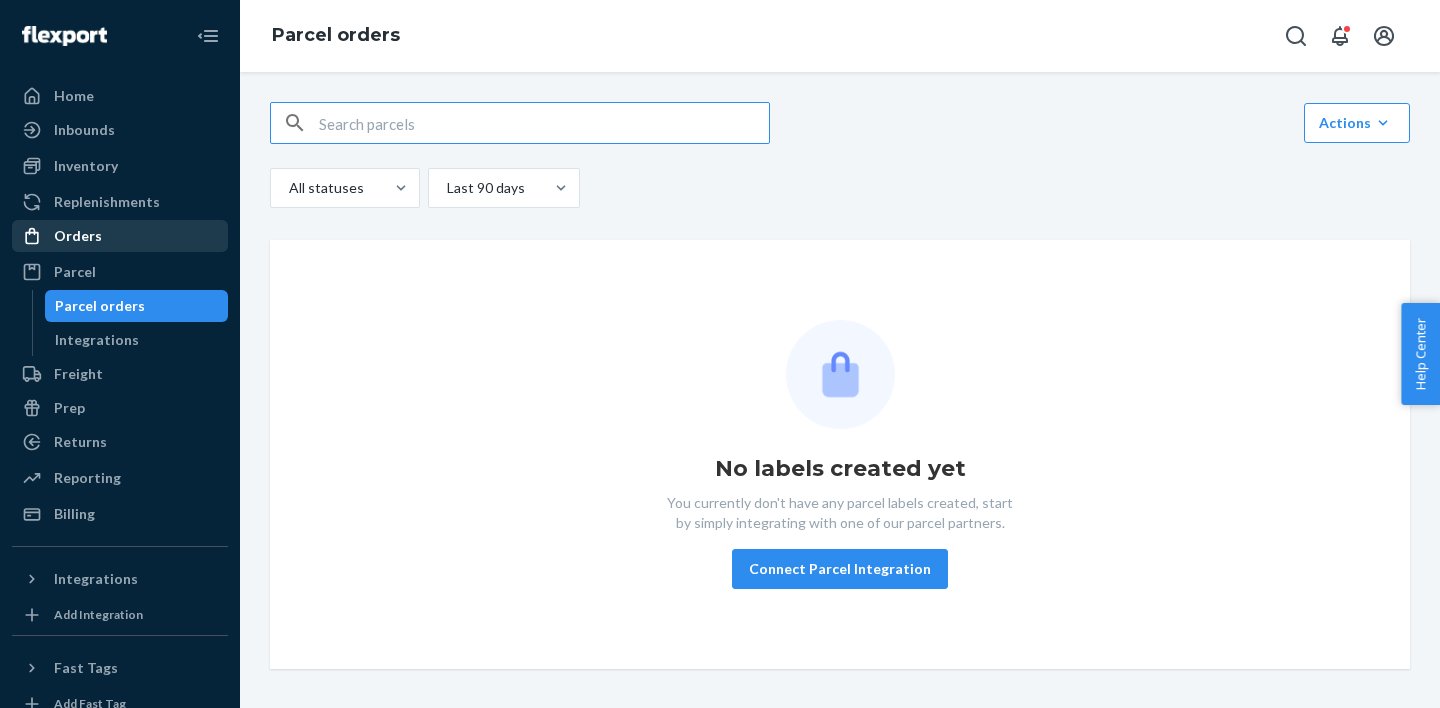 click on "Orders" at bounding box center [120, 236] 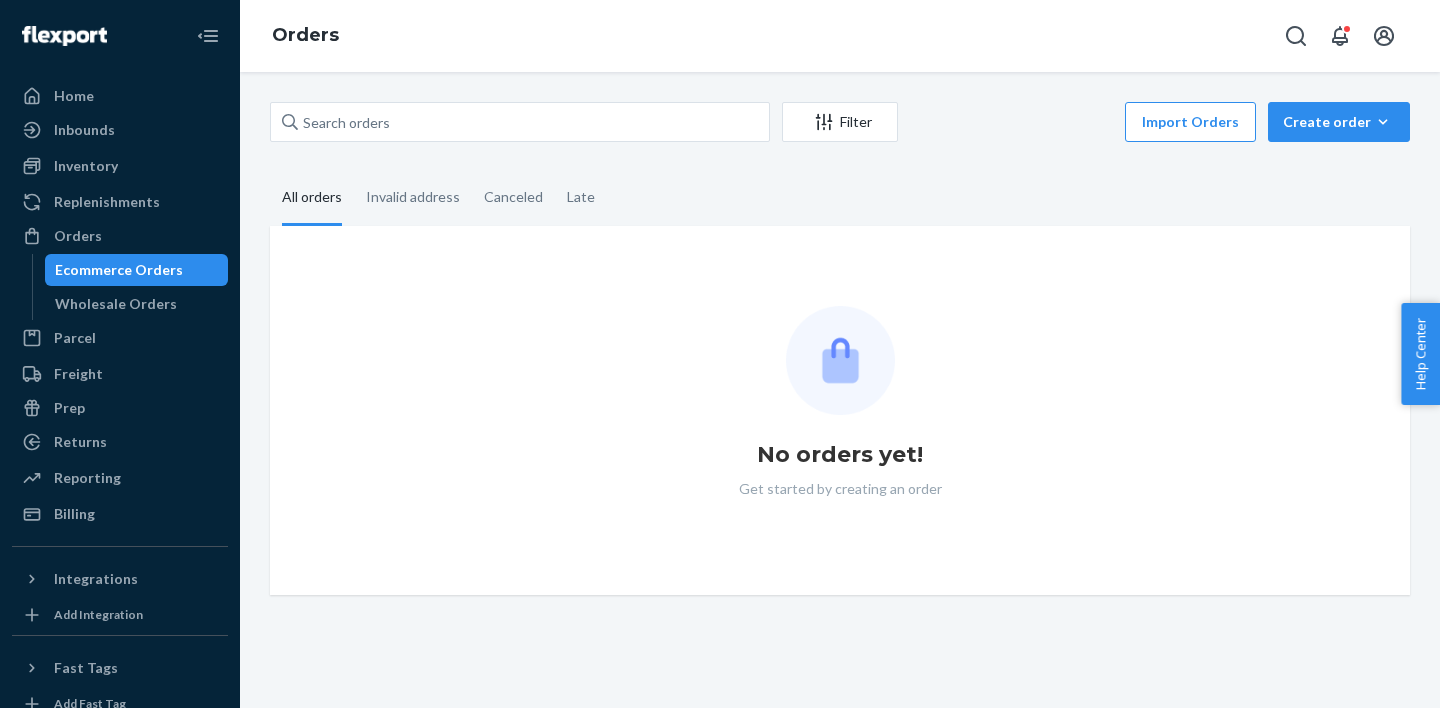click on "Ecommerce Orders" at bounding box center [119, 270] 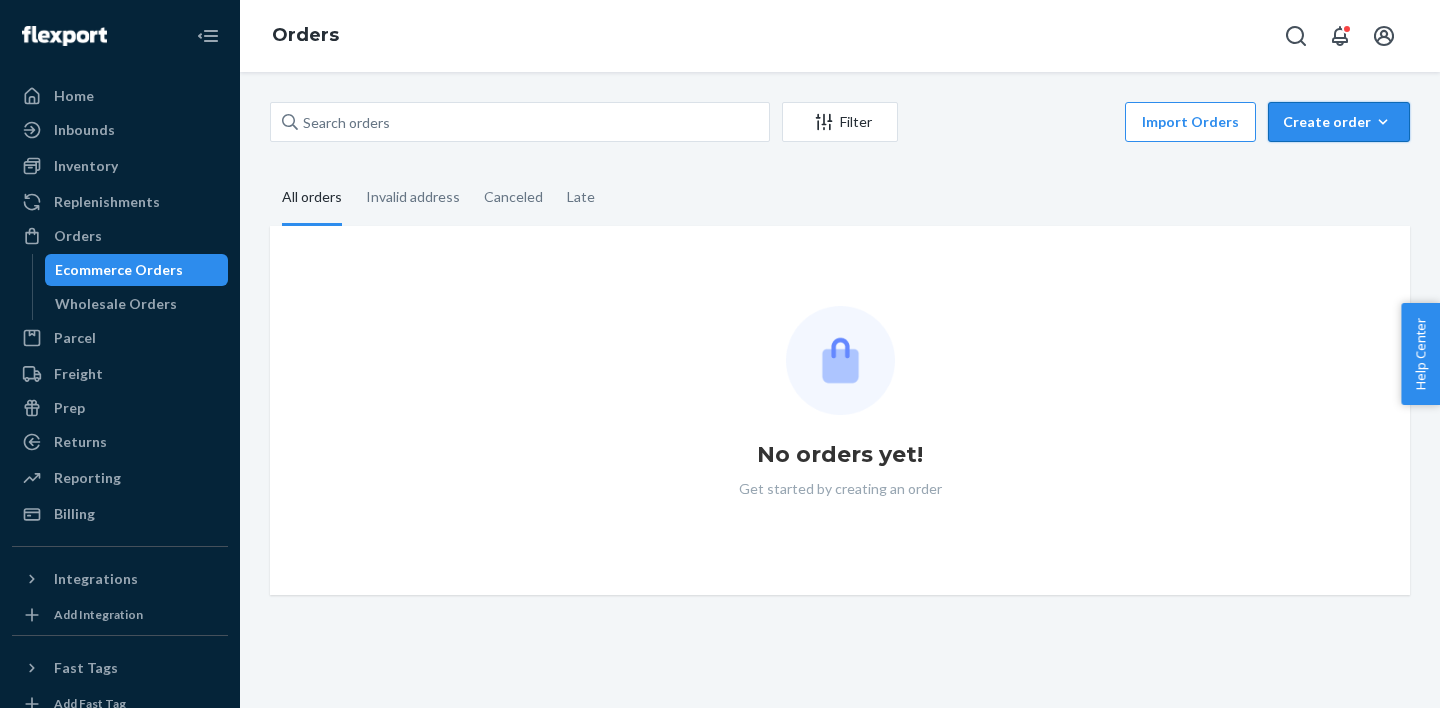 click on "Create order" at bounding box center [1339, 122] 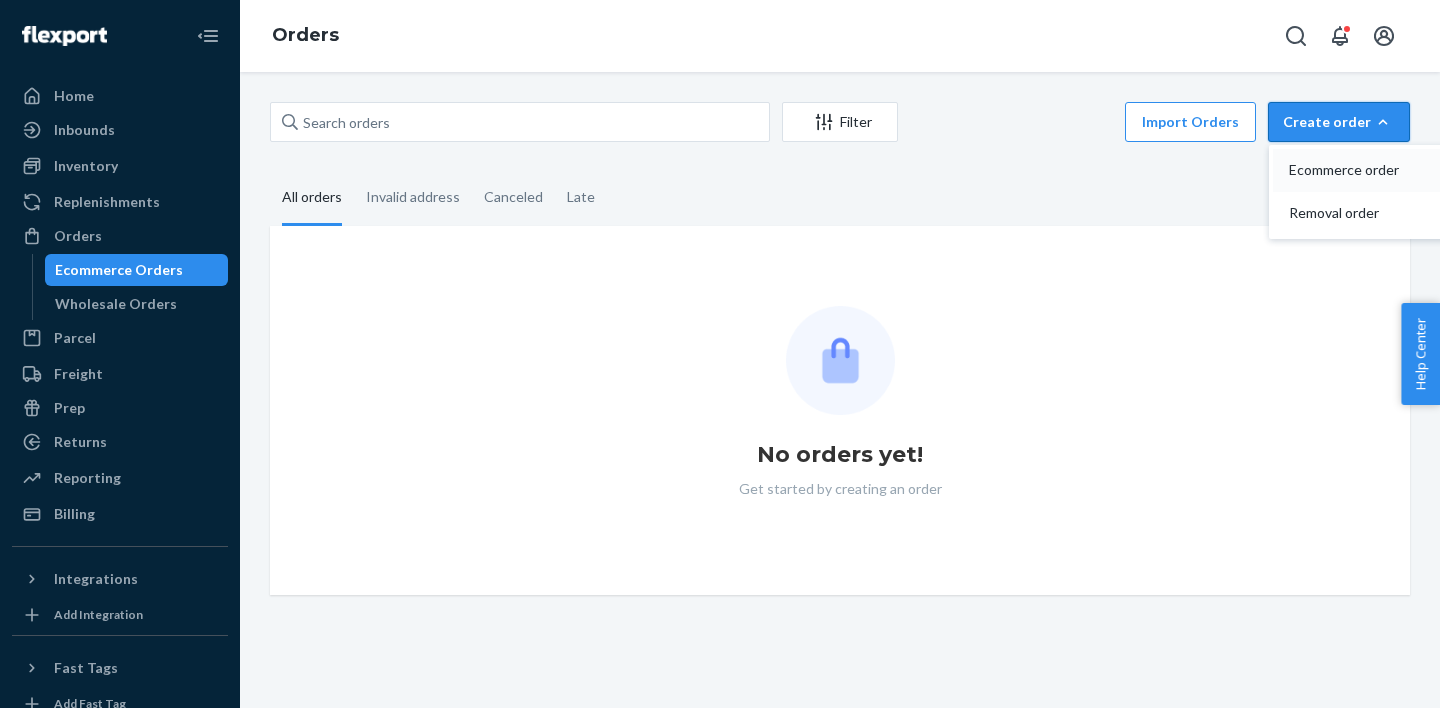 click on "Ecommerce order" at bounding box center [1351, 170] 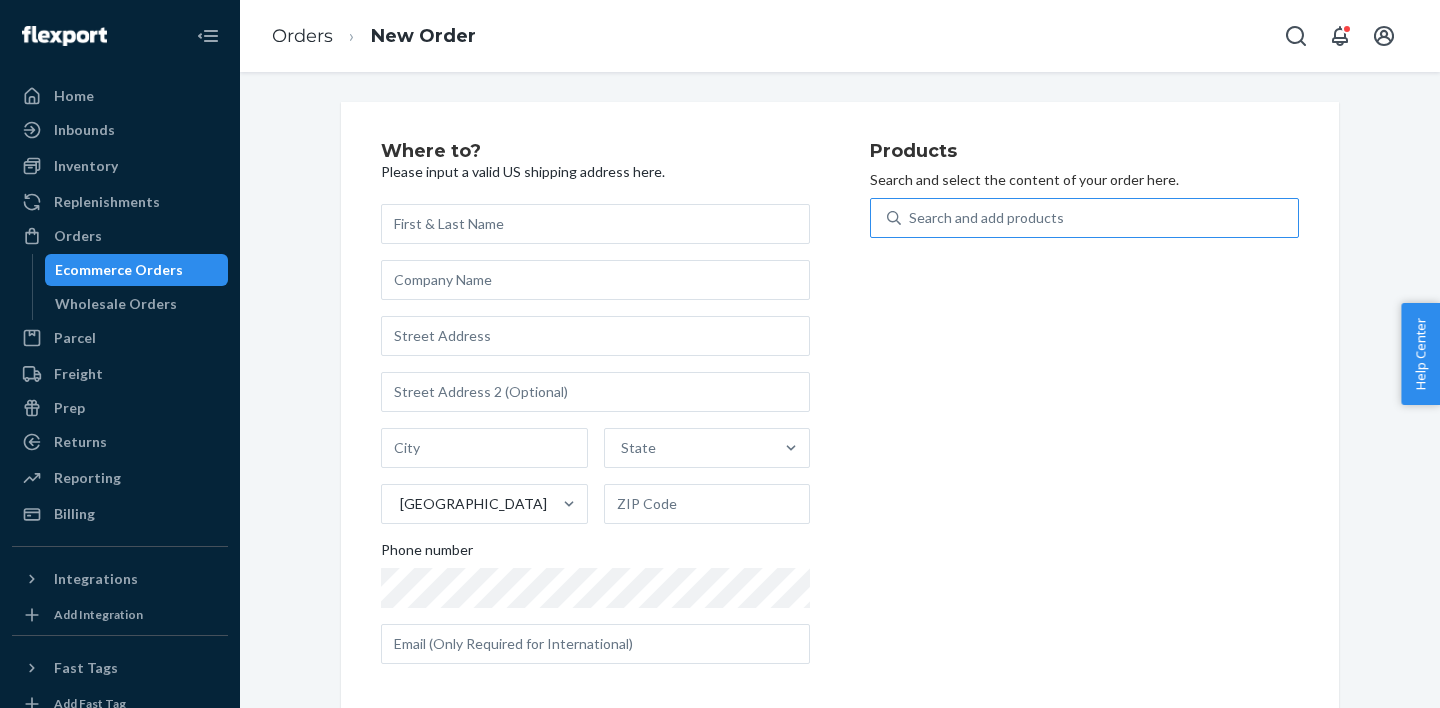 click on "Search and add products" at bounding box center [986, 218] 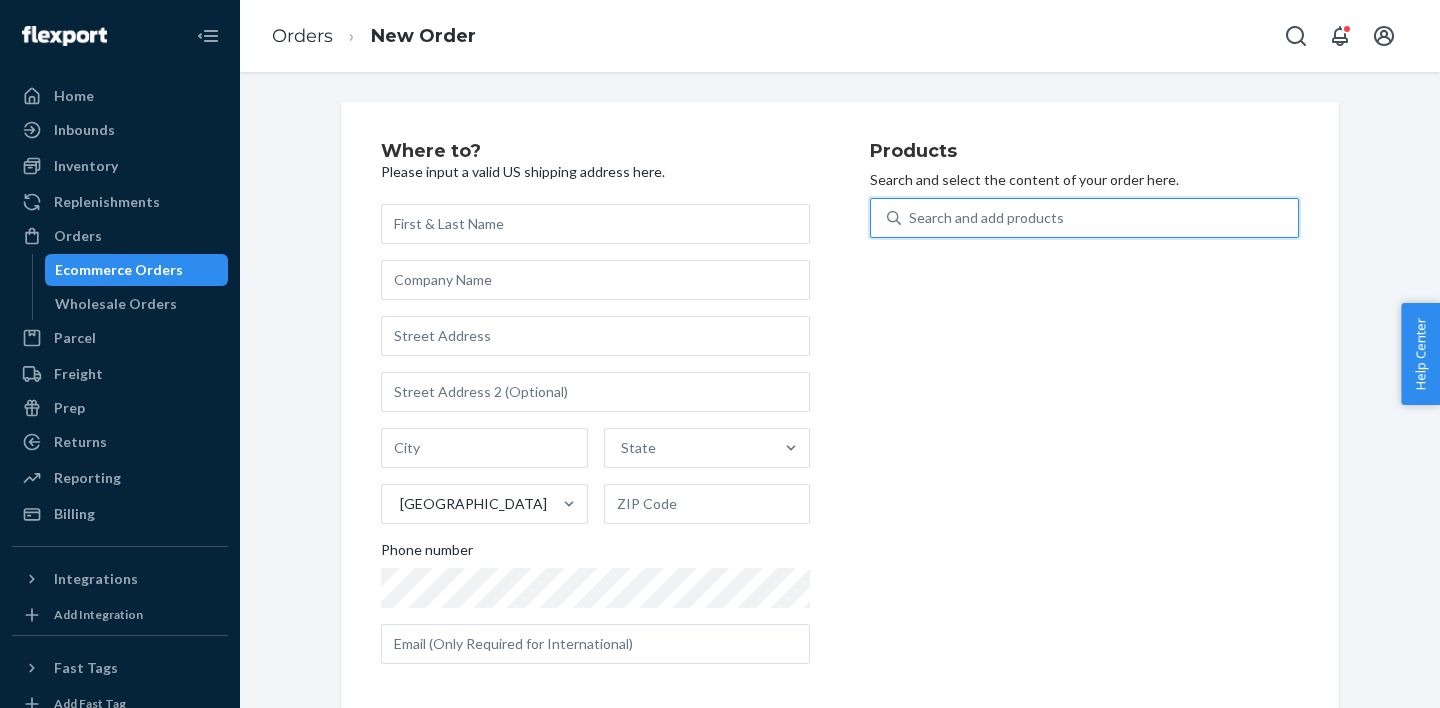 click on "Search and add products" at bounding box center (986, 218) 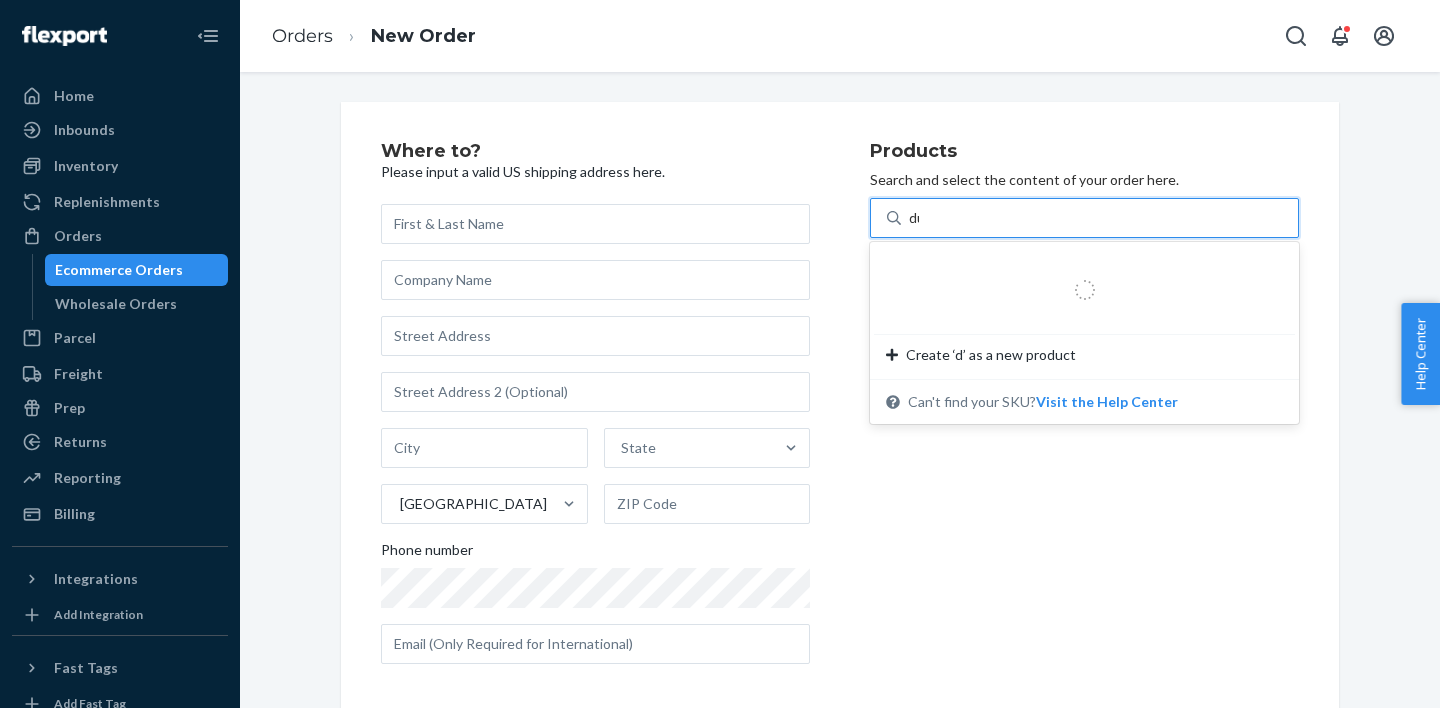 type on "dur" 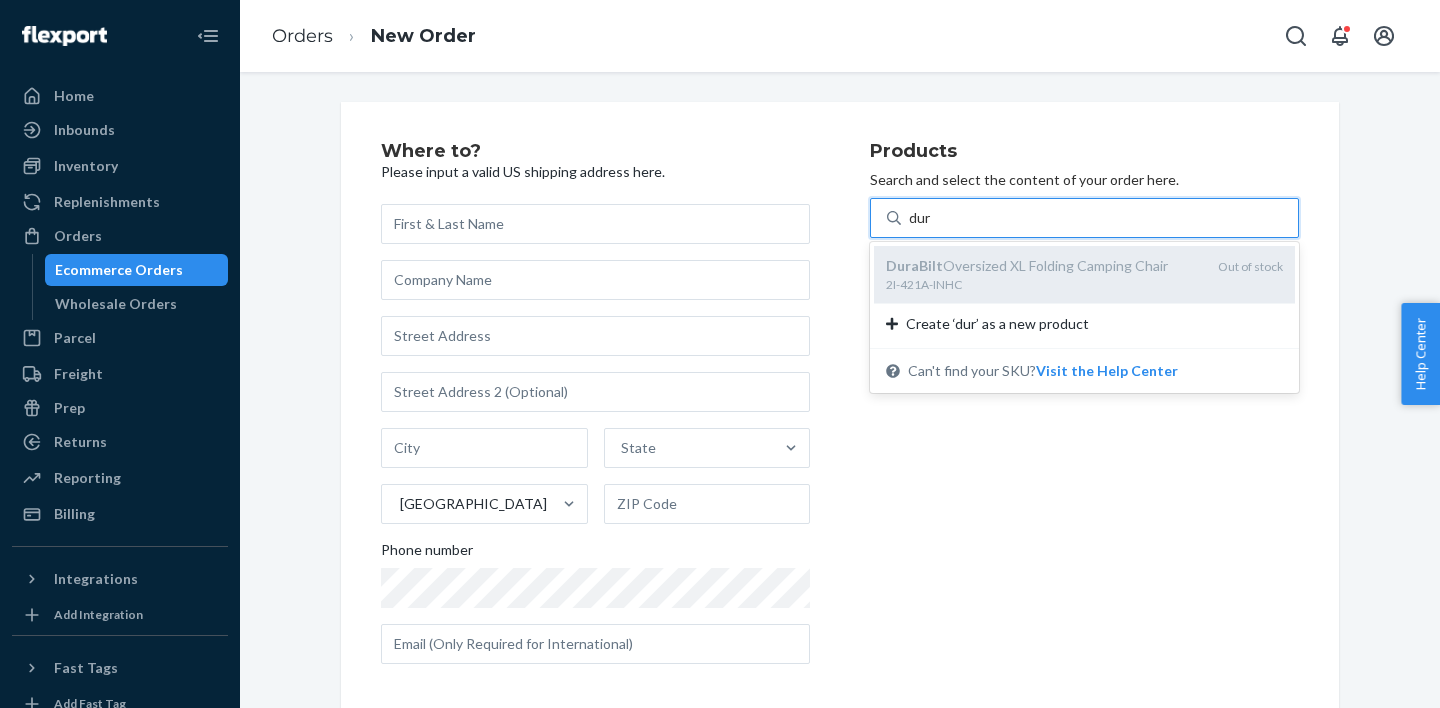 click on "DuraBilt  Oversized XL Folding Camping Chair" at bounding box center [1044, 266] 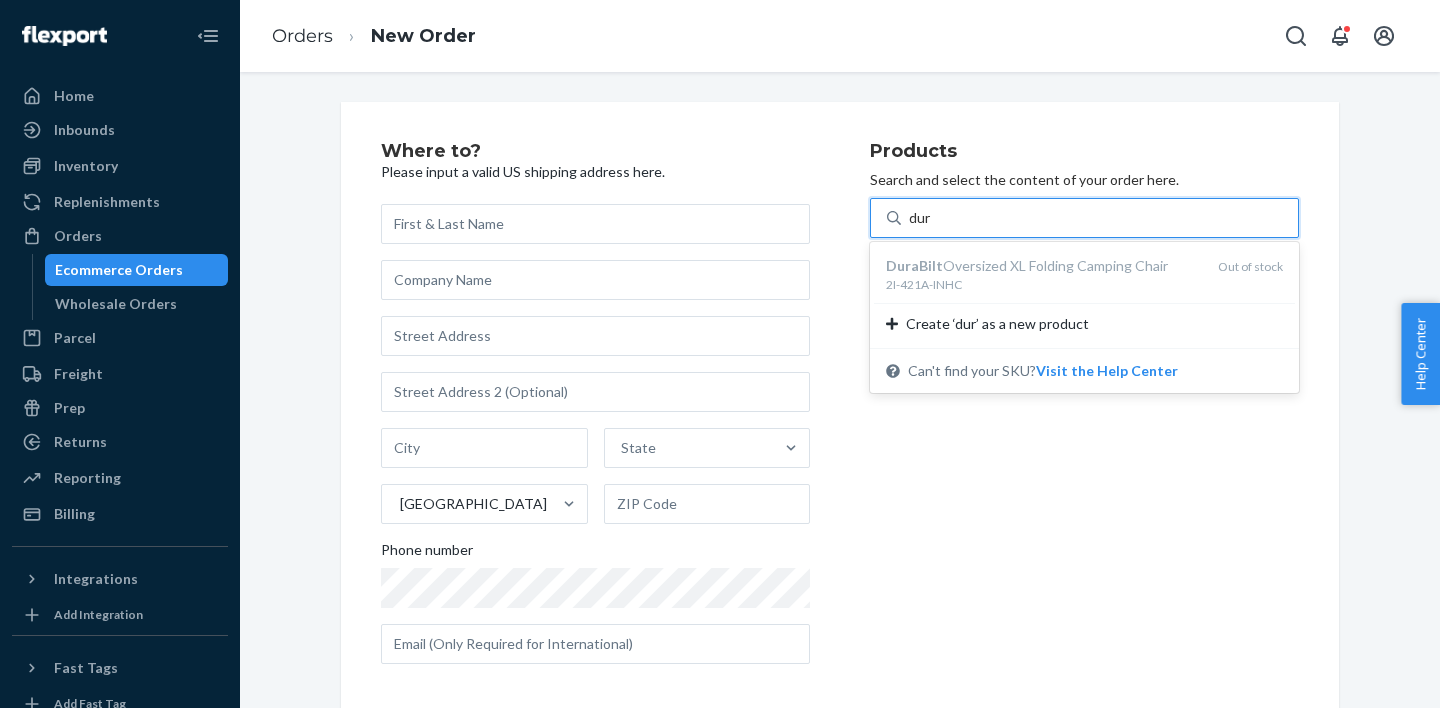 type 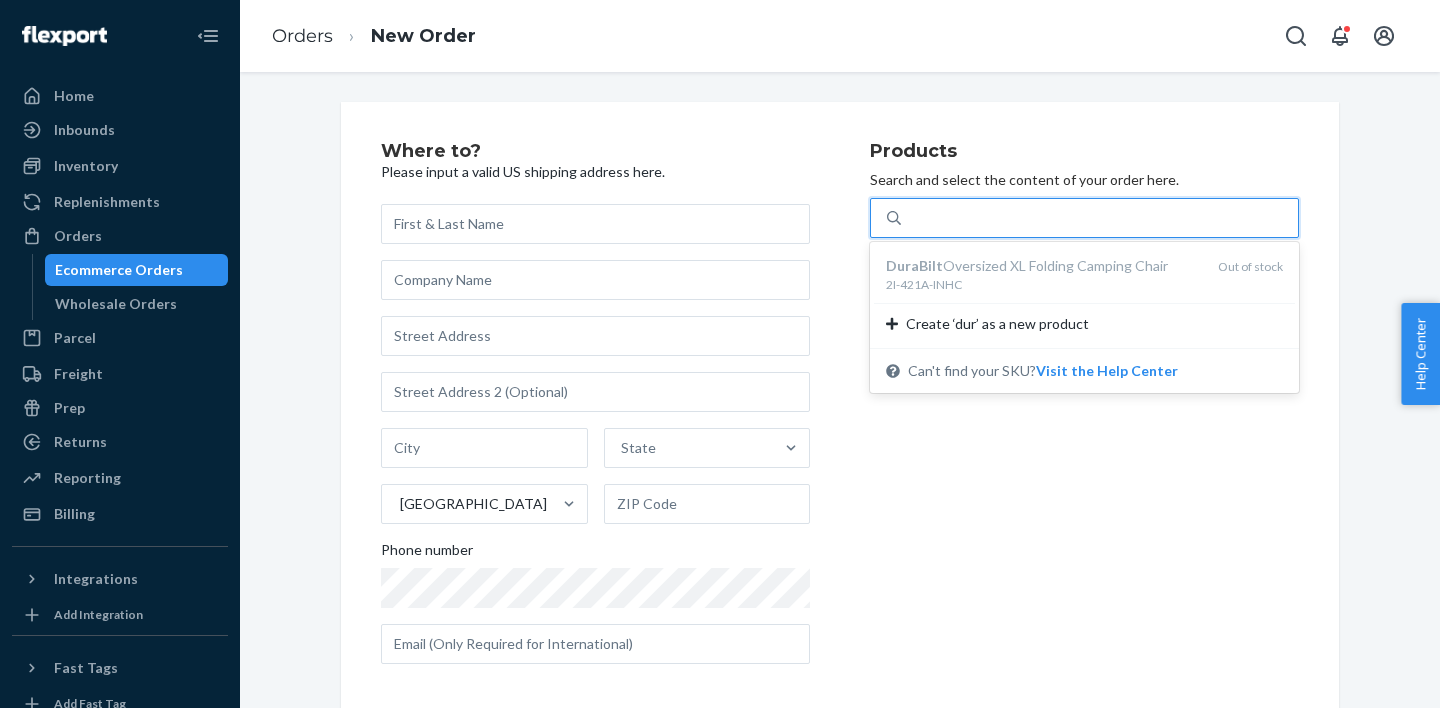 click on "dur" at bounding box center (1099, 218) 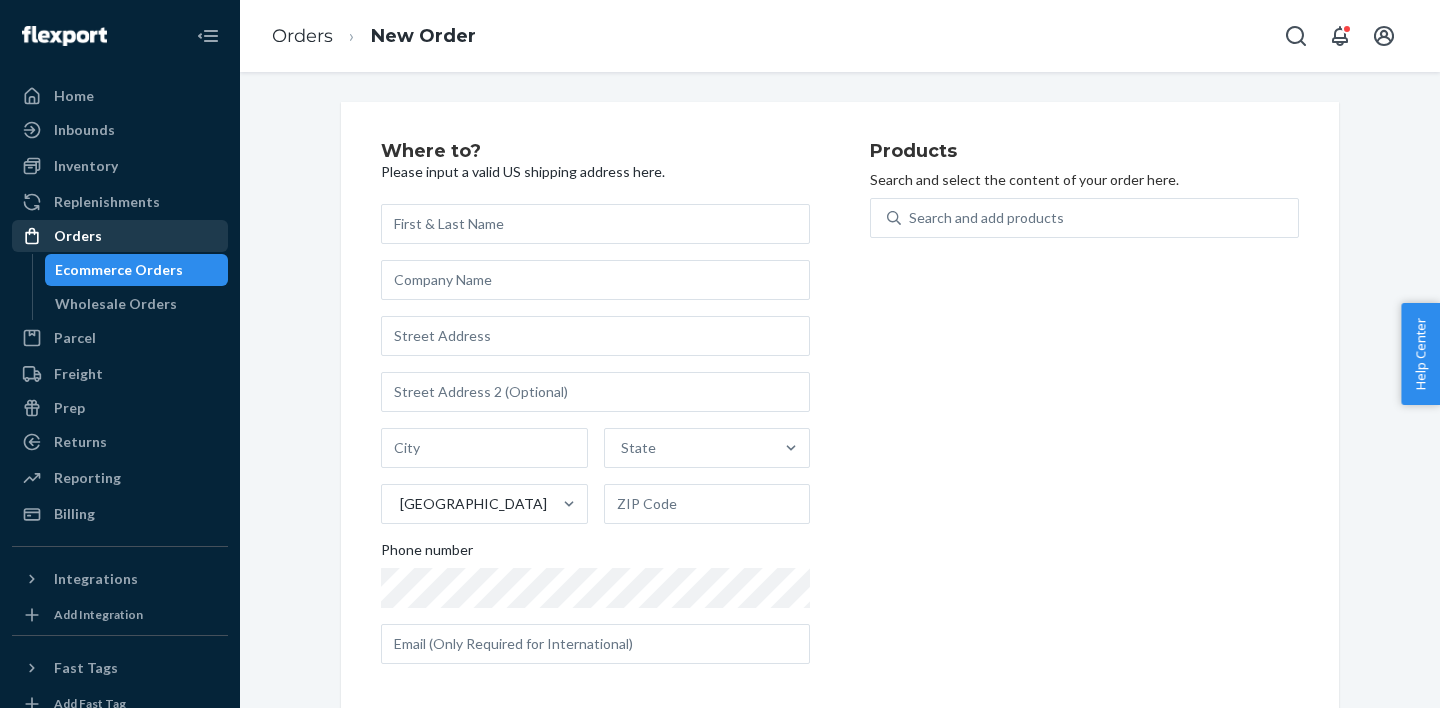 click at bounding box center (38, 236) 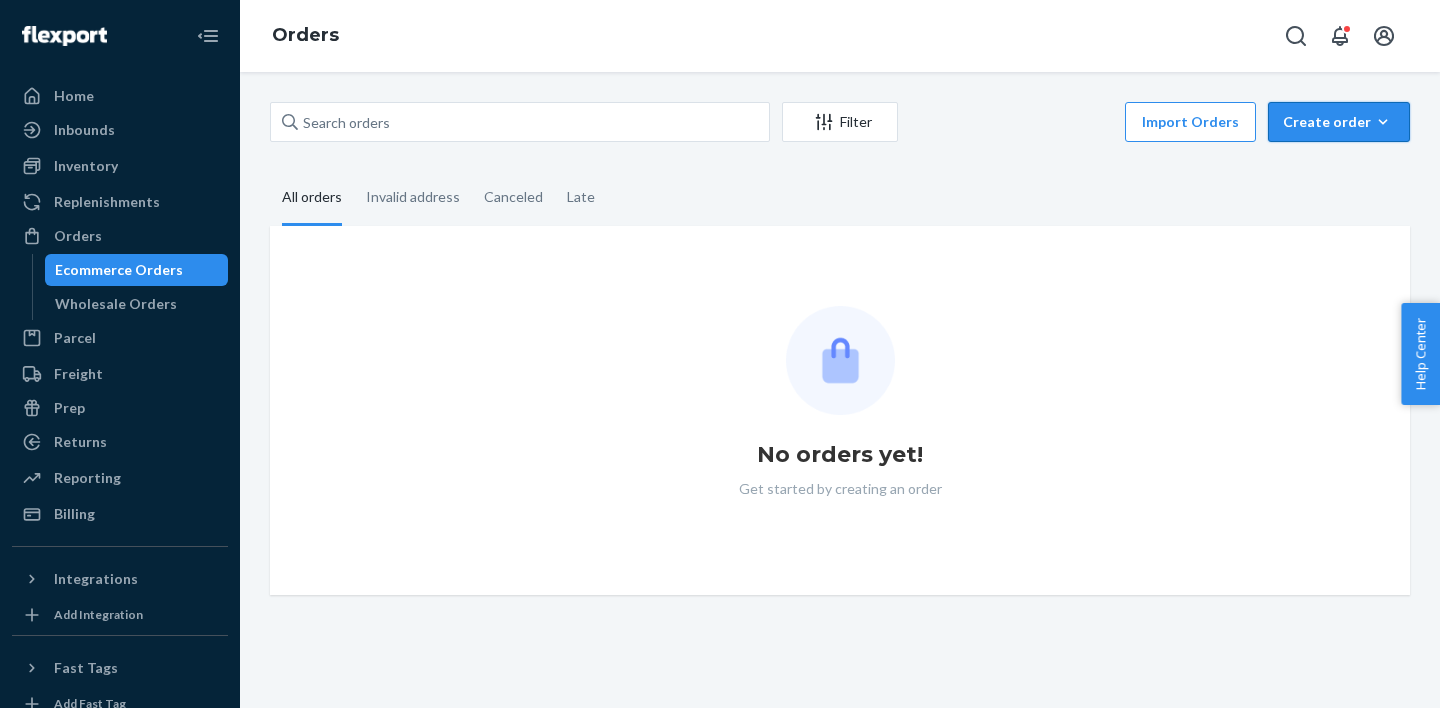 click on "Create order Ecommerce order Removal order" at bounding box center [1339, 122] 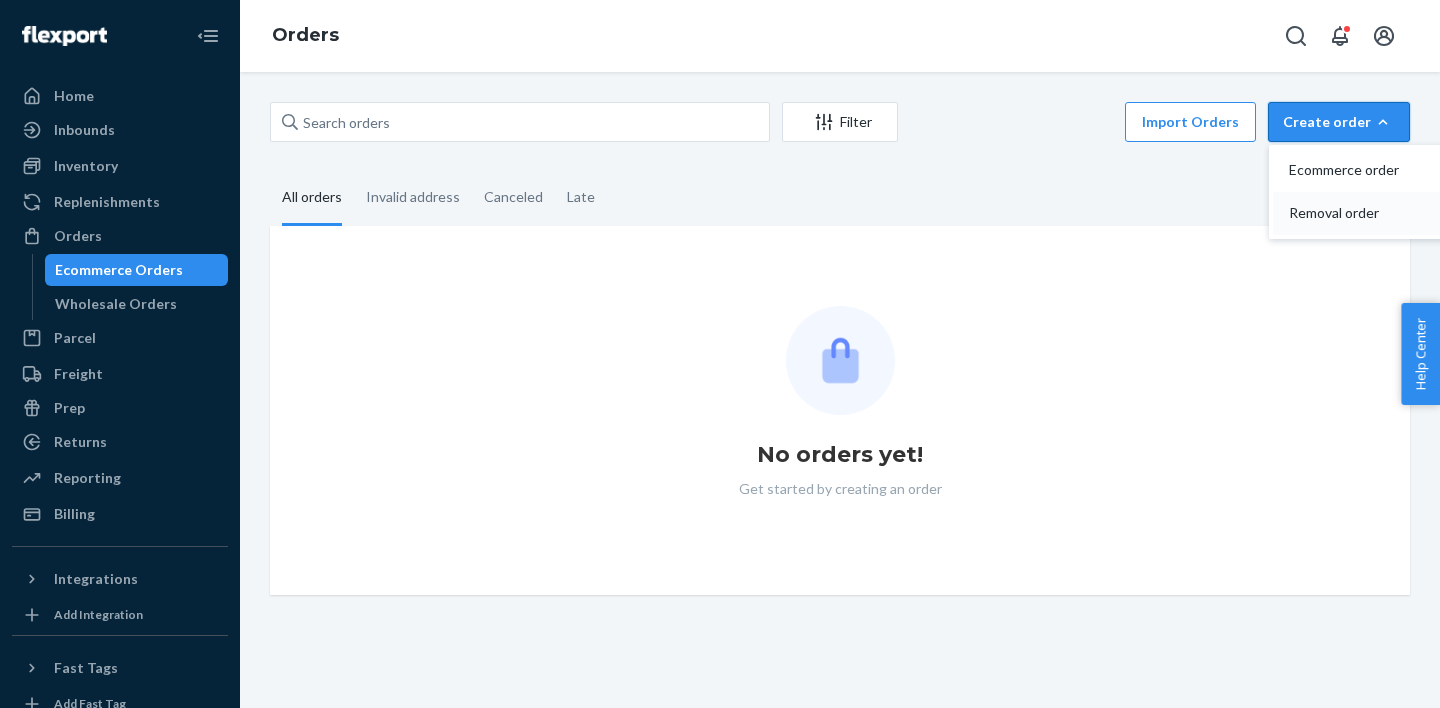 click on "Removal order" at bounding box center (1351, 213) 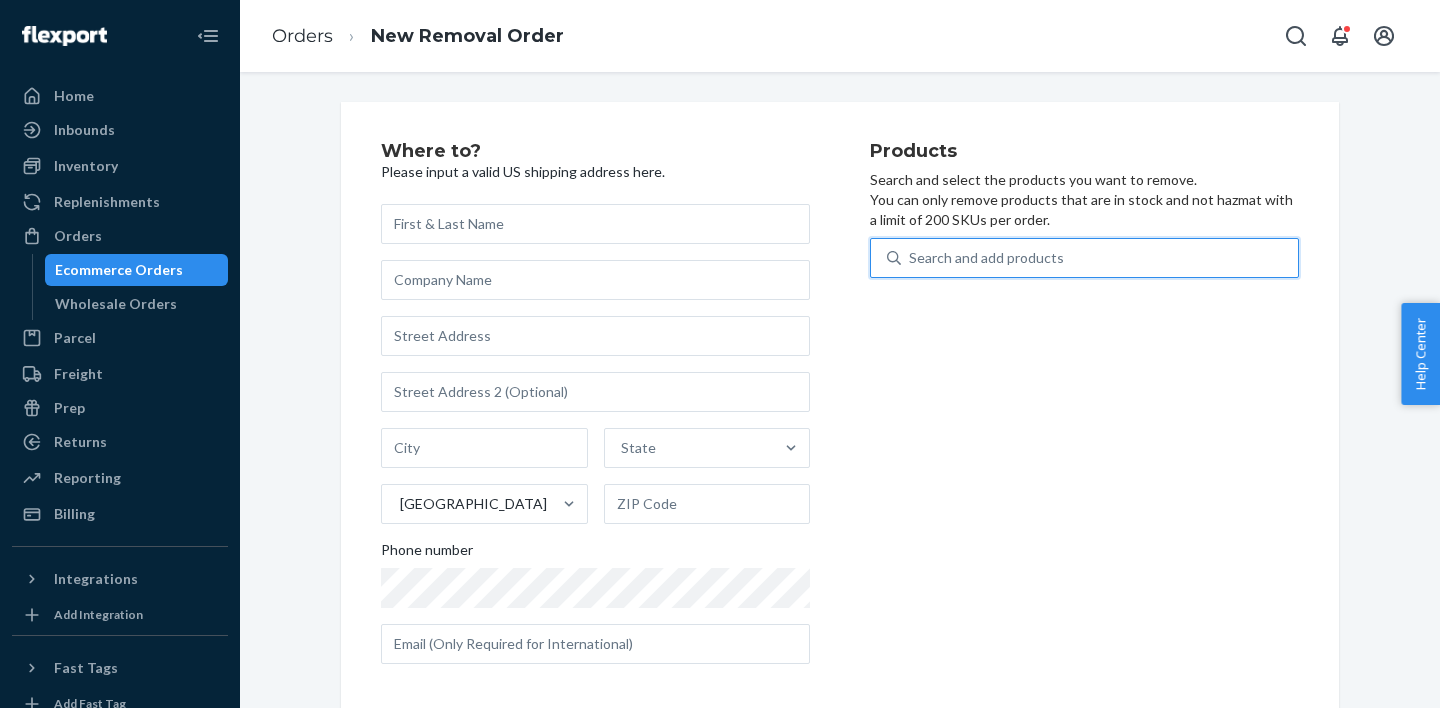 click on "Search and add products" at bounding box center (986, 258) 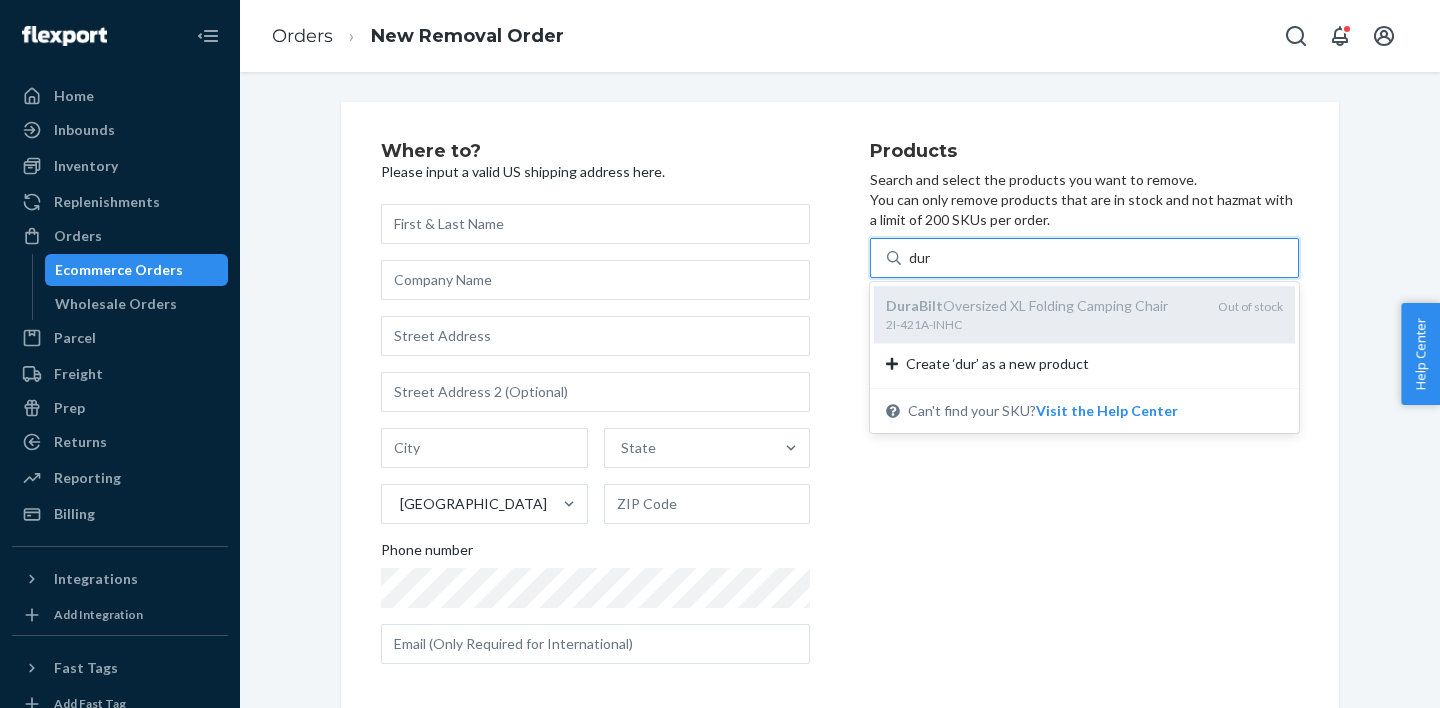 click on "DuraBilt  Oversized XL Folding Camping Chair" at bounding box center (1044, 306) 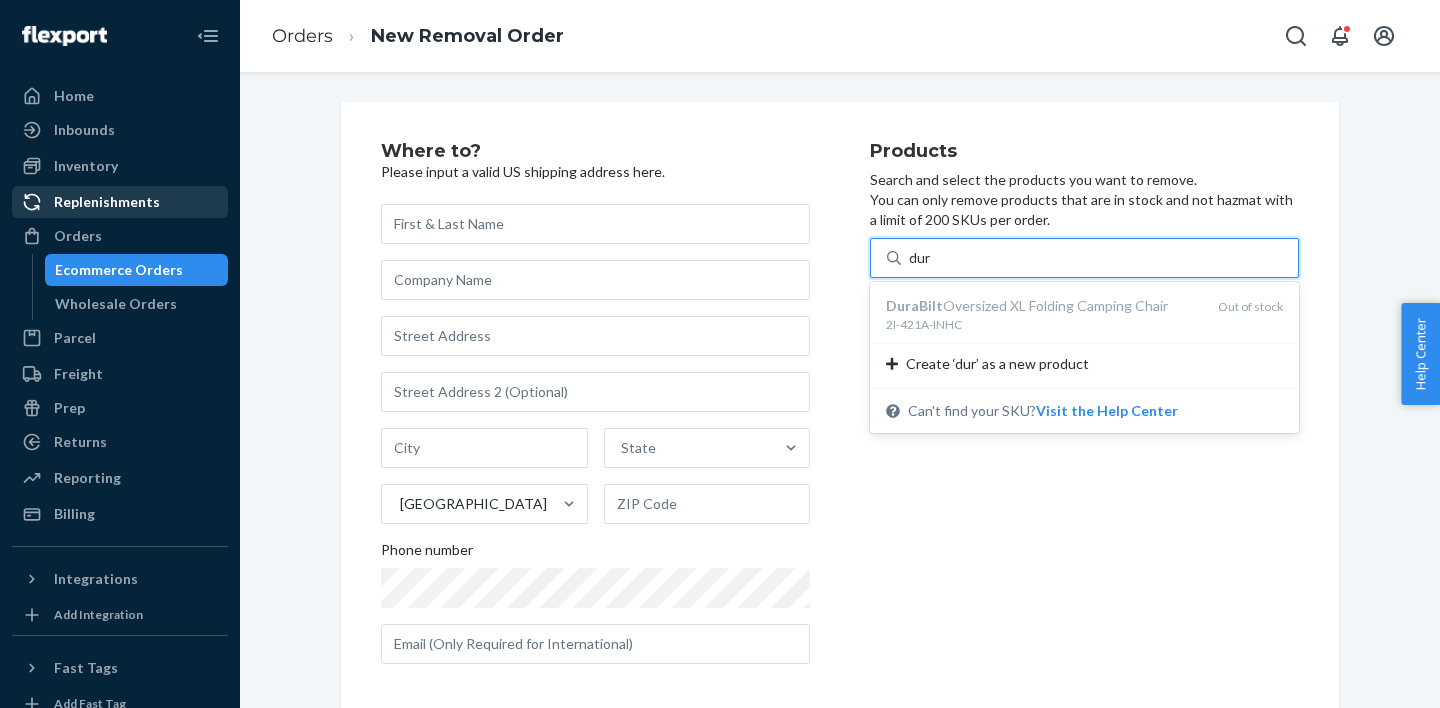 type on "dur" 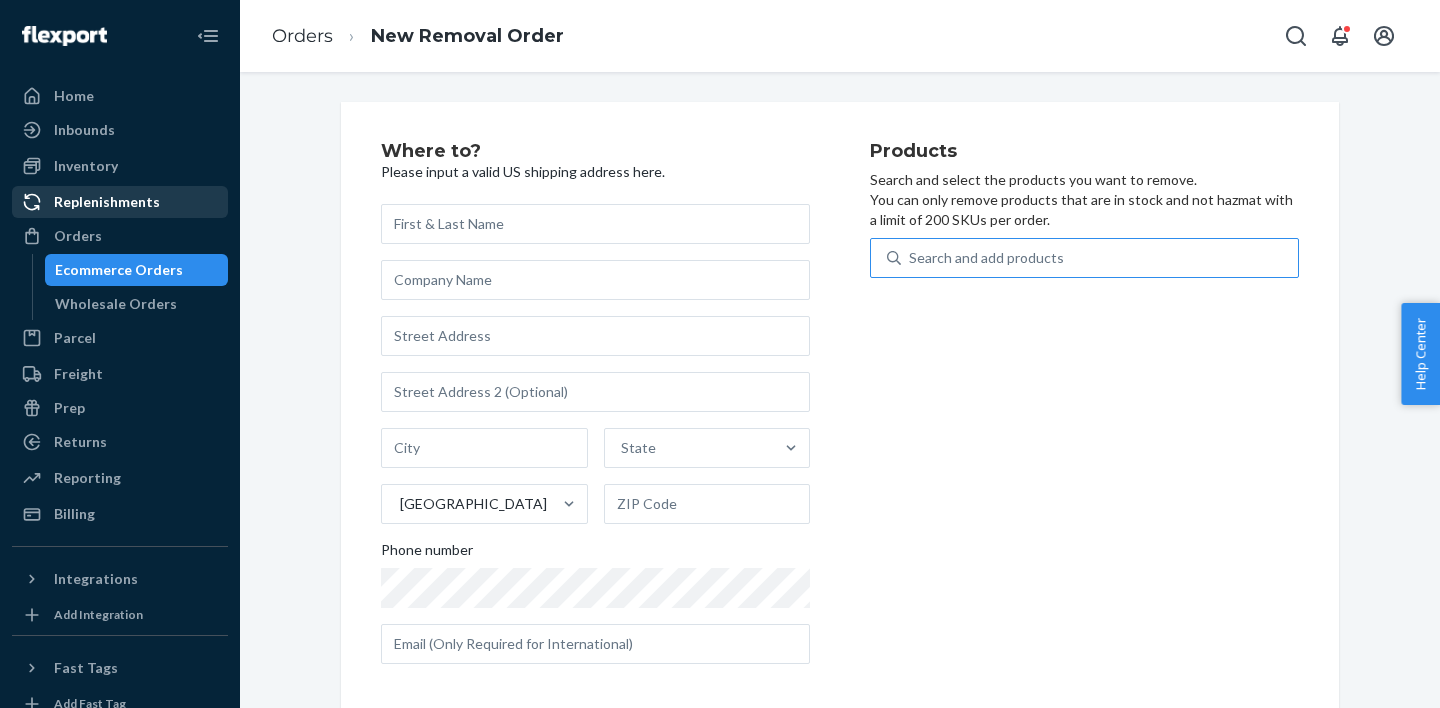 click on "Replenishments" at bounding box center (120, 202) 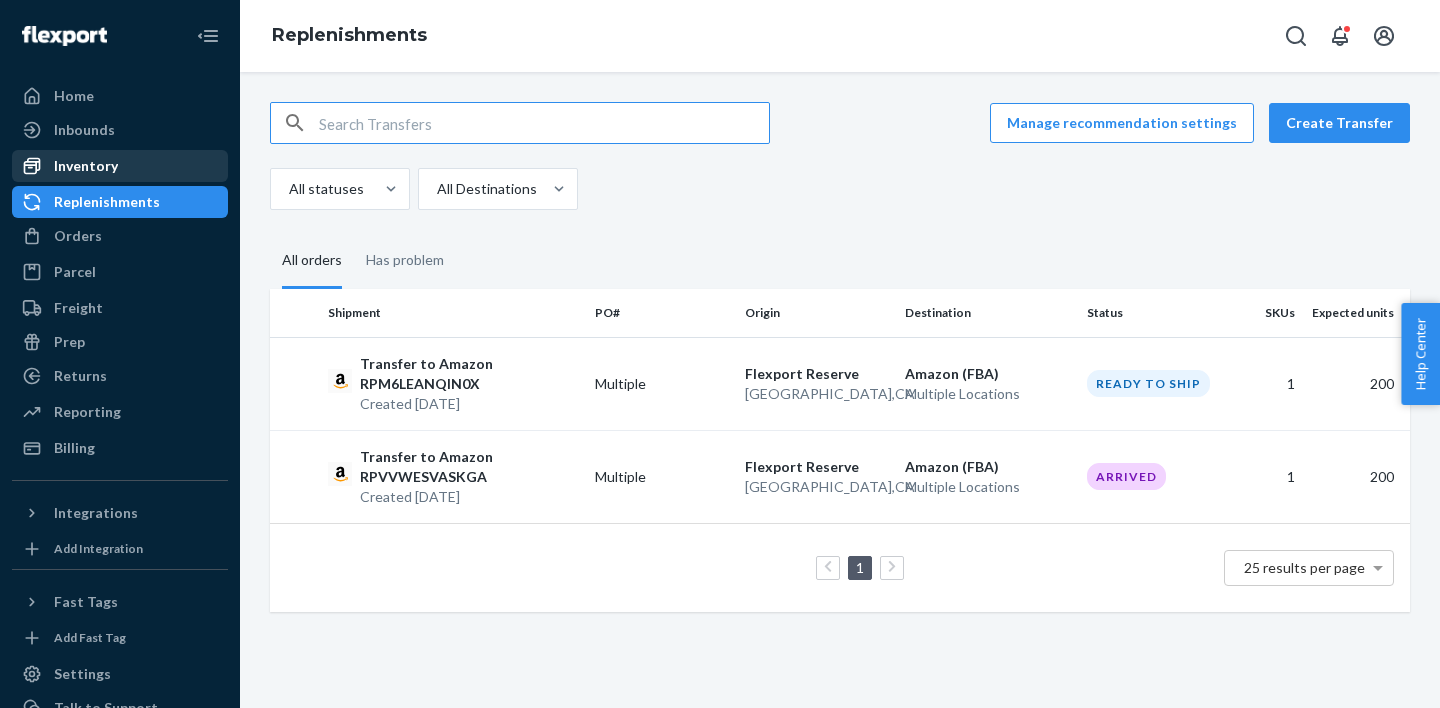click on "Inventory" at bounding box center [120, 166] 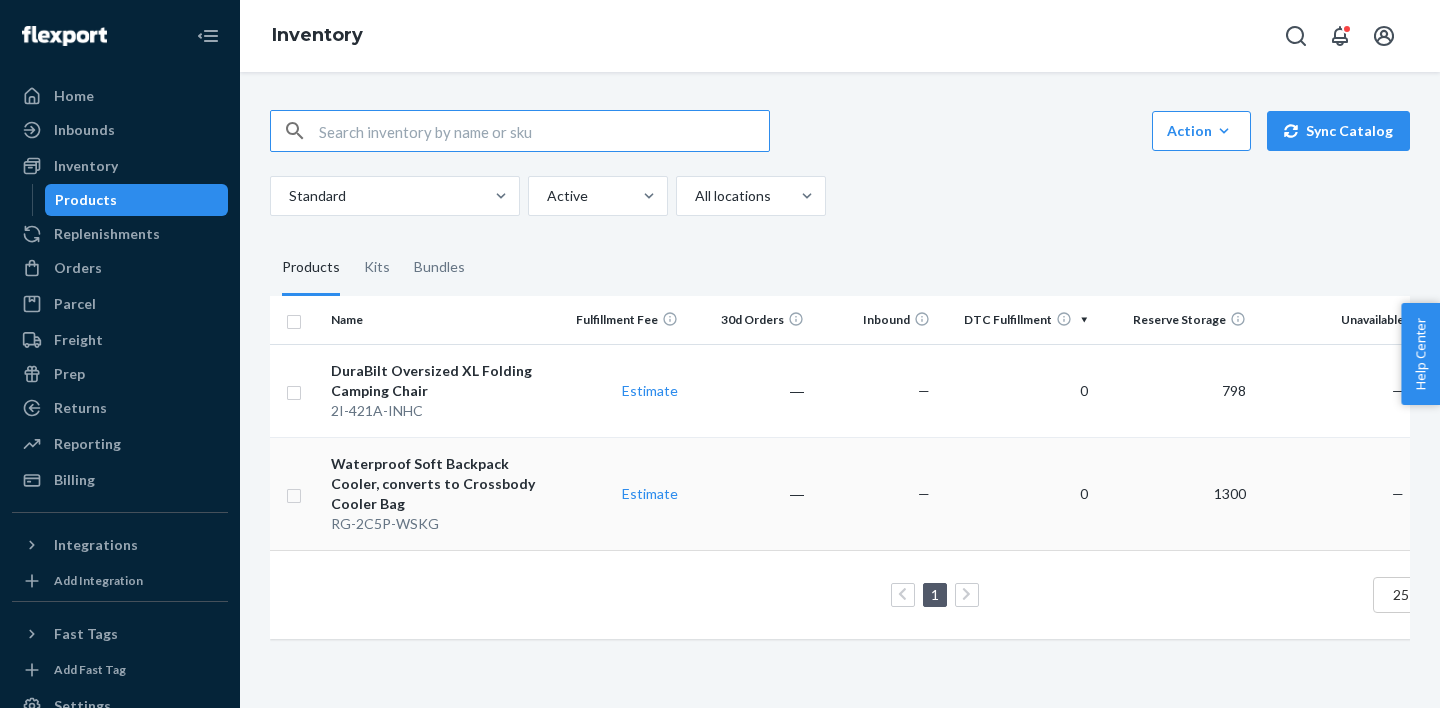 click at bounding box center [294, 493] 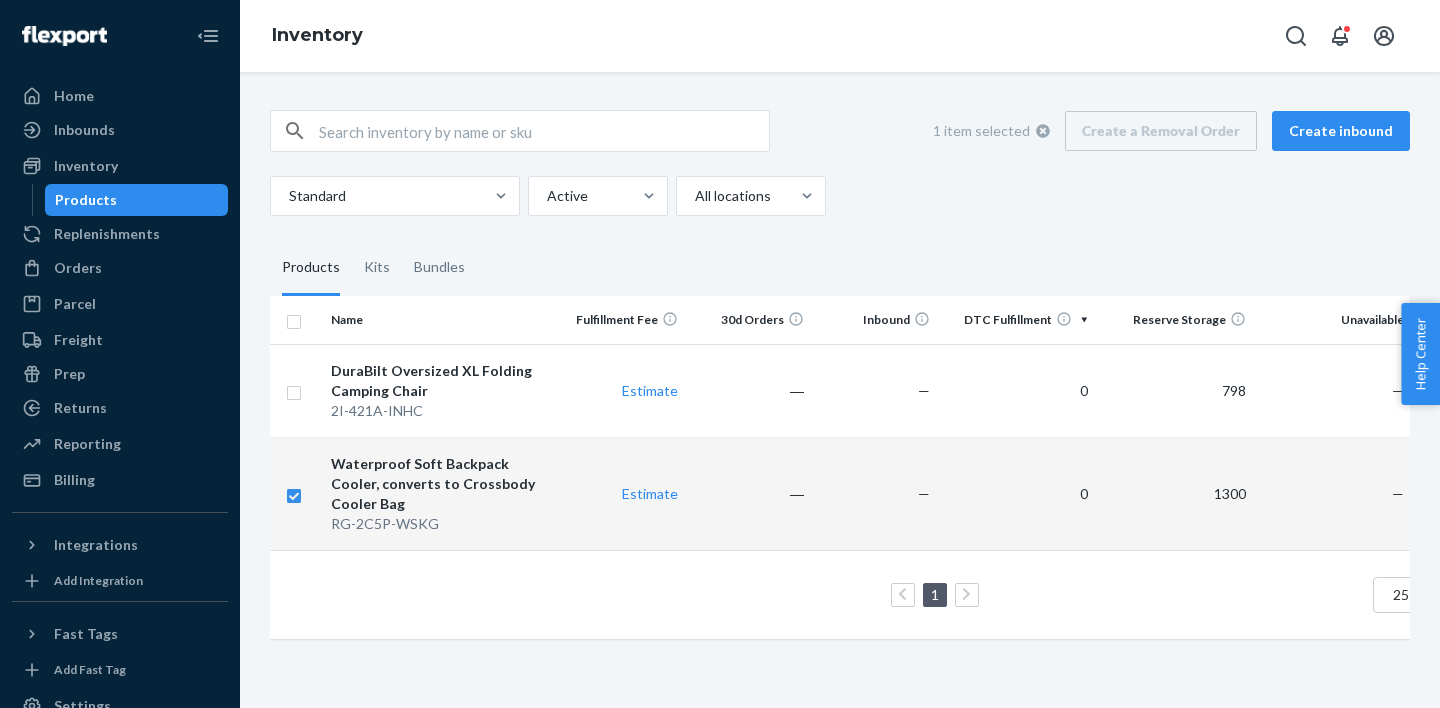 click on "1   item   selected Create a Removal Order Create inbound" at bounding box center (1164, 131) 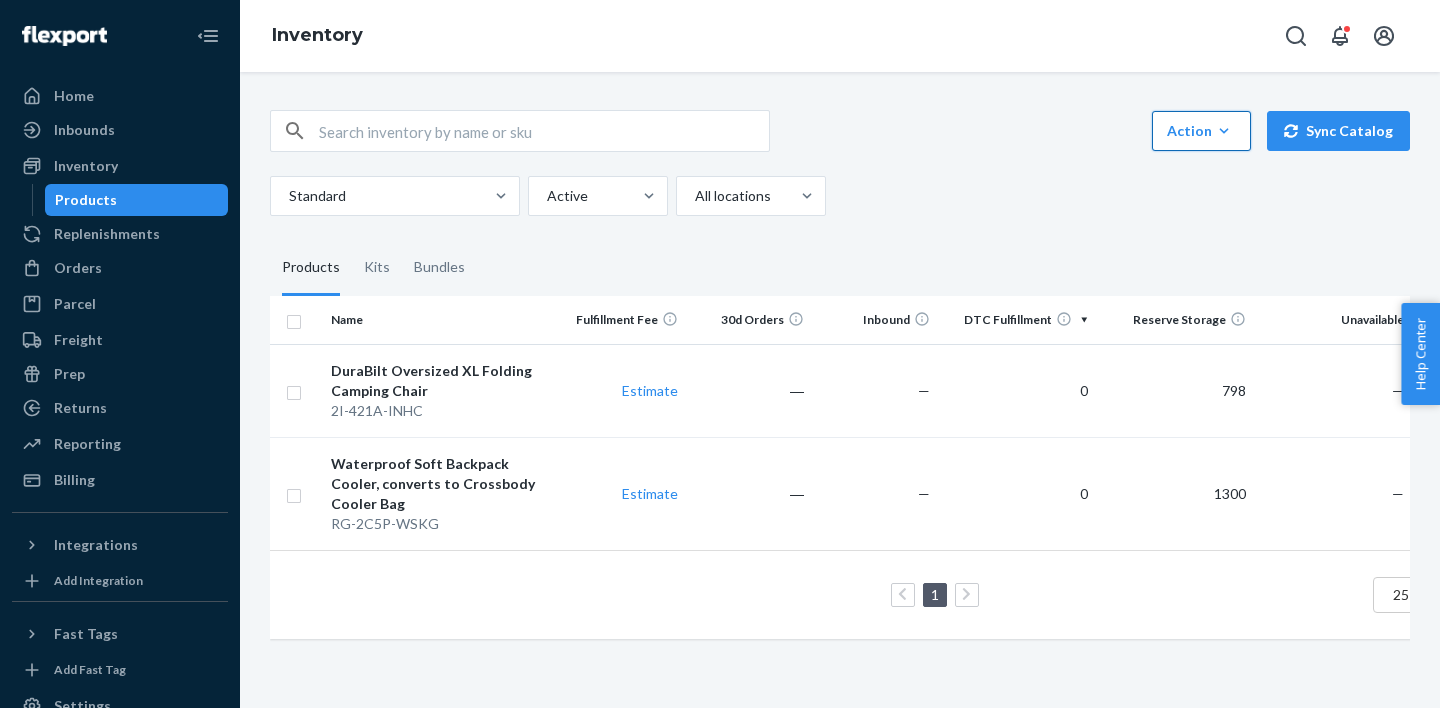 click on "Action" at bounding box center (1201, 131) 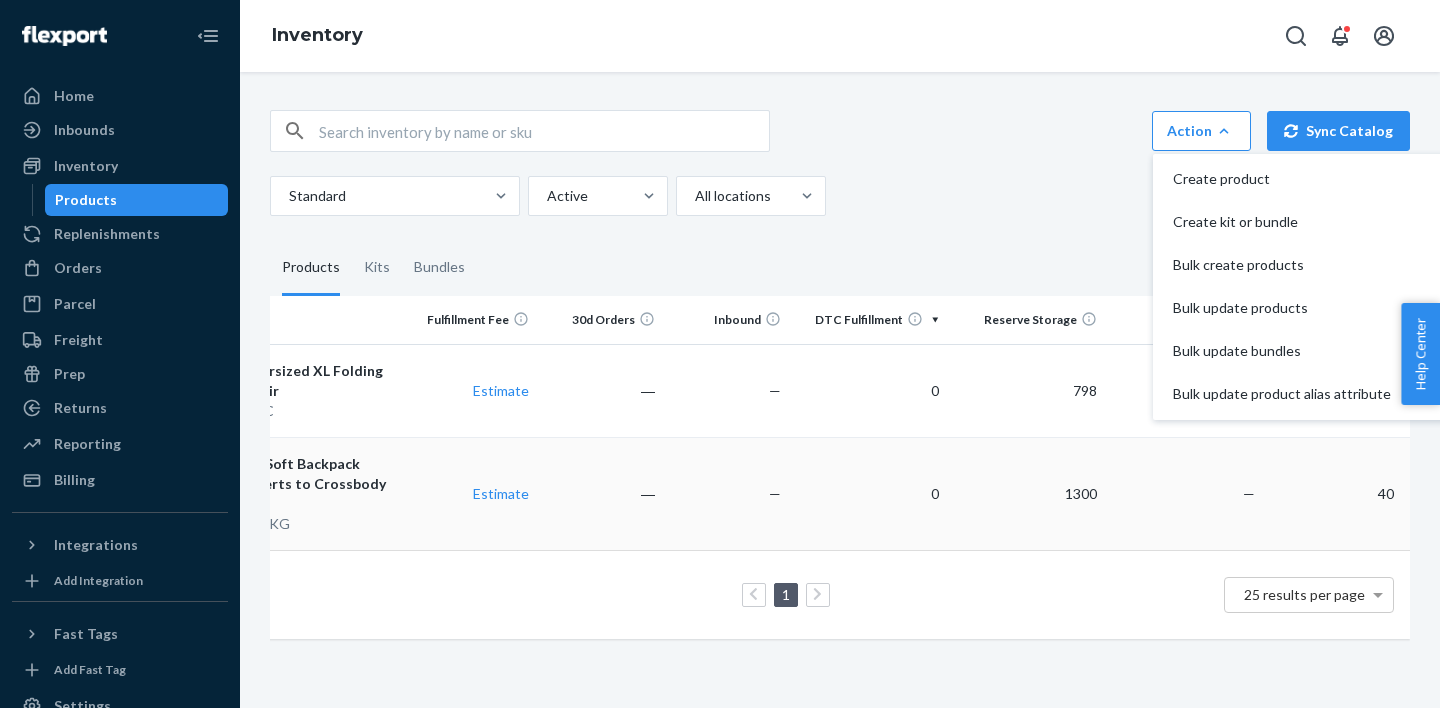 scroll, scrollTop: 0, scrollLeft: 0, axis: both 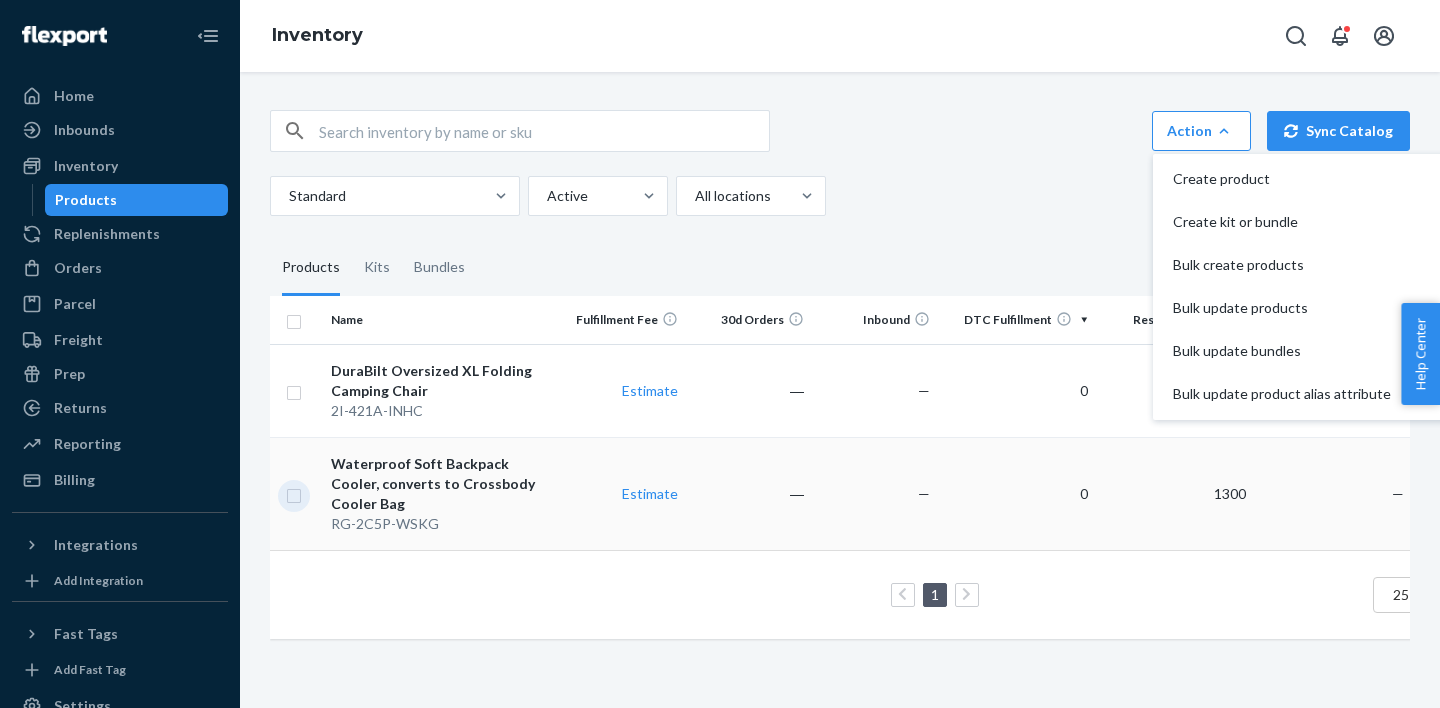 click at bounding box center [294, 493] 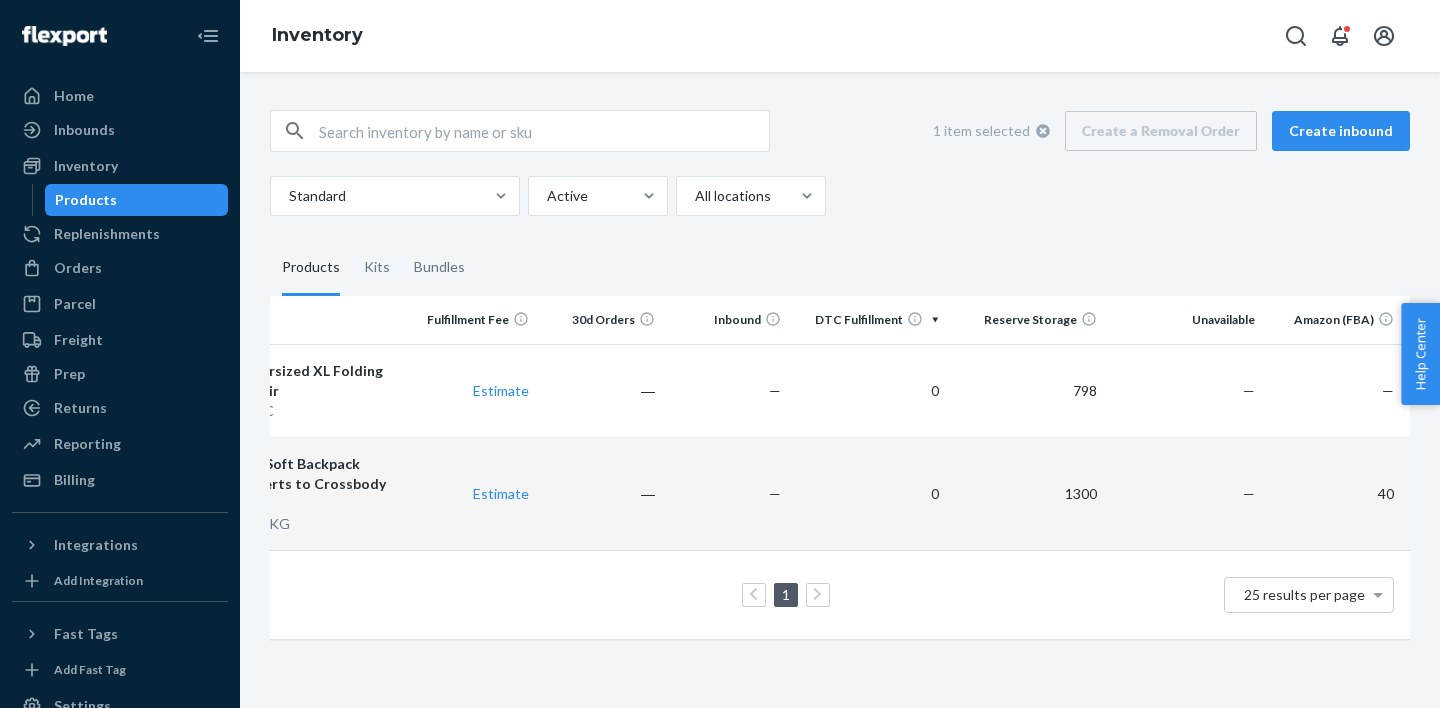 scroll, scrollTop: 0, scrollLeft: 0, axis: both 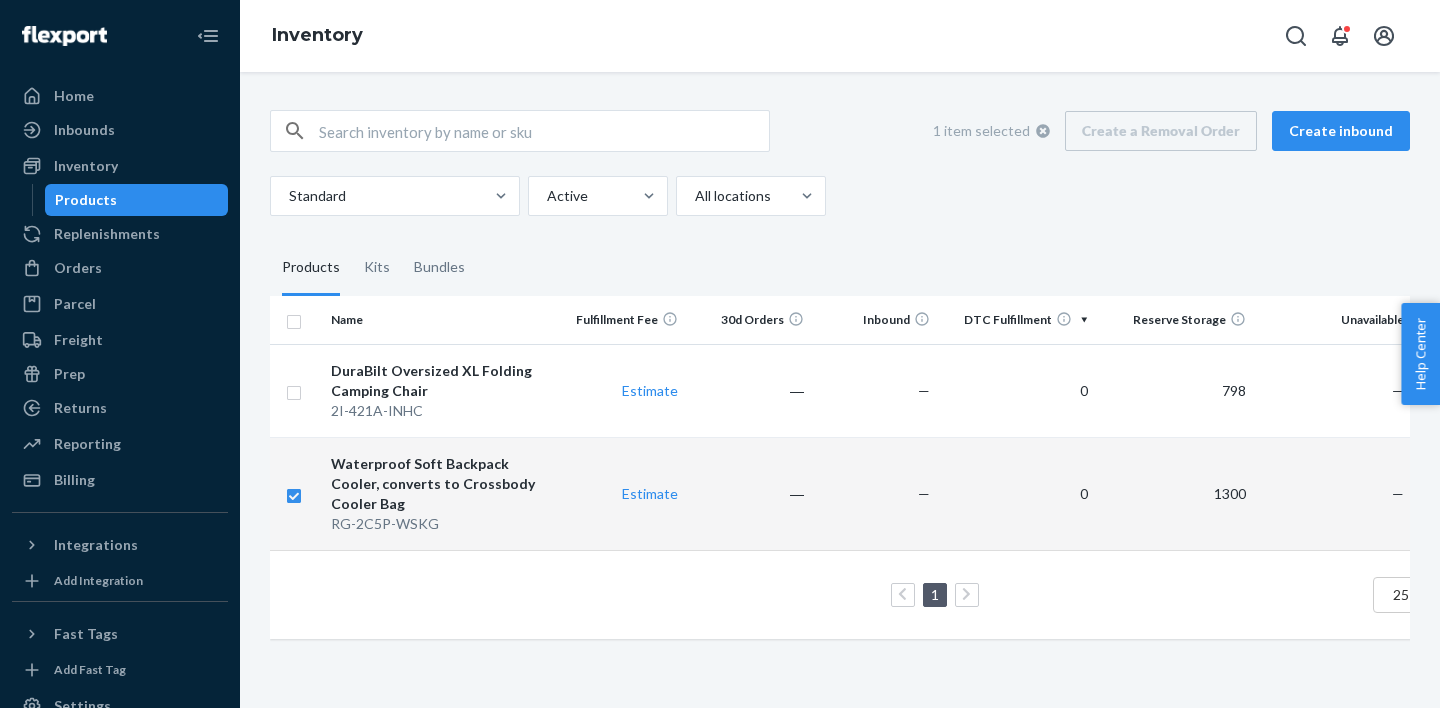 click on "1   item   selected Create a Removal Order Create inbound" at bounding box center [1164, 131] 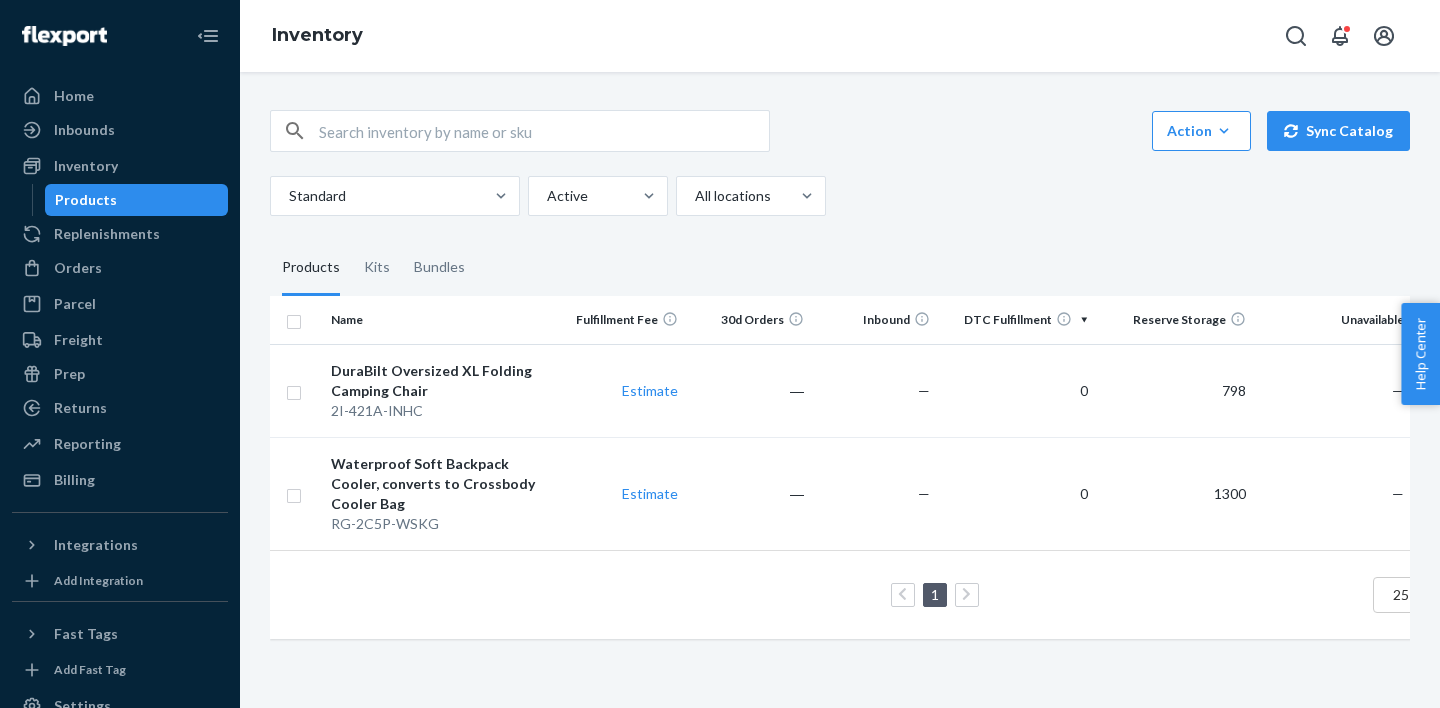 checkbox on "false" 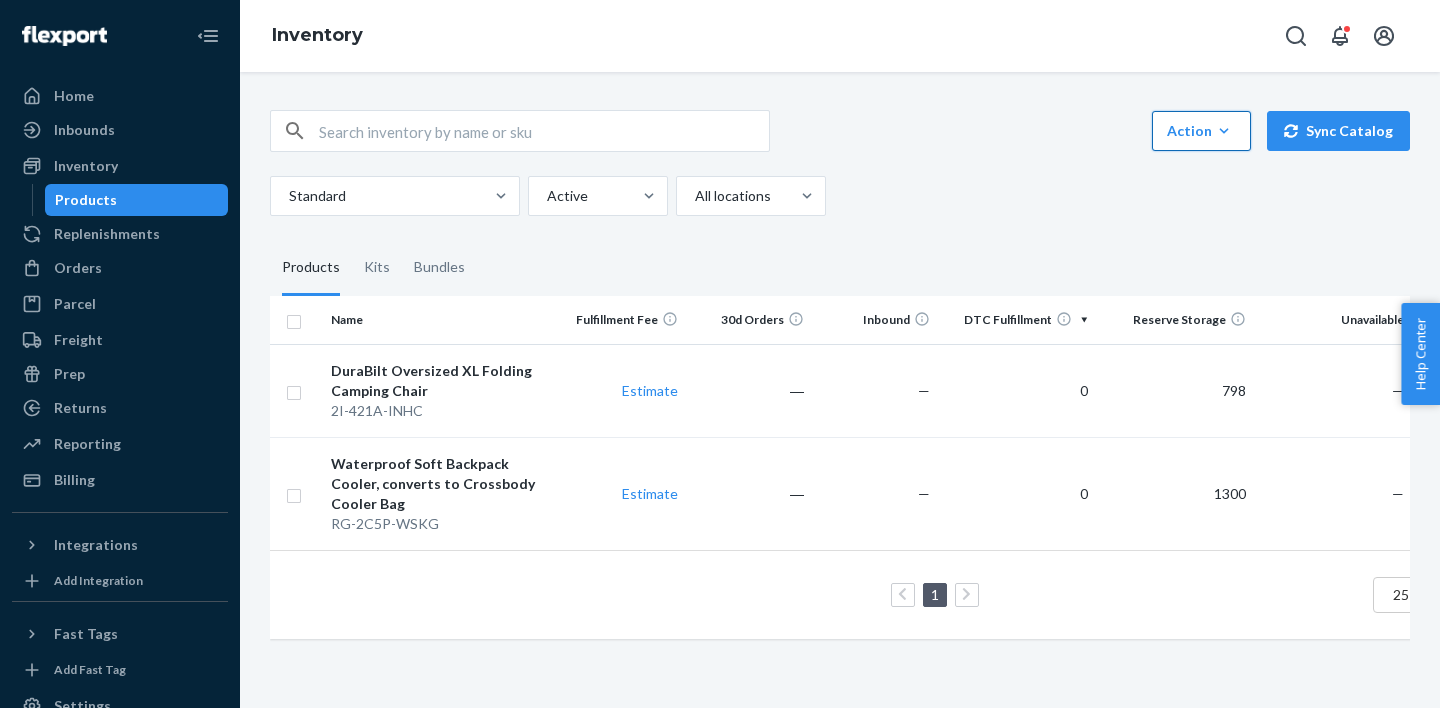 click 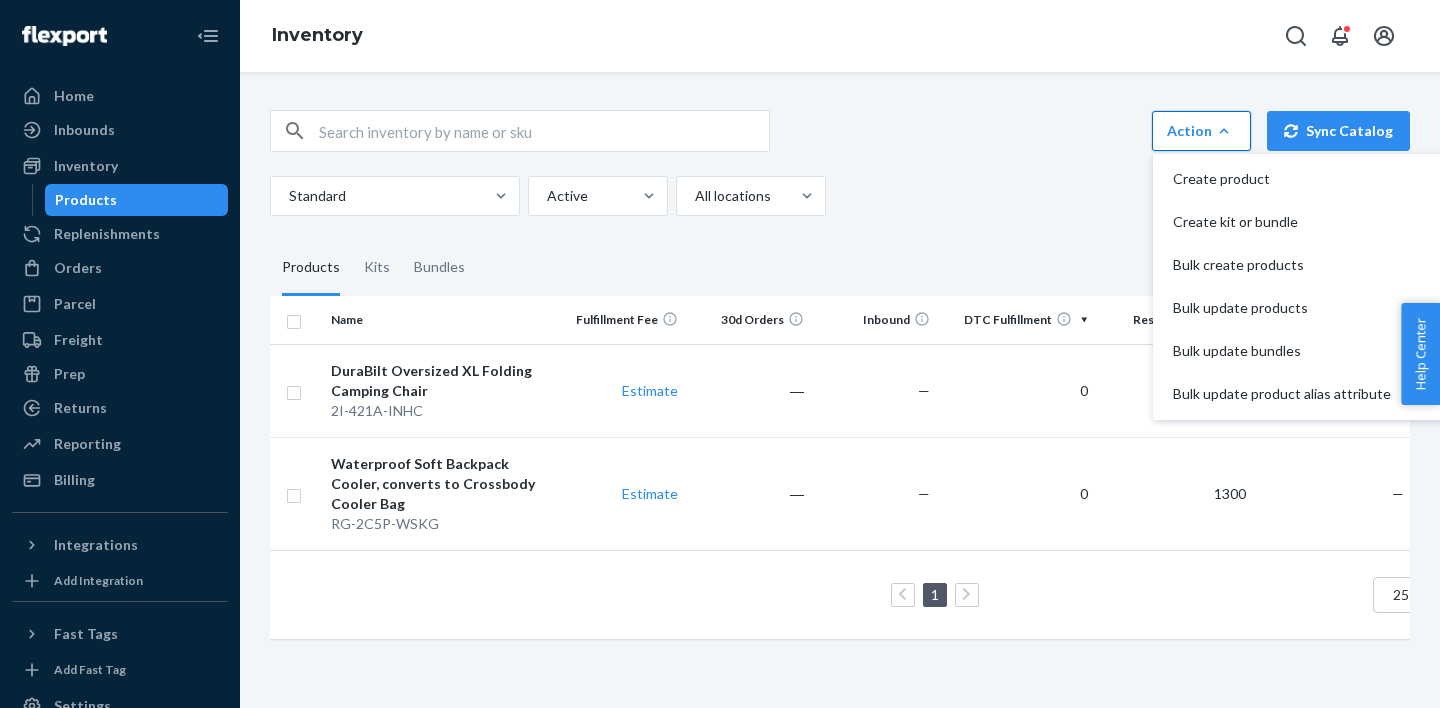 click on "Standard Active All locations" at bounding box center (832, 196) 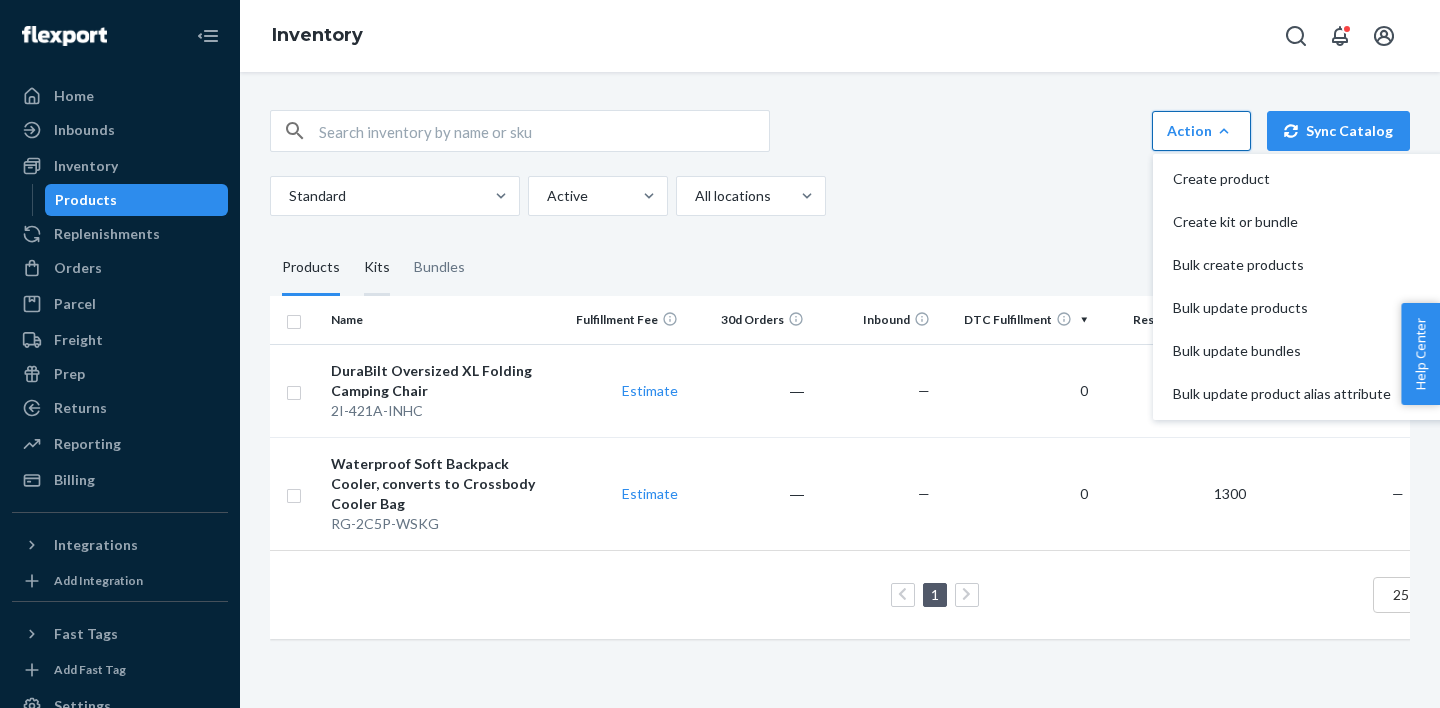 click on "Kits" at bounding box center (377, 268) 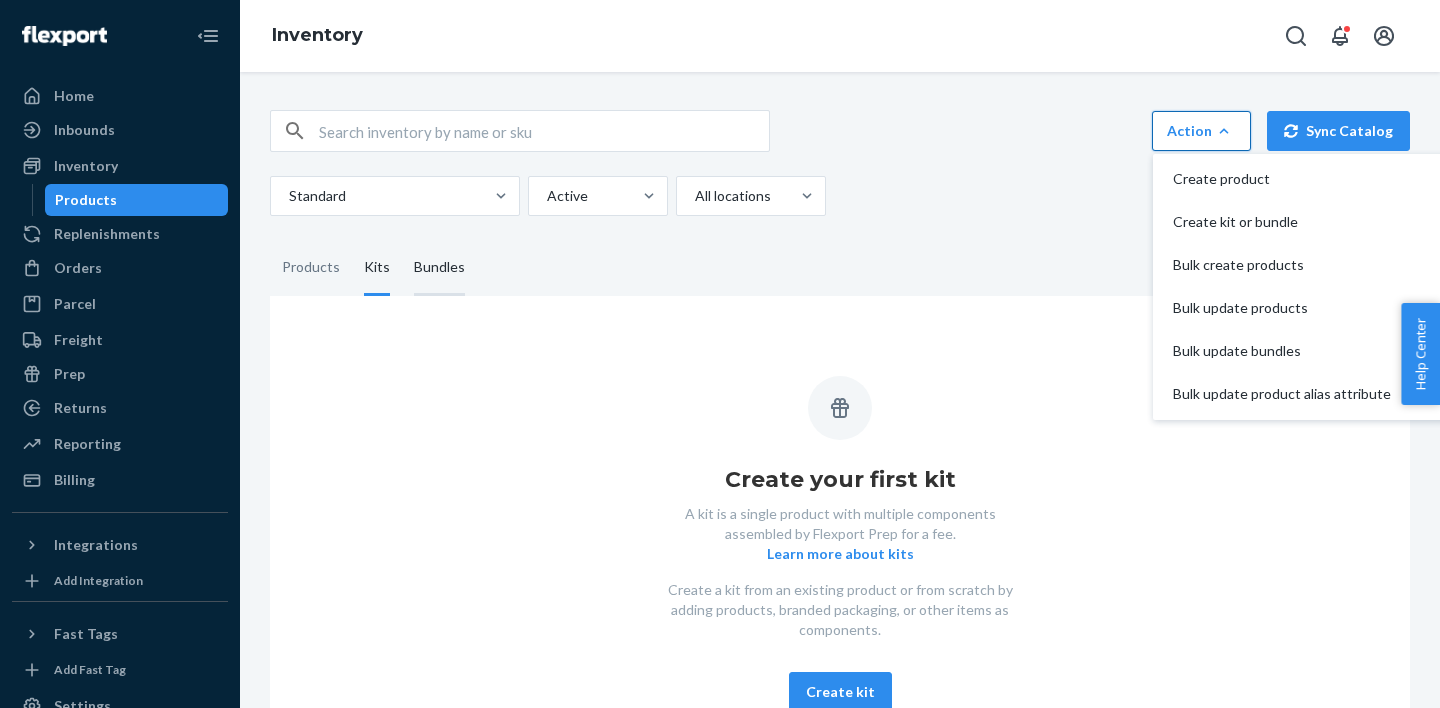 click on "Bundles" at bounding box center [439, 268] 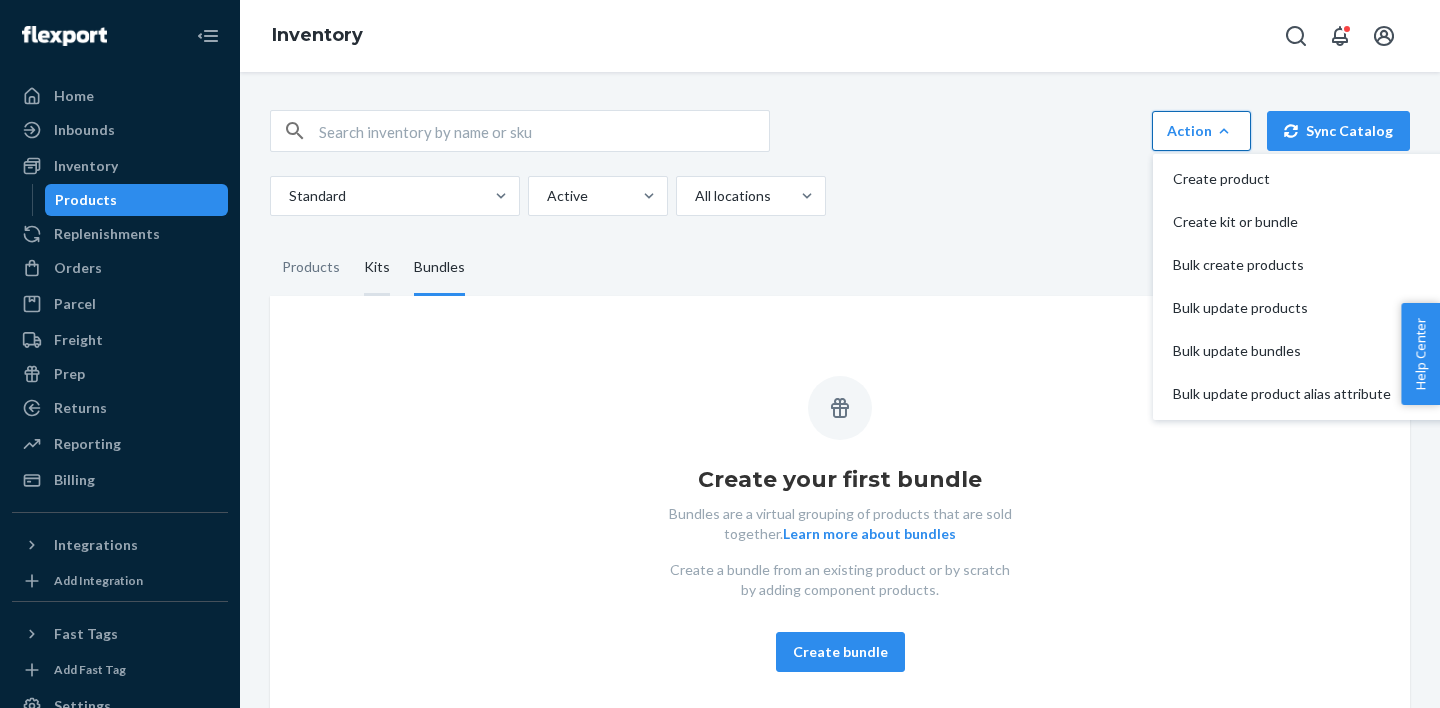 click on "Kits" at bounding box center [377, 268] 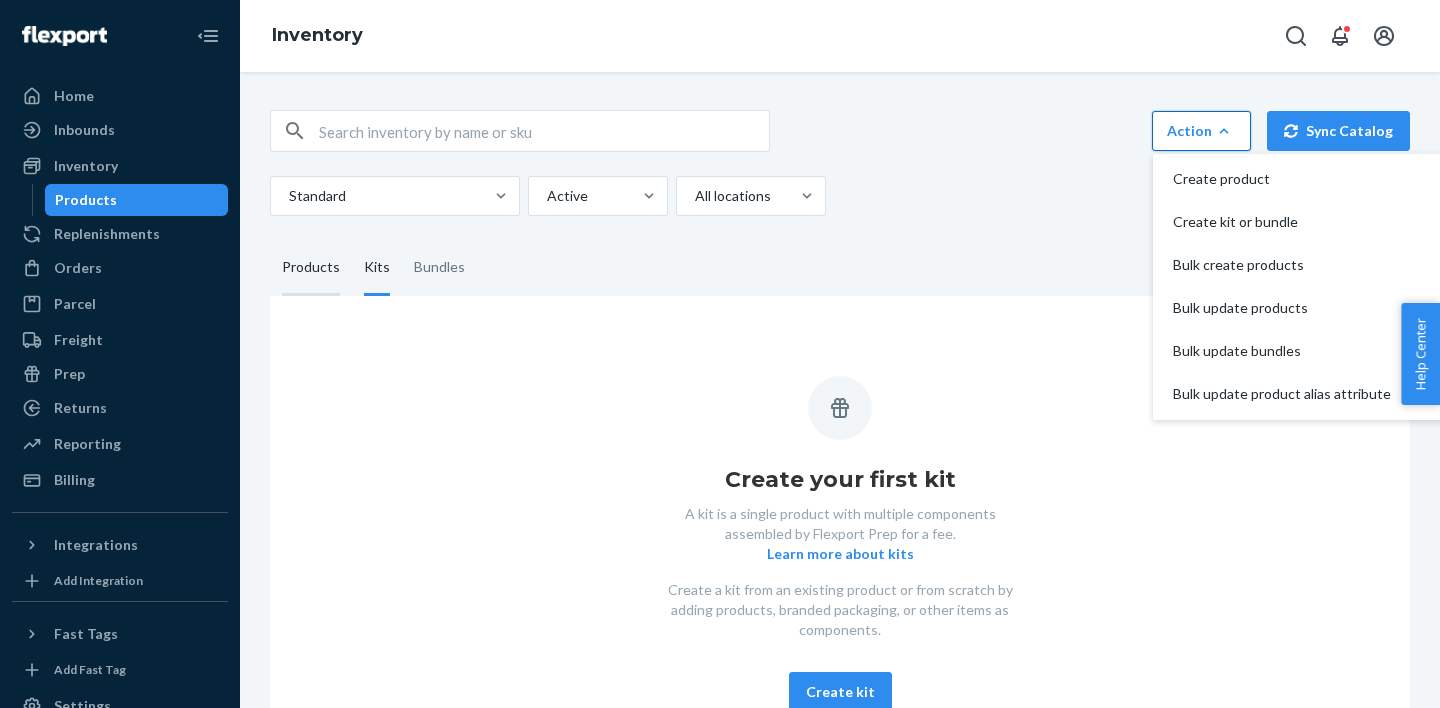click on "Products" at bounding box center [311, 268] 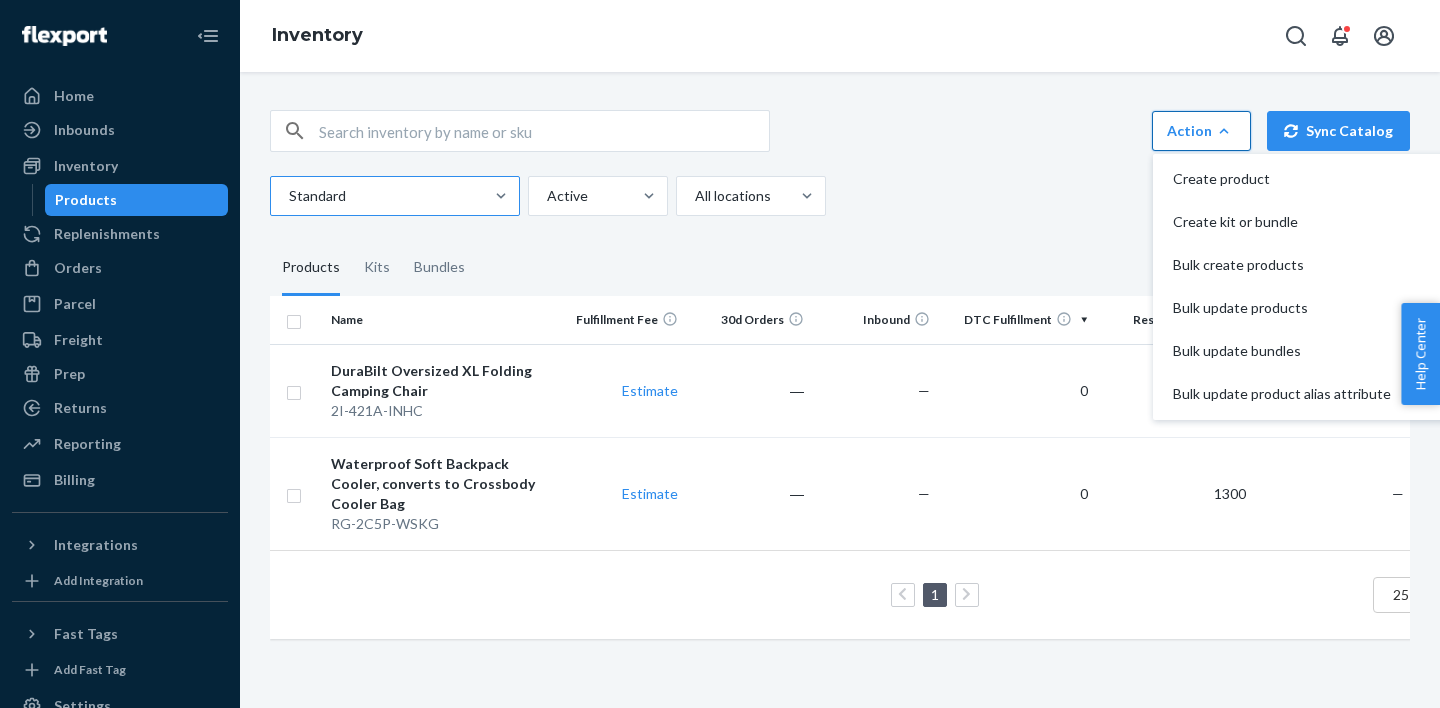 click at bounding box center (393, 196) 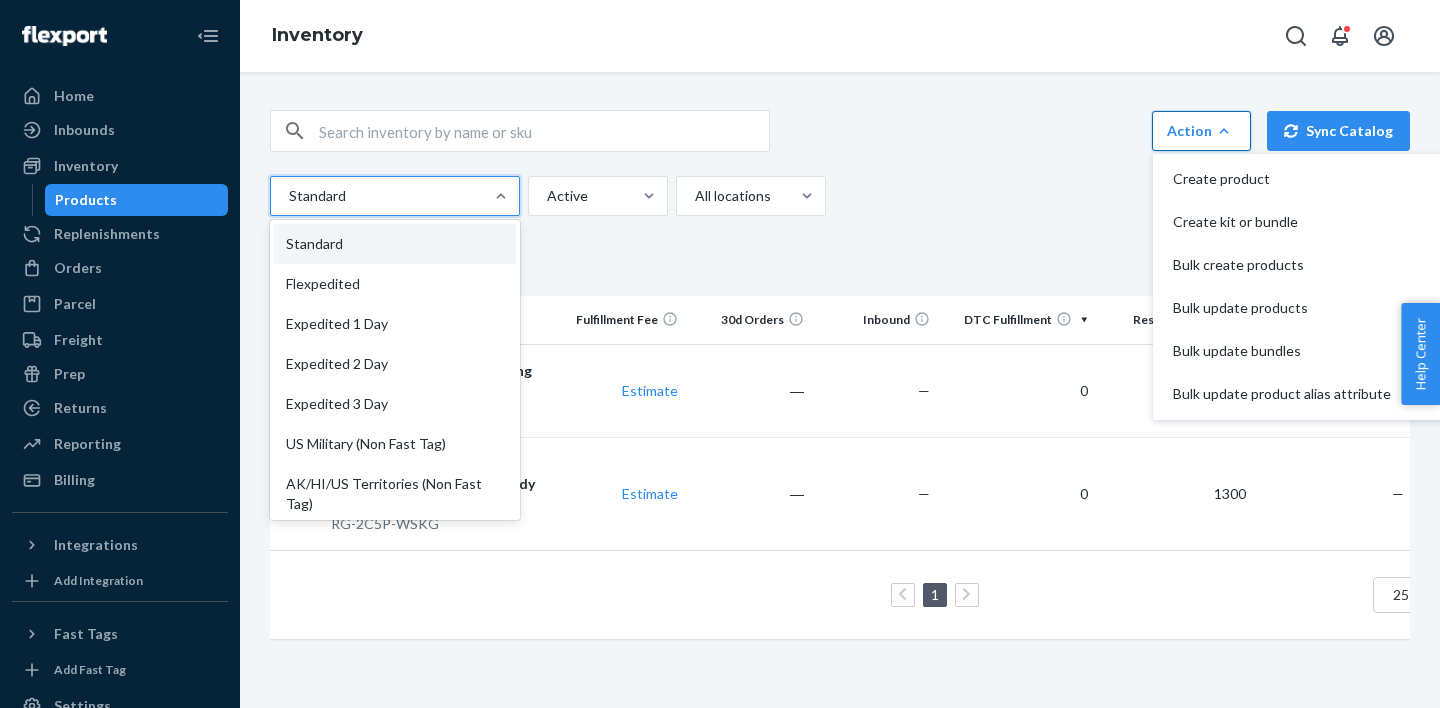click on "Products Kits Bundles" at bounding box center [840, 268] 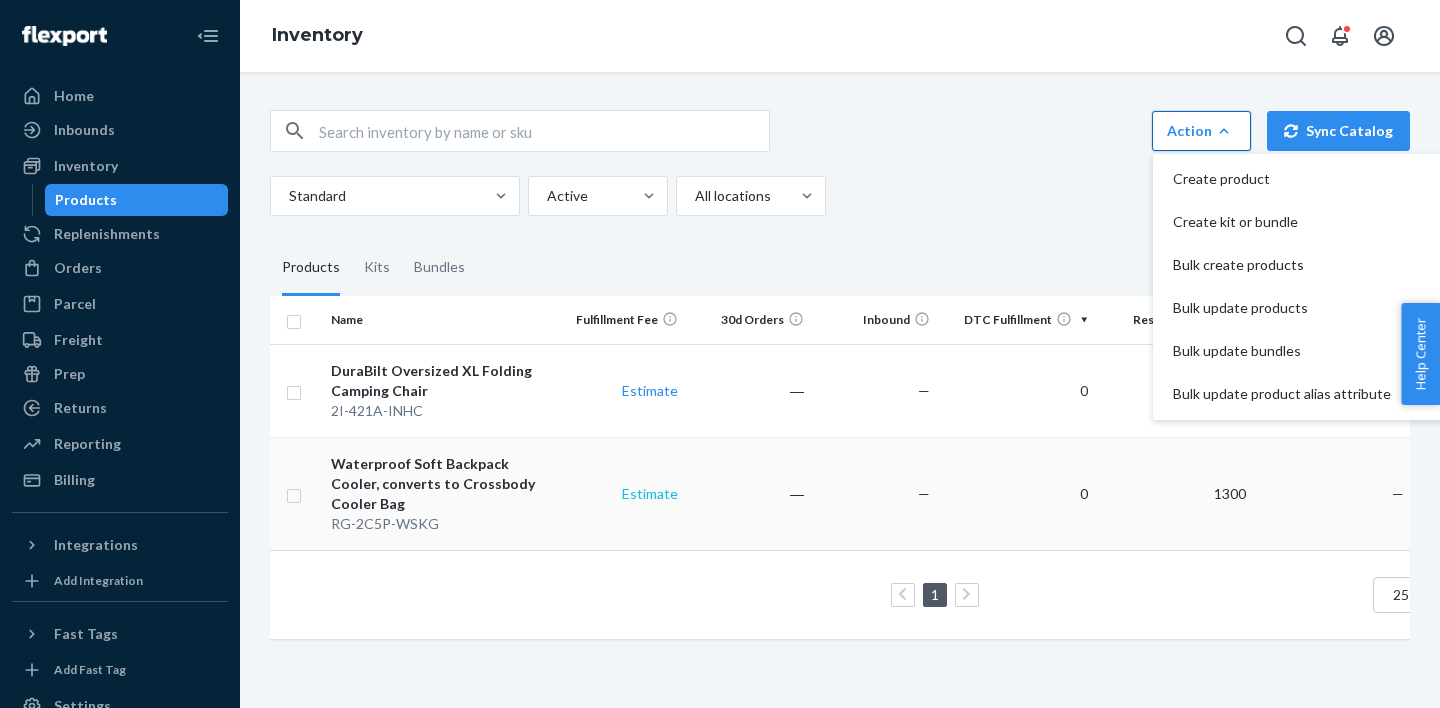 click on "Estimate" at bounding box center [650, 493] 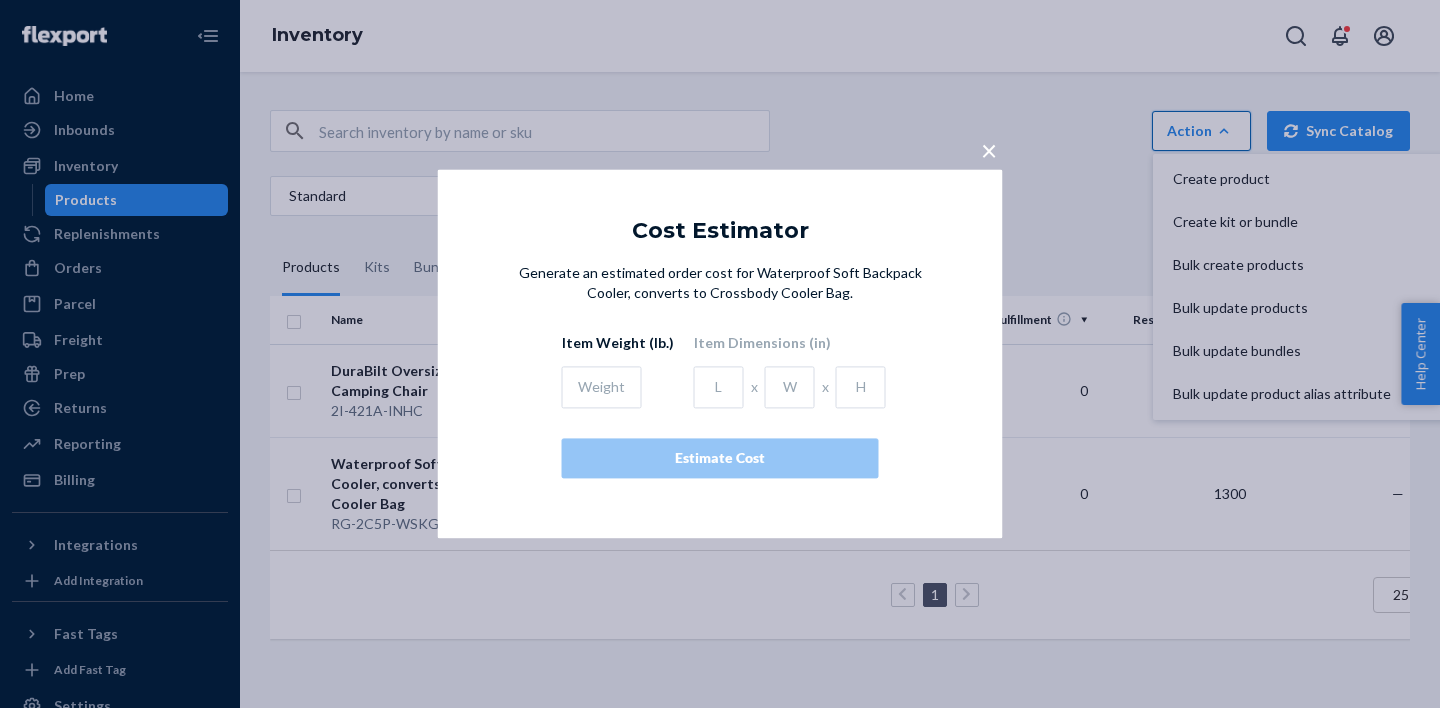 click on "×" at bounding box center [989, 150] 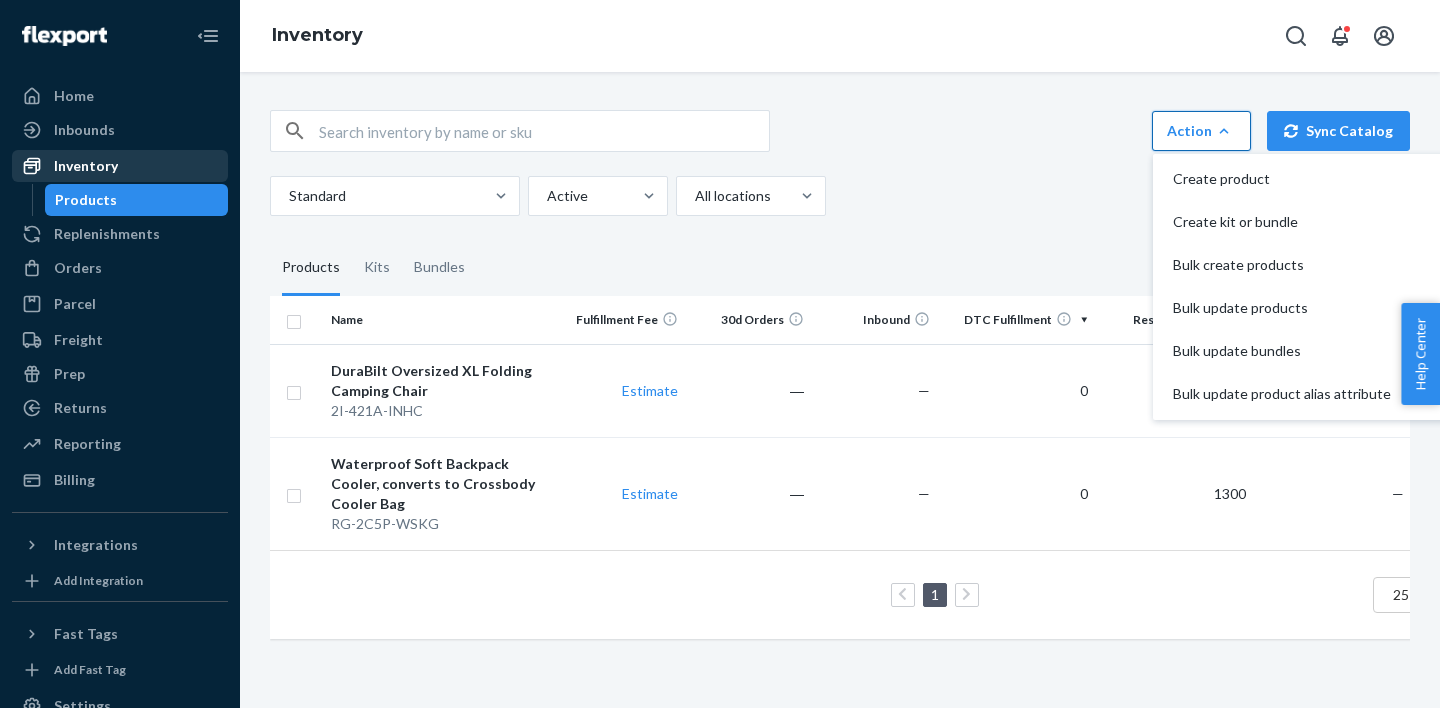 click on "Inventory" at bounding box center [86, 166] 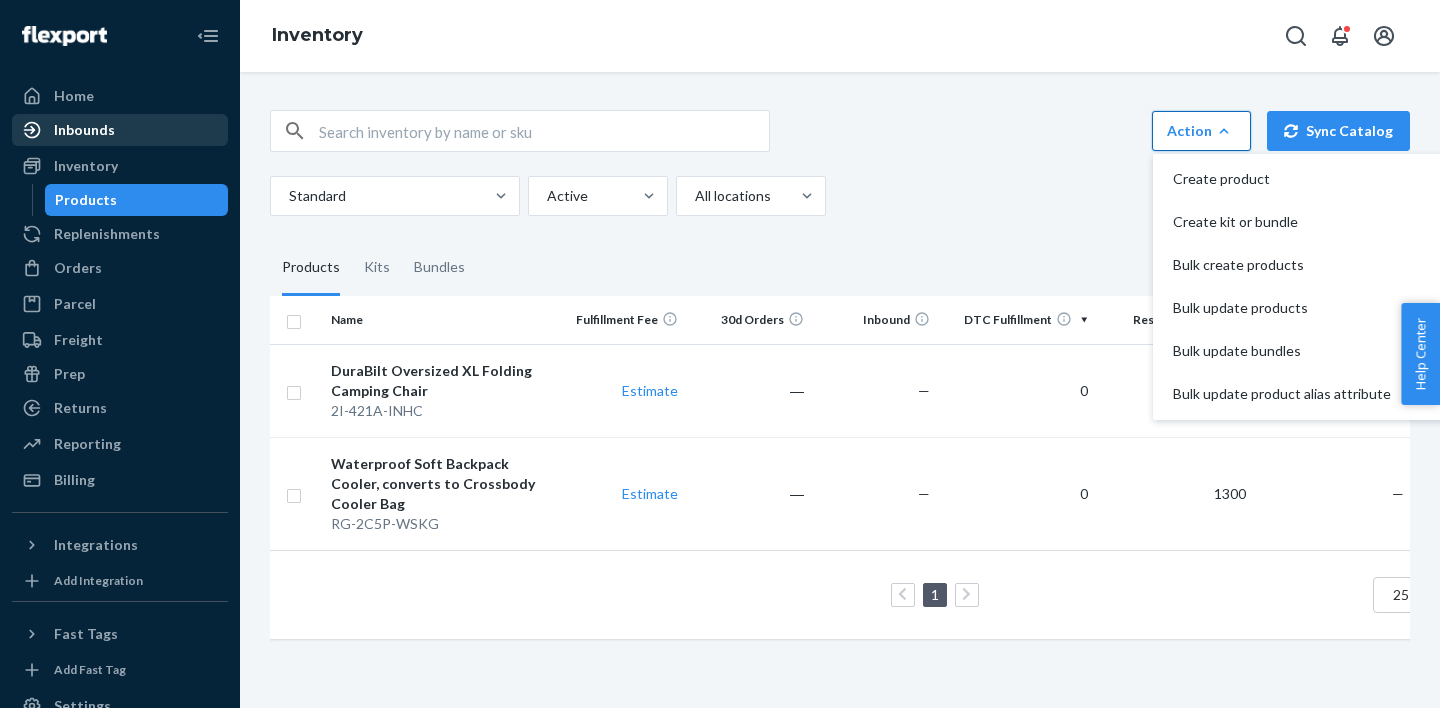 click on "Inbounds" at bounding box center (120, 130) 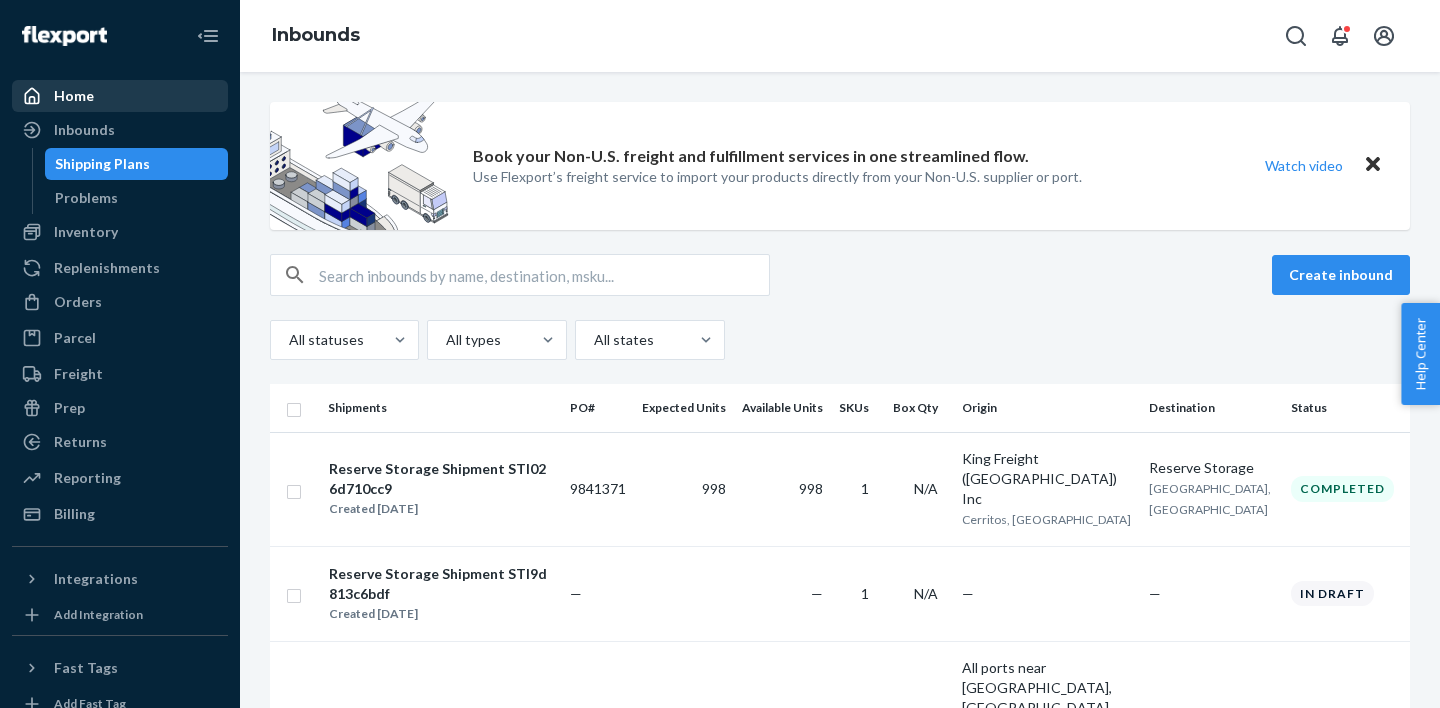 click on "Home" at bounding box center [120, 96] 